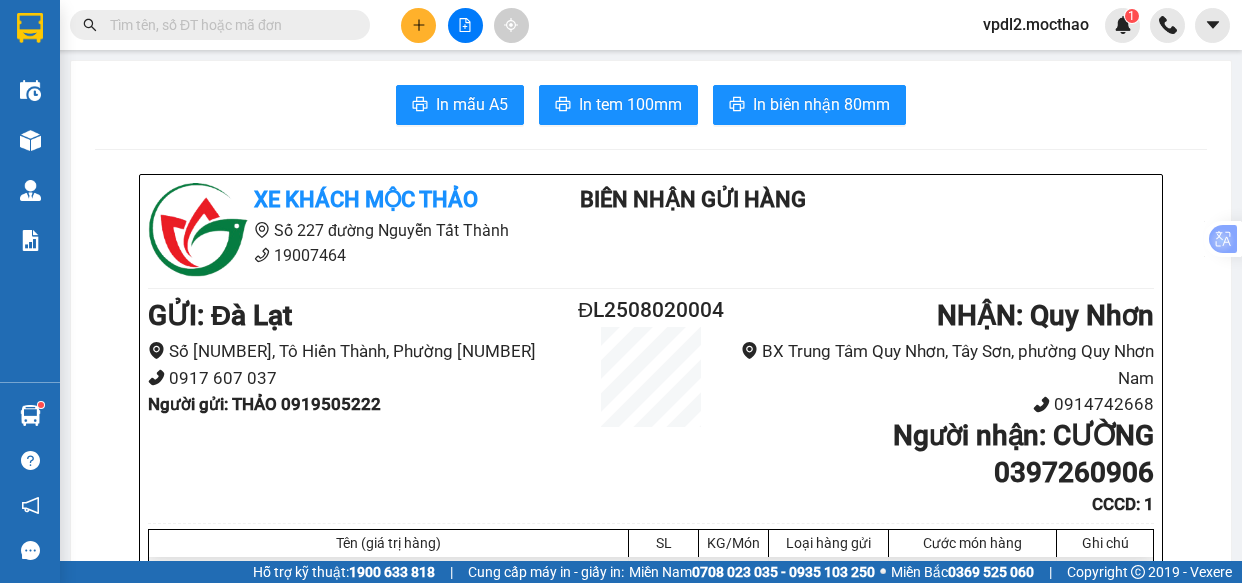 scroll, scrollTop: 0, scrollLeft: 0, axis: both 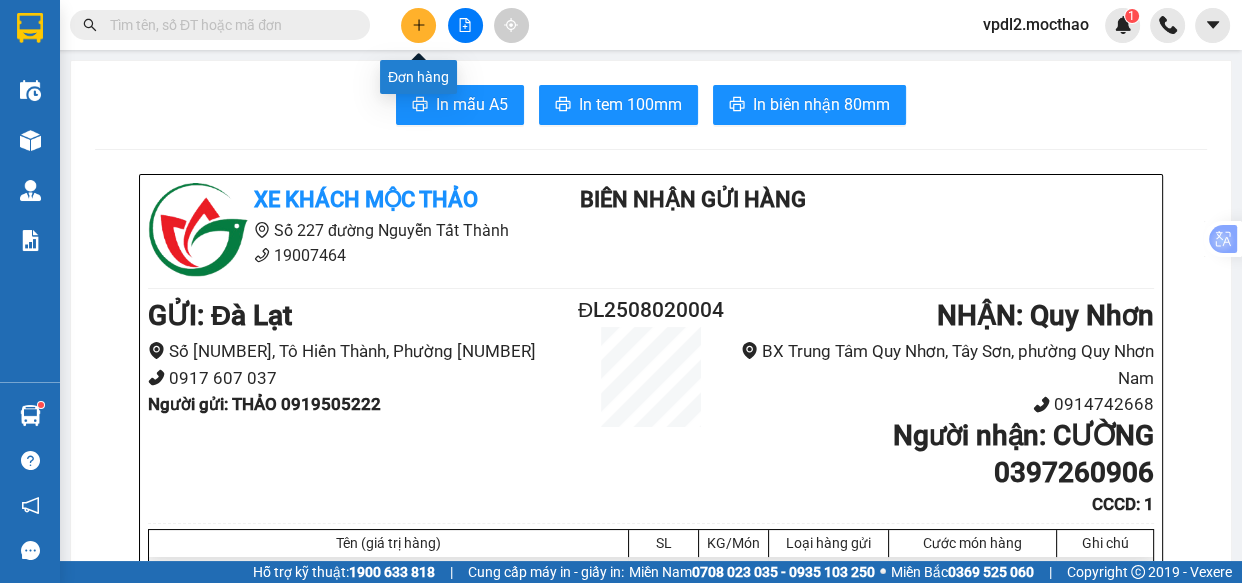 click at bounding box center [418, 25] 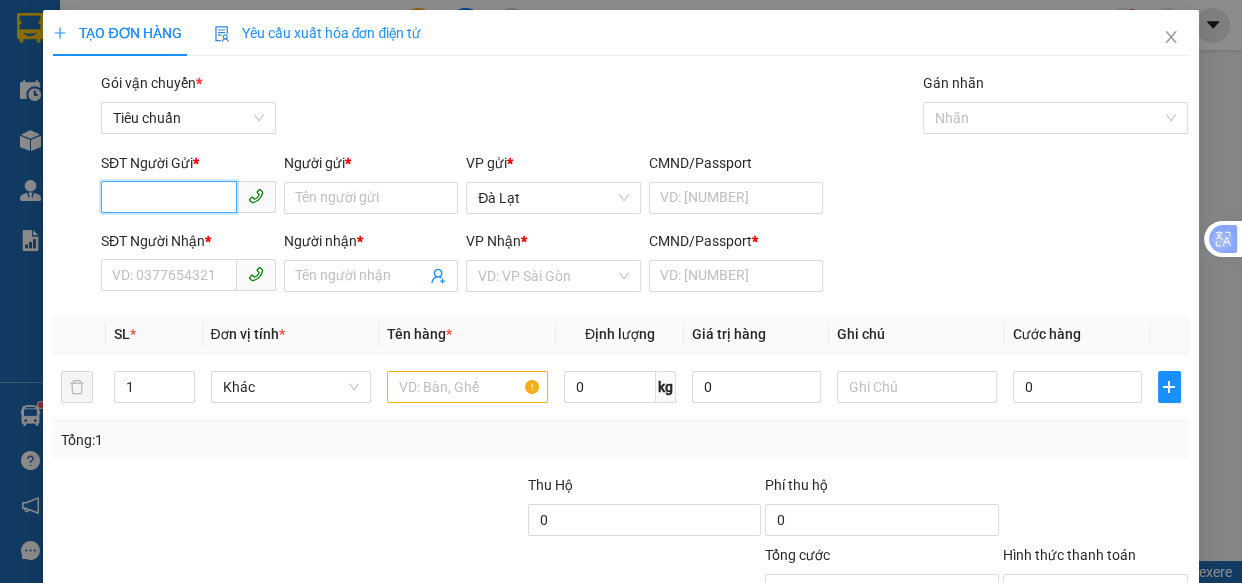 click on "SĐT Người Gửi  *" at bounding box center [169, 197] 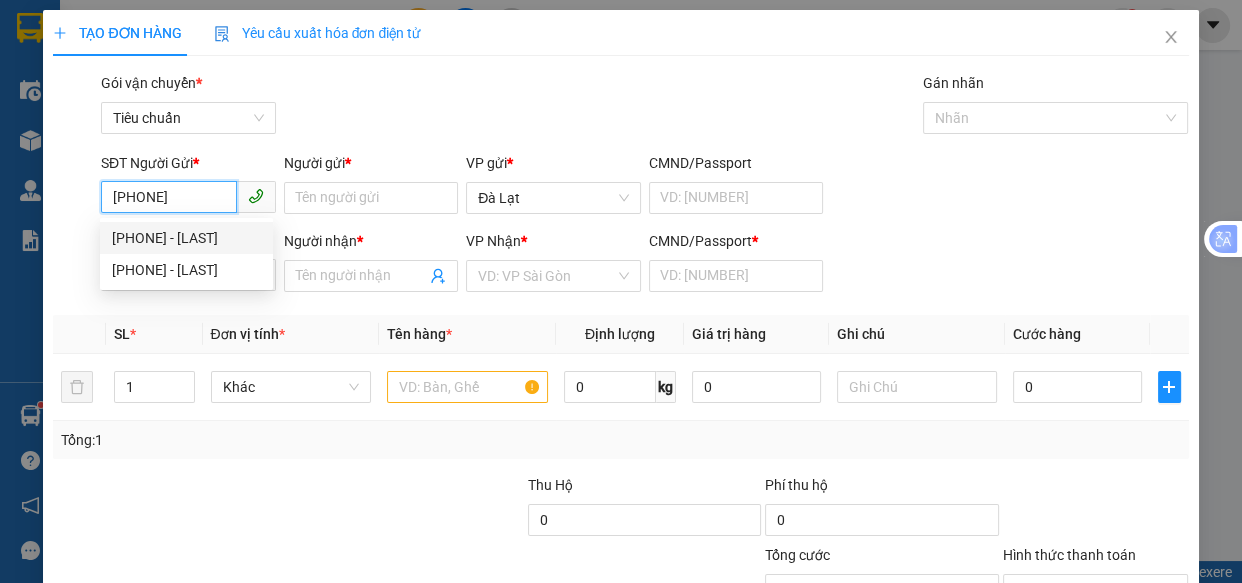 click on "[PHONE] - [LAST]" at bounding box center (186, 238) 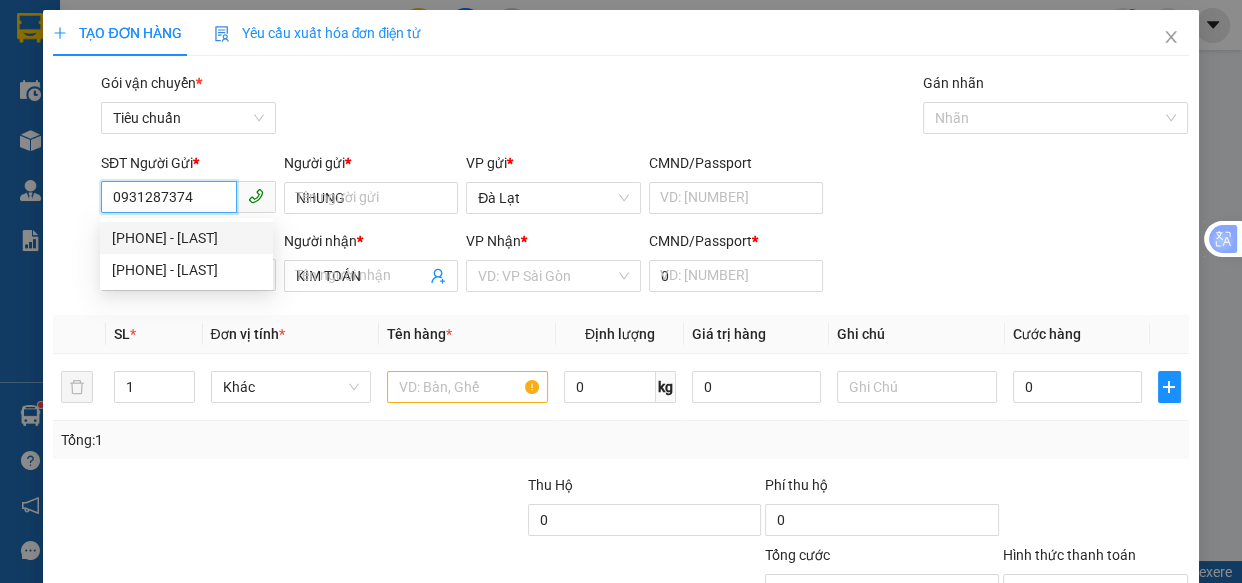 type on "80.000" 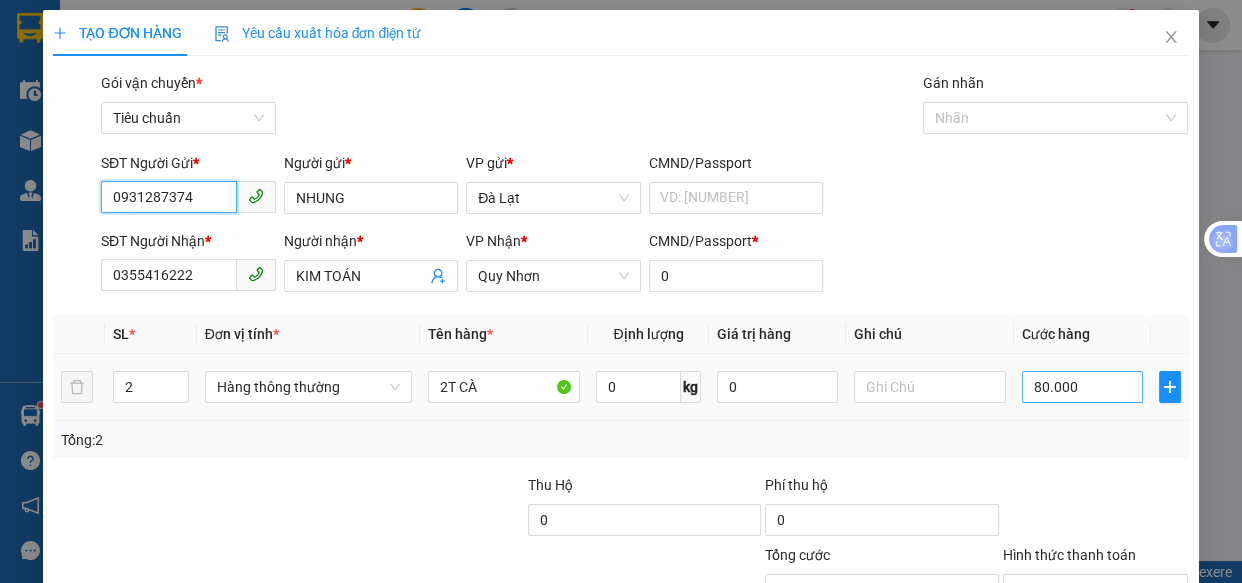 type on "0931287374" 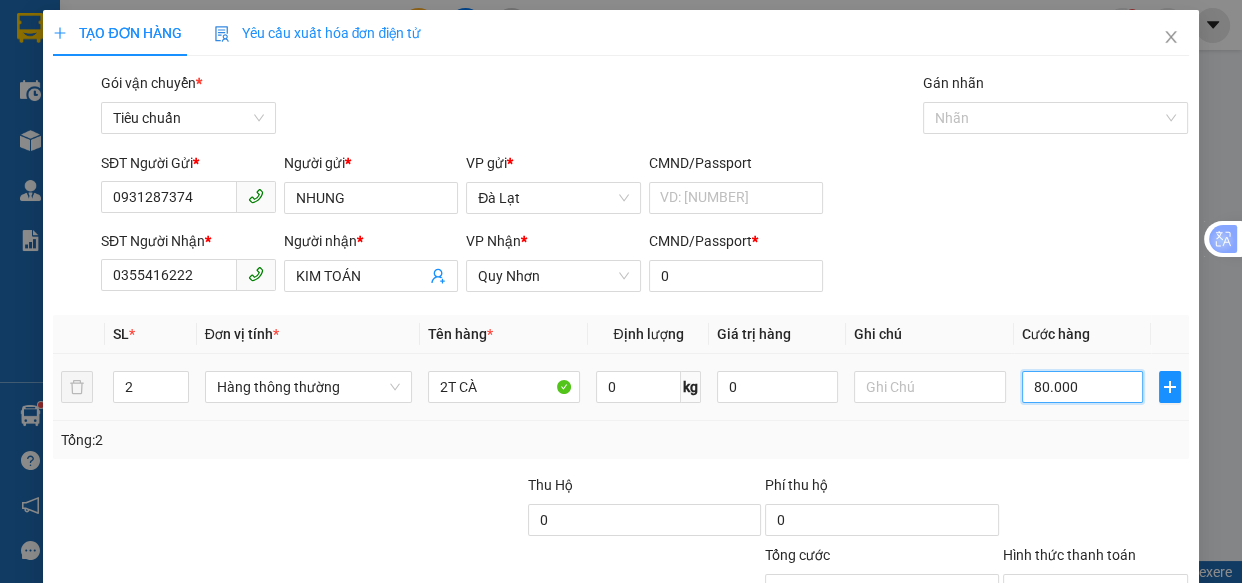 click on "80.000" at bounding box center (1082, 387) 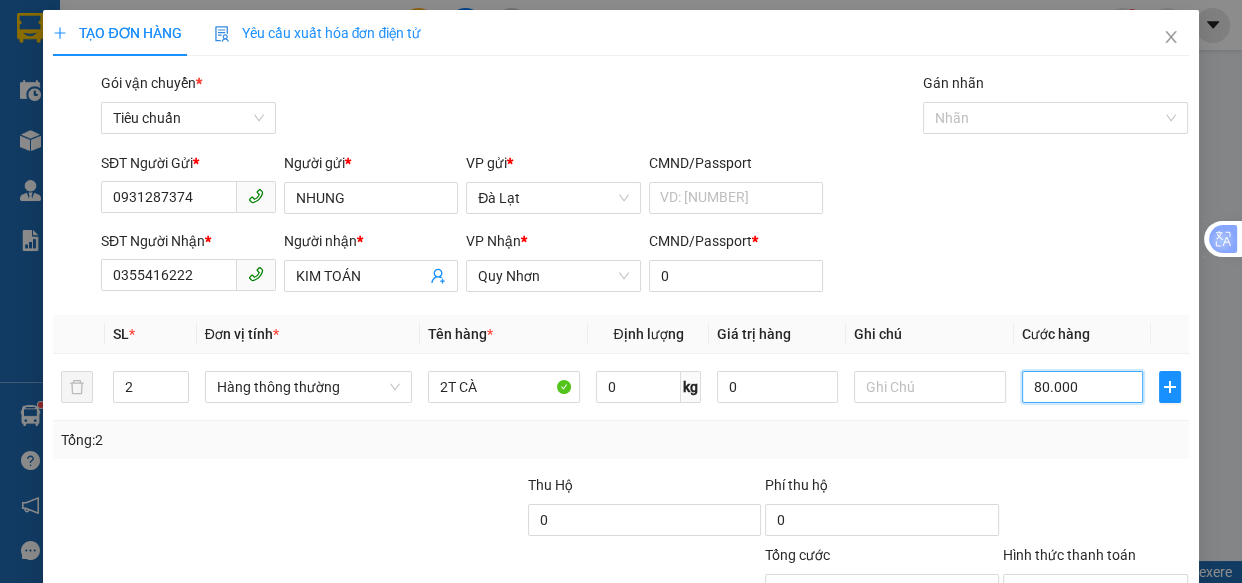 type on "1" 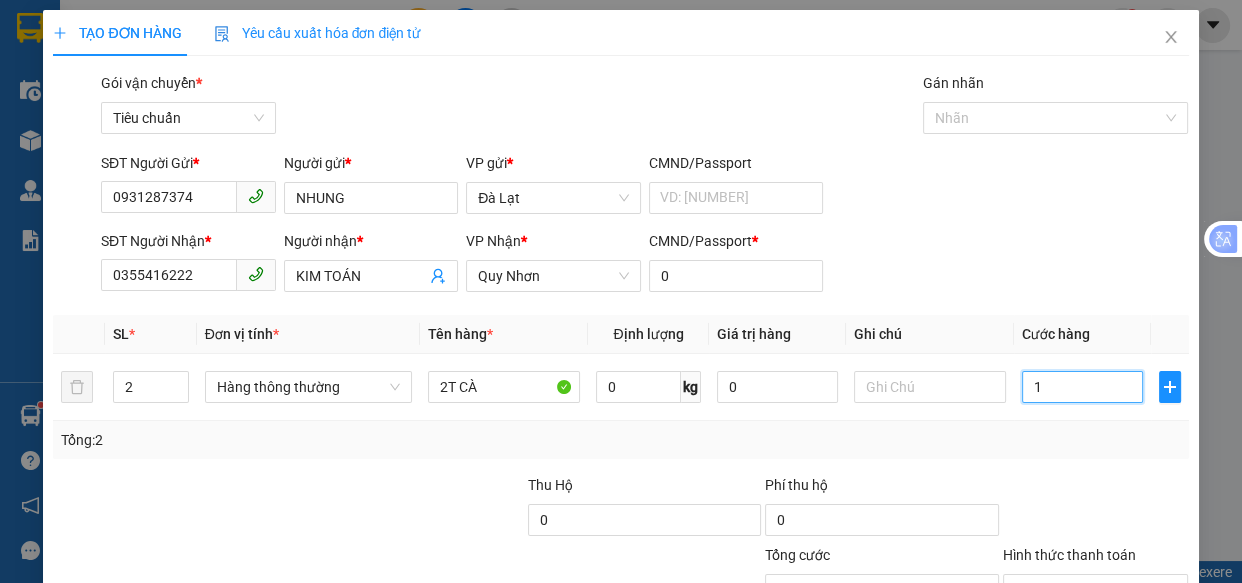 type on "10" 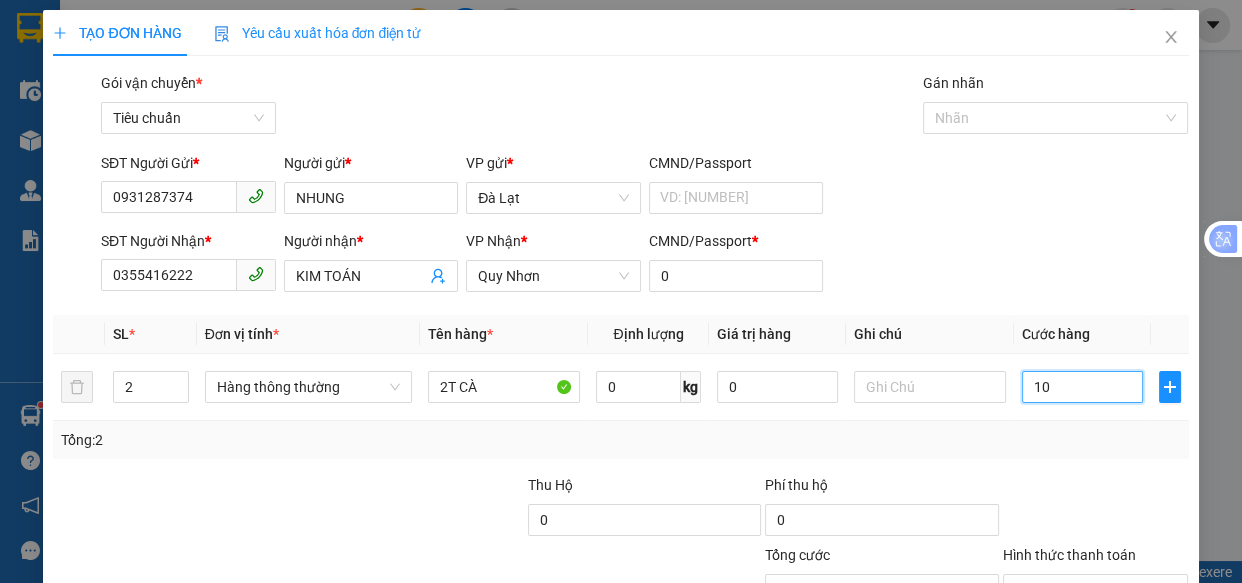 type on "100" 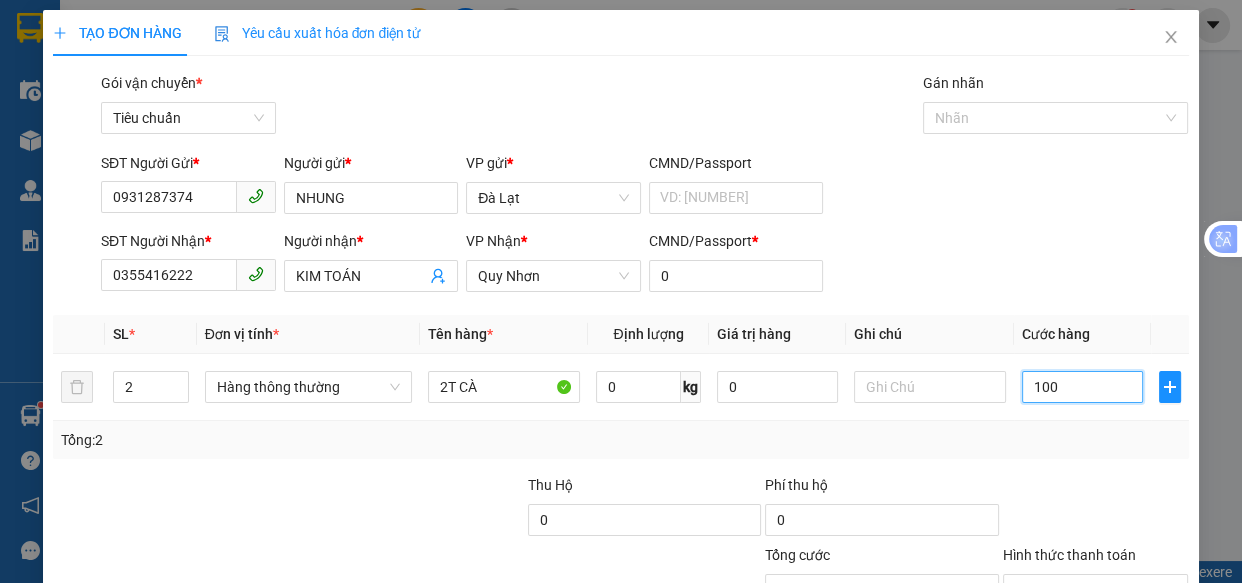 scroll, scrollTop: 156, scrollLeft: 0, axis: vertical 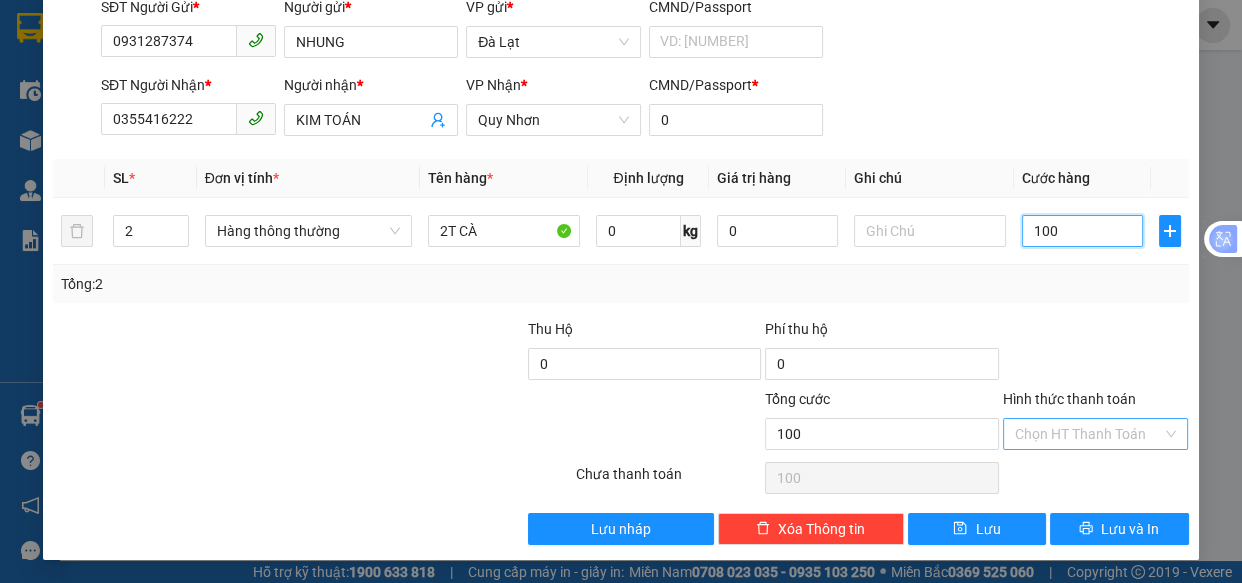 type on "100" 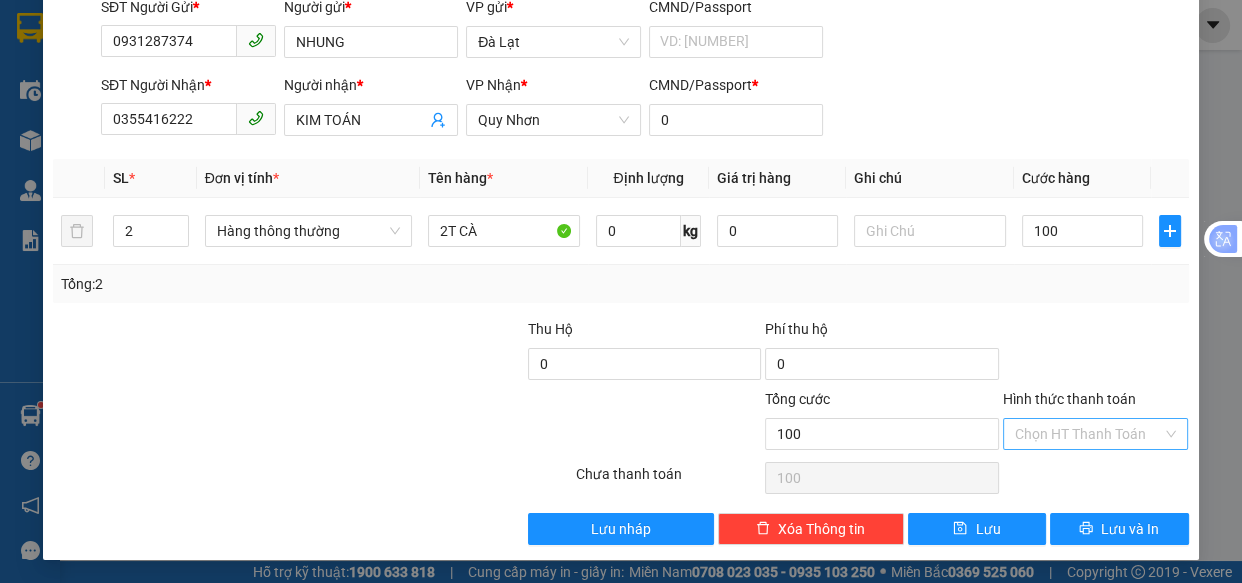 type on "100.000" 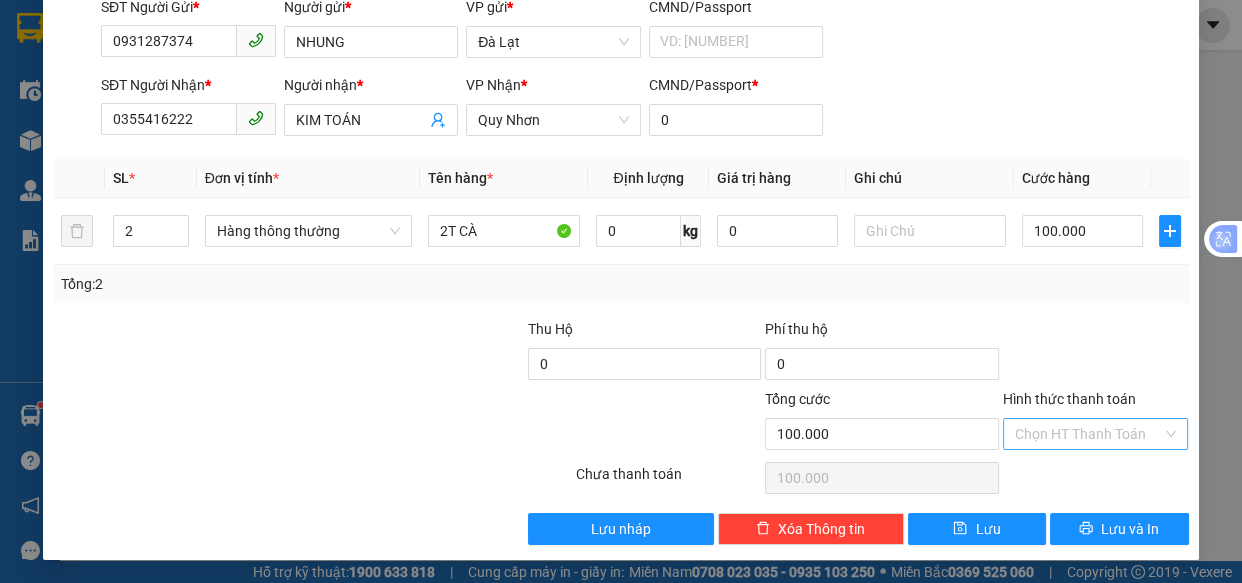 click on "Hình thức thanh toán" at bounding box center [1089, 434] 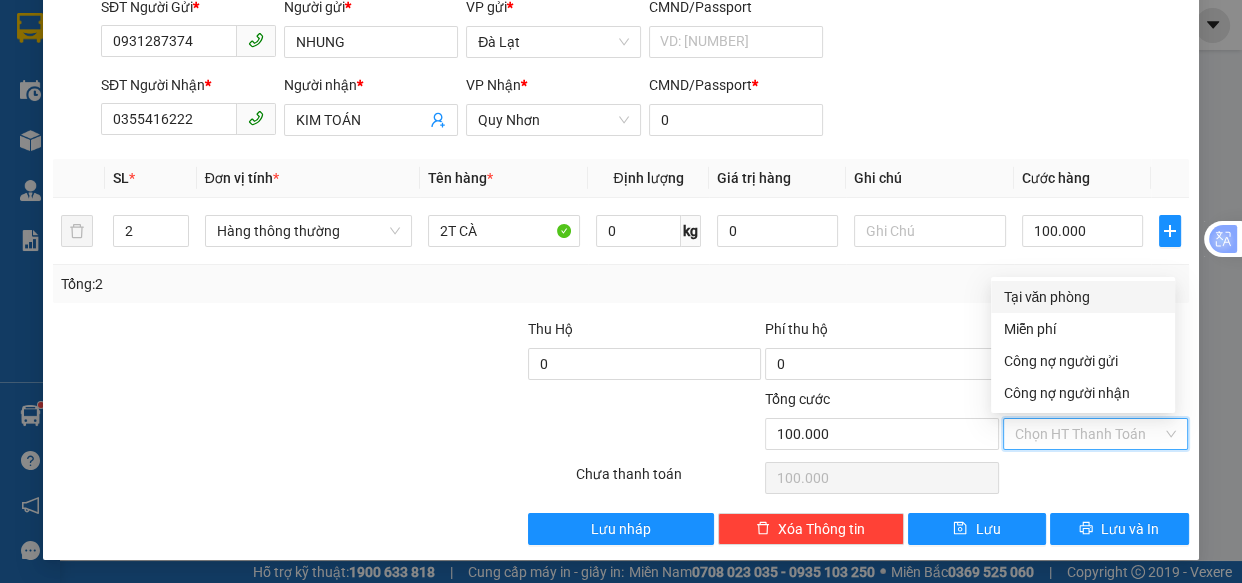 click on "Tại văn phòng" at bounding box center [1083, 297] 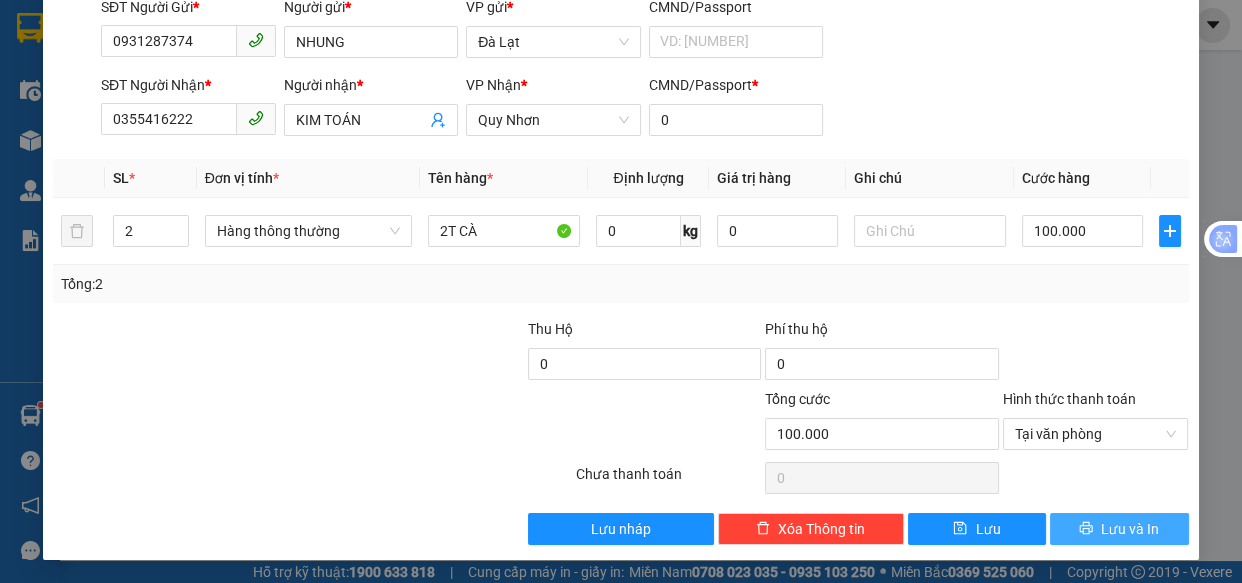click on "Lưu và In" at bounding box center (1130, 529) 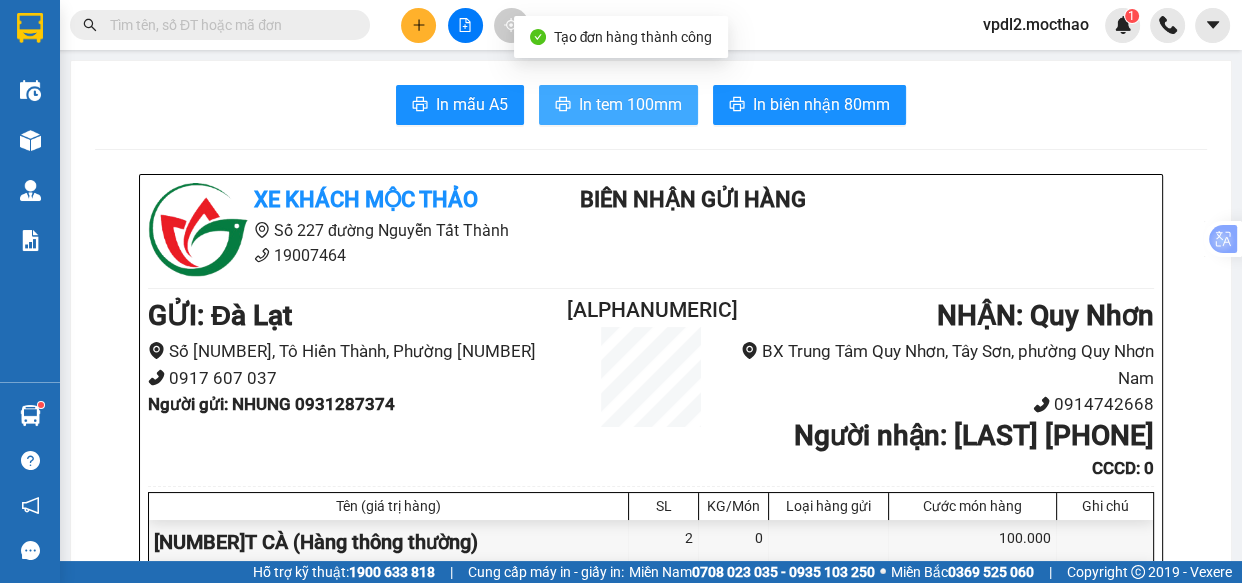 click on "In tem 100mm" at bounding box center [630, 104] 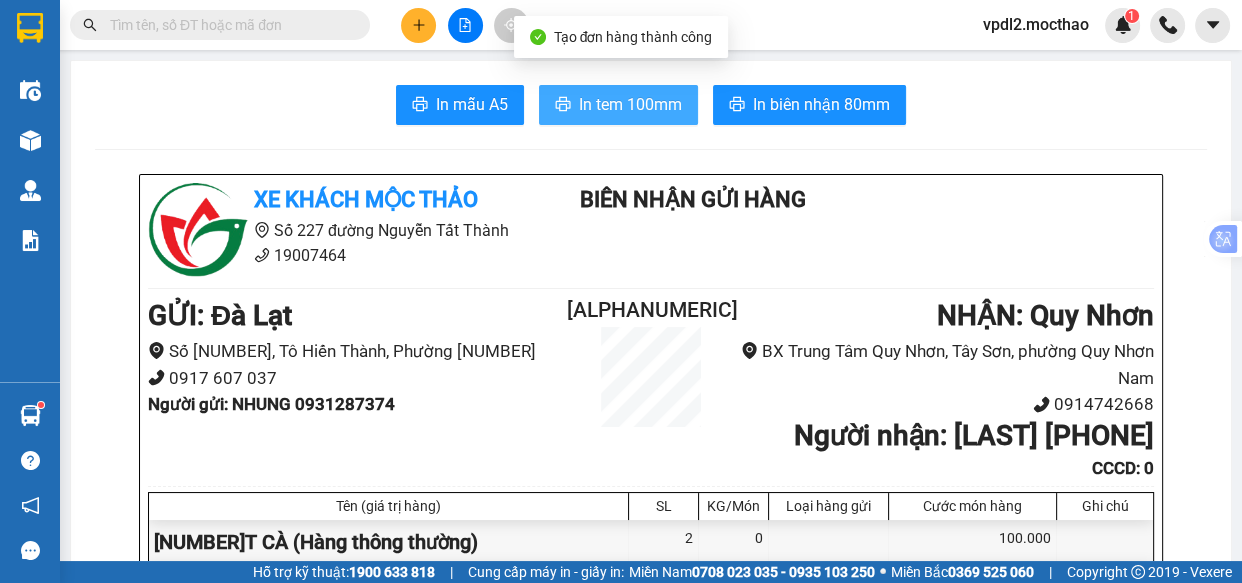 scroll, scrollTop: 0, scrollLeft: 0, axis: both 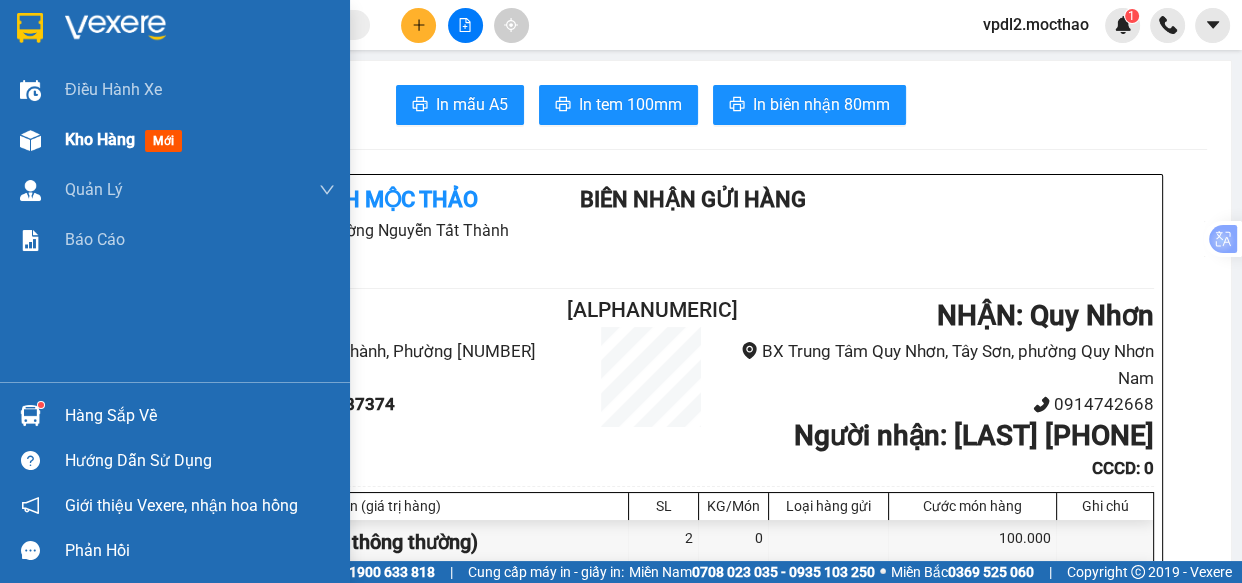 click on "Kho hàng" at bounding box center (100, 139) 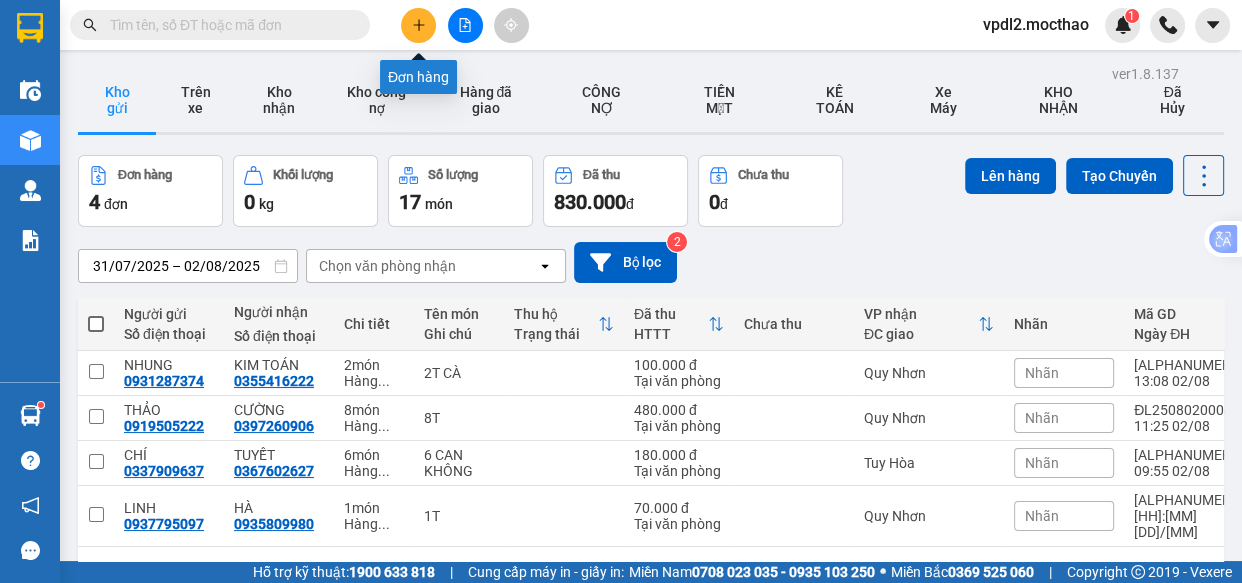 click 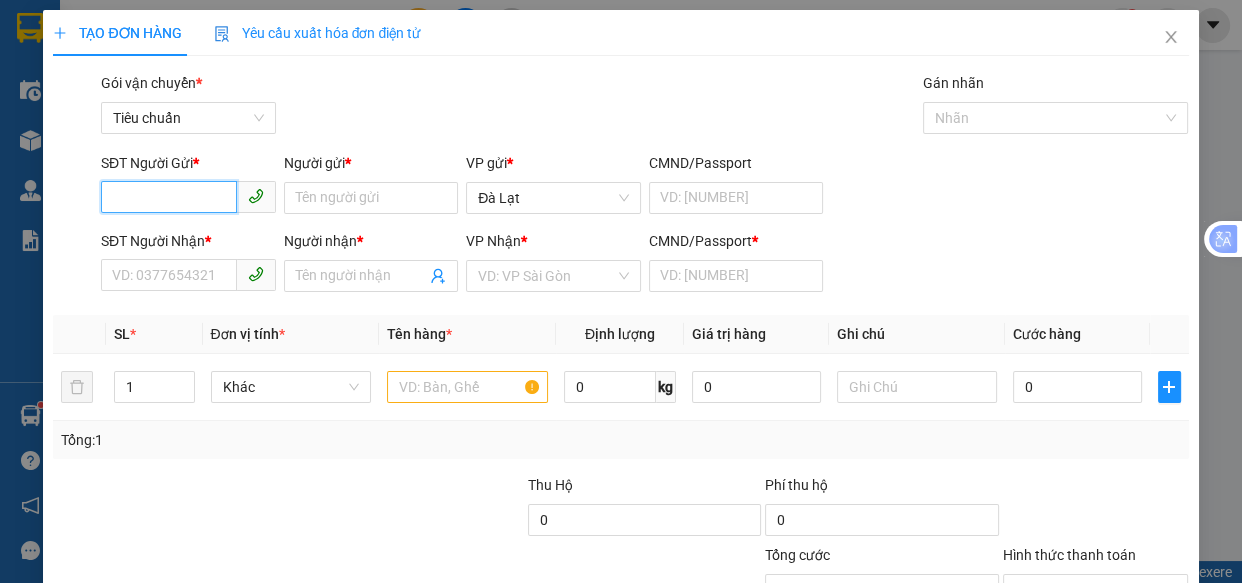 click on "SĐT Người Gửi  *" at bounding box center (169, 197) 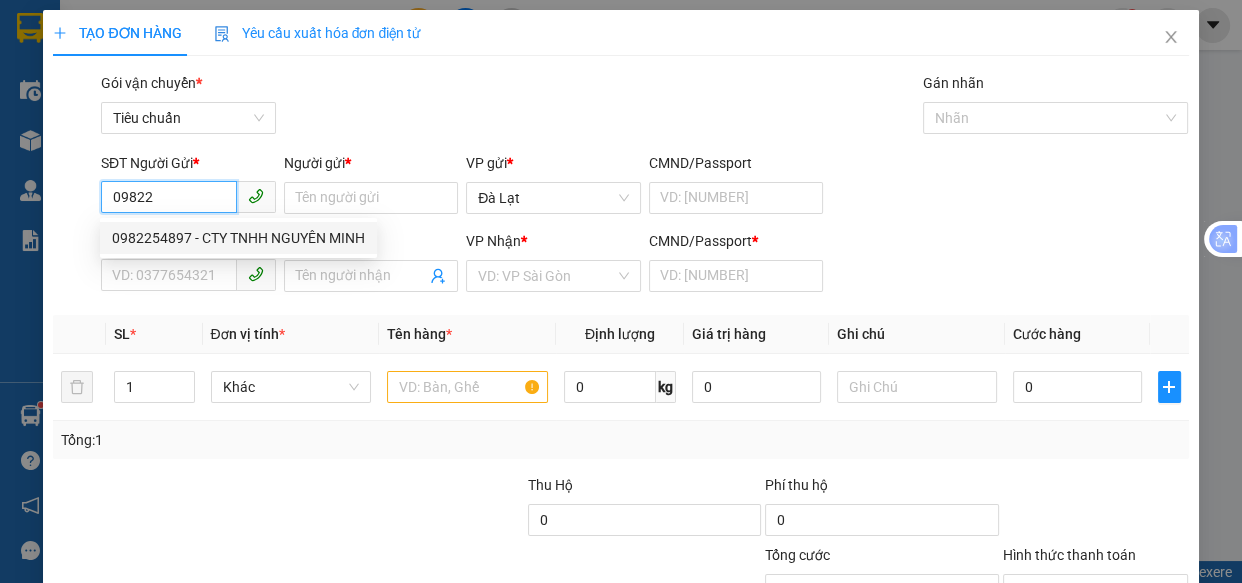 click on "0982254897 - CTY TNHH NGUYÊN MINH" at bounding box center [238, 238] 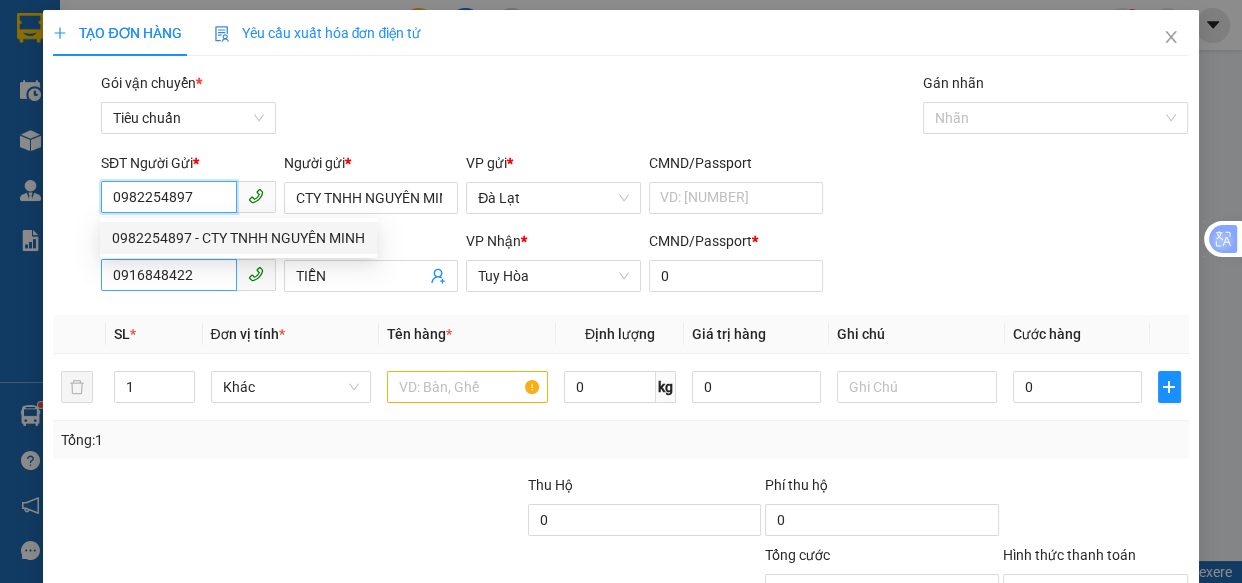 type on "110.000" 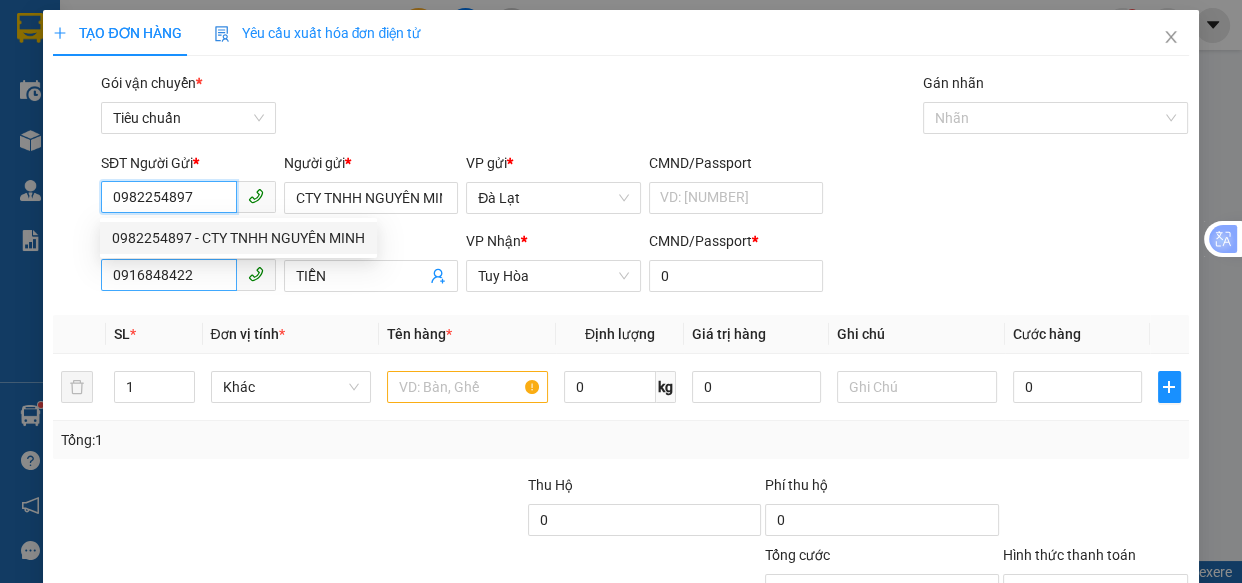 type on "110.000" 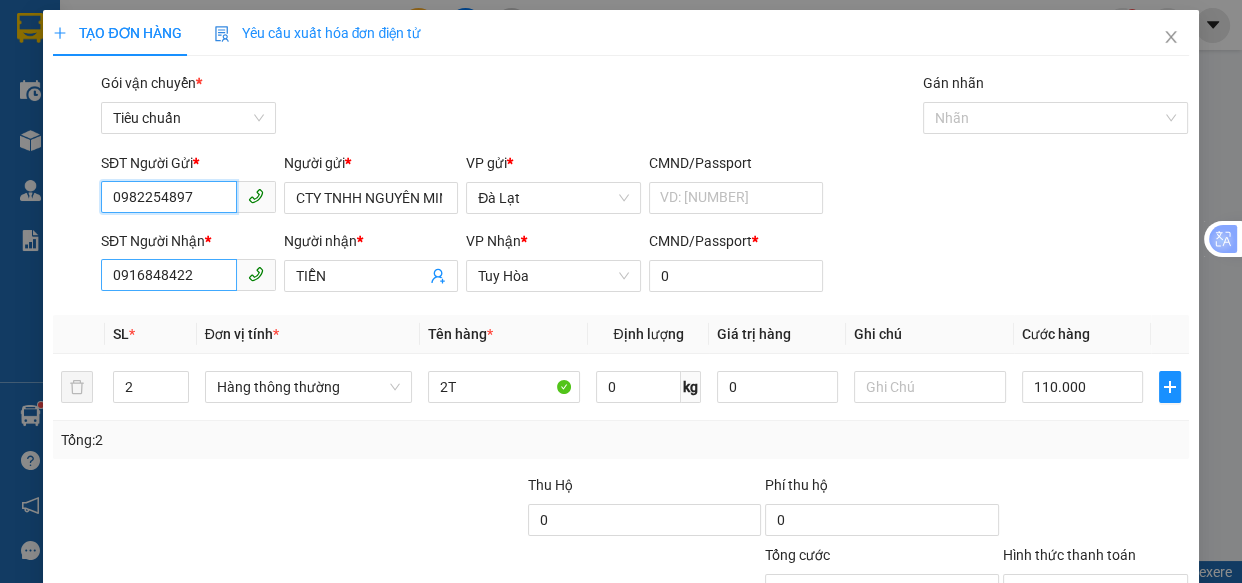 type on "0982254897" 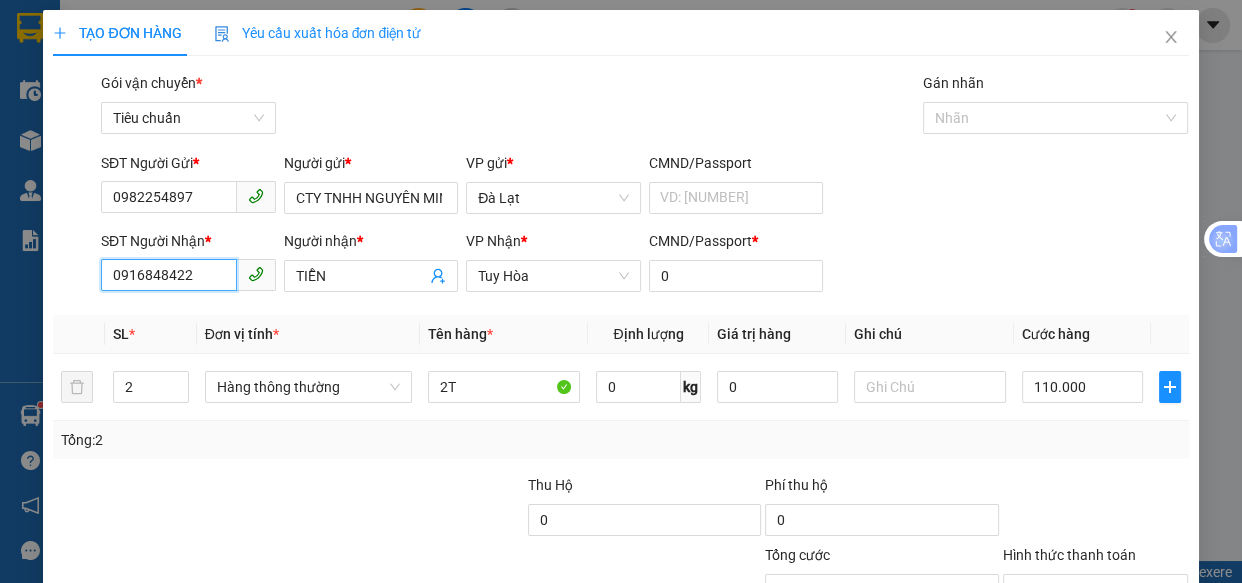 click on "0916848422" at bounding box center [169, 275] 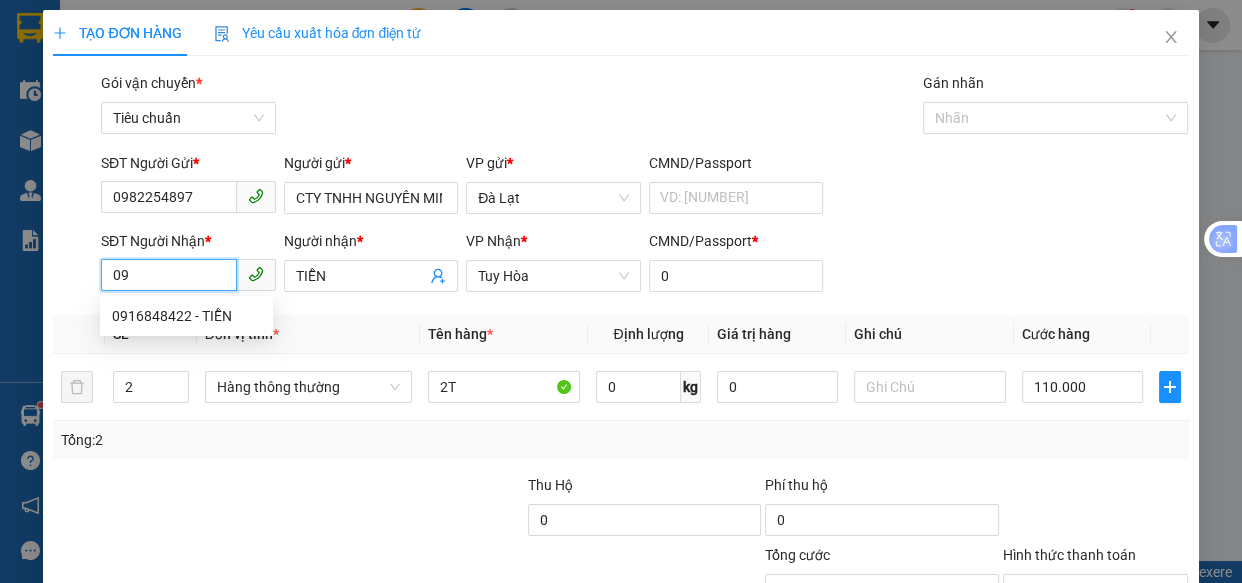 type on "0" 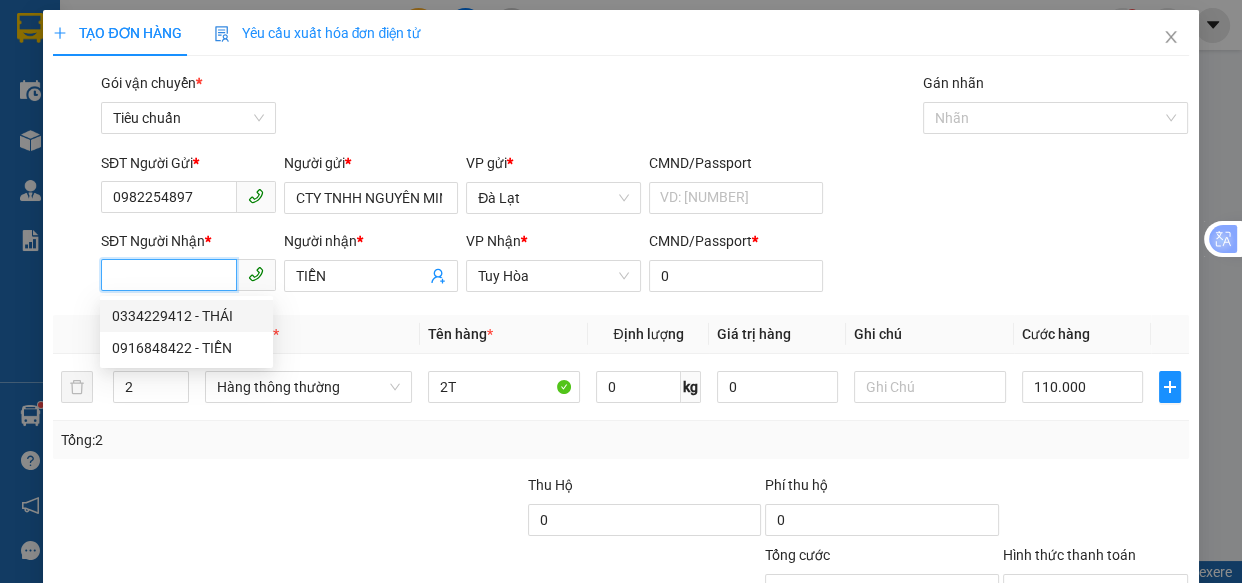click on "0334229412 - THÁI" at bounding box center (186, 316) 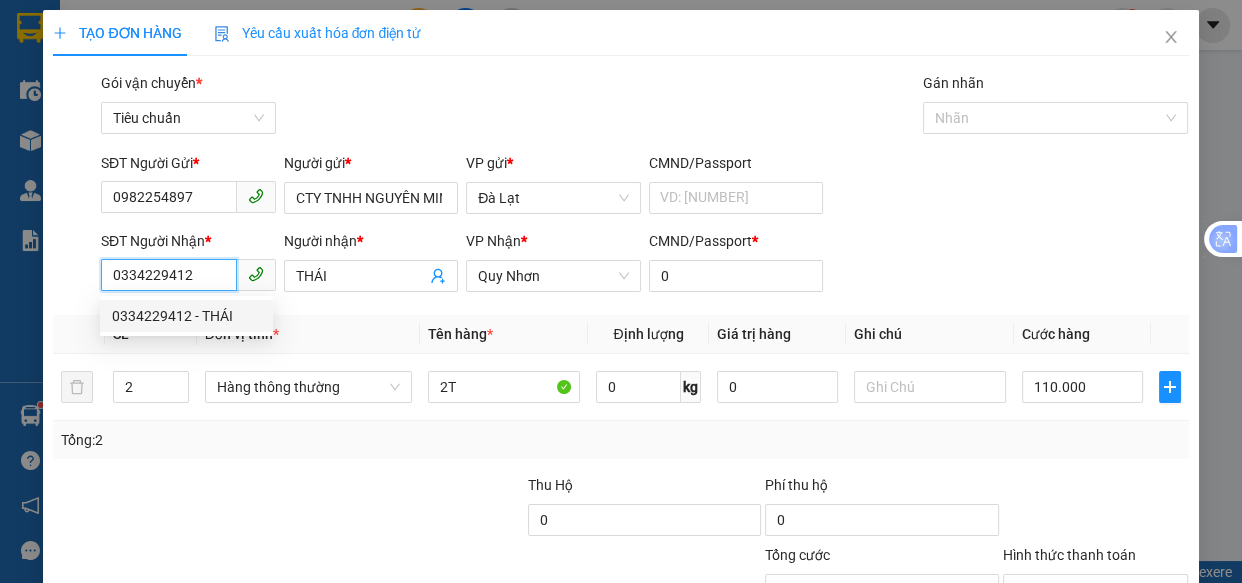 type on "280.000" 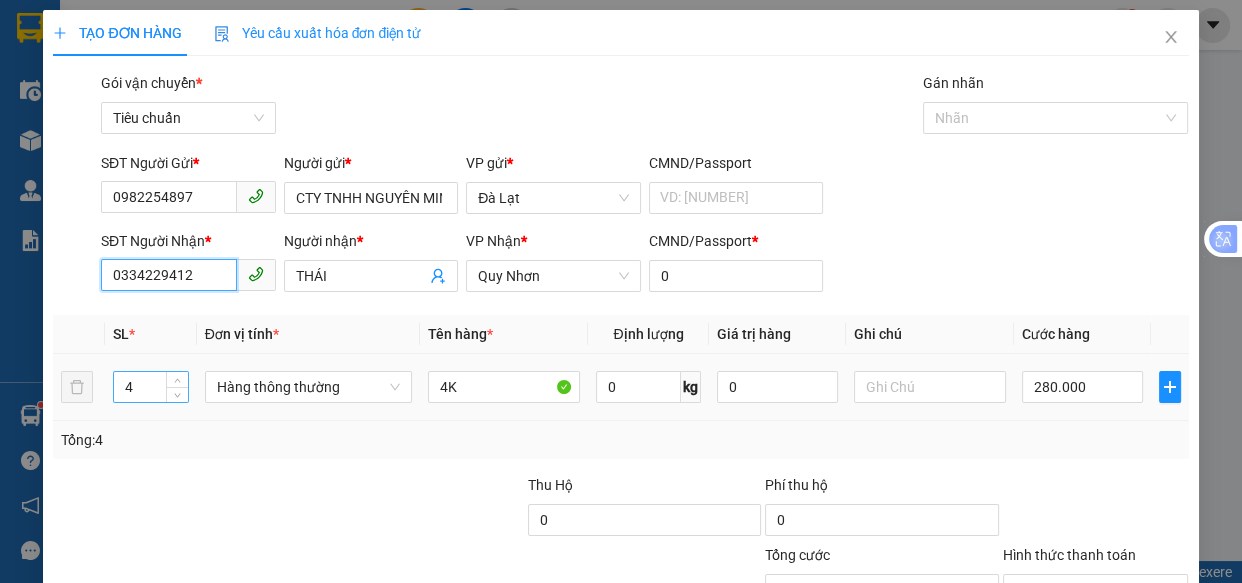 type on "0334229412" 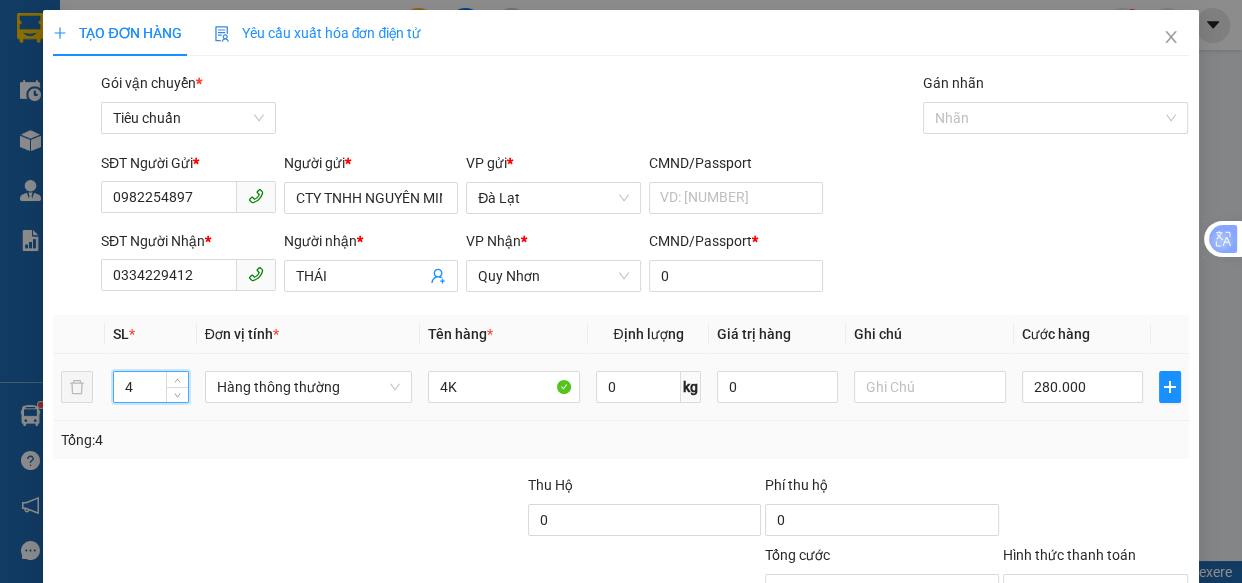 click on "4" at bounding box center (150, 387) 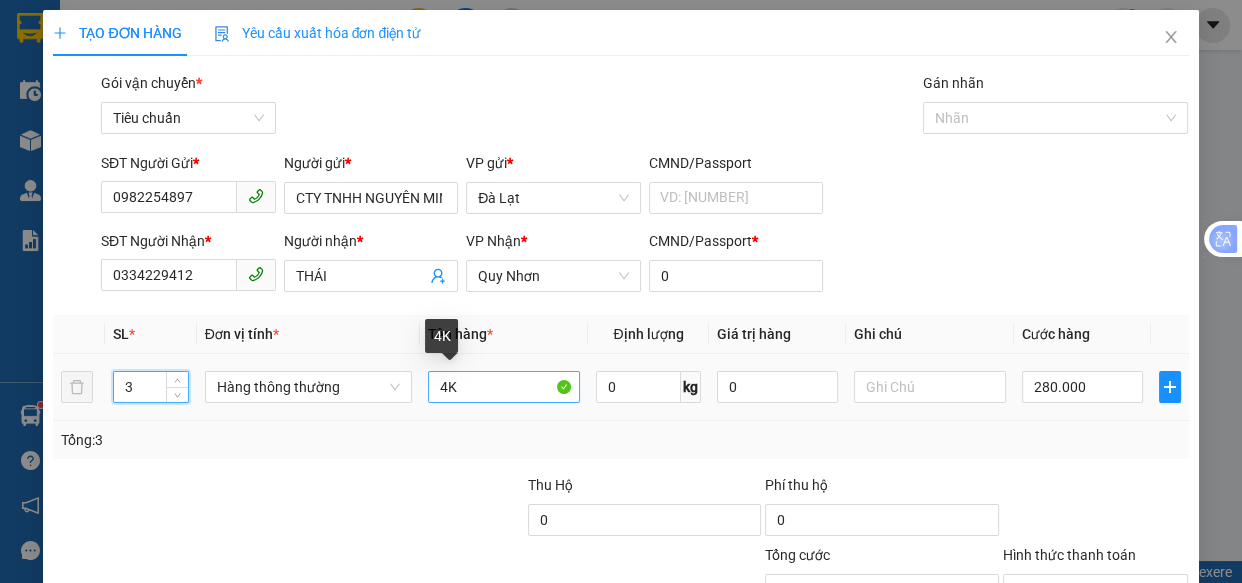type on "3" 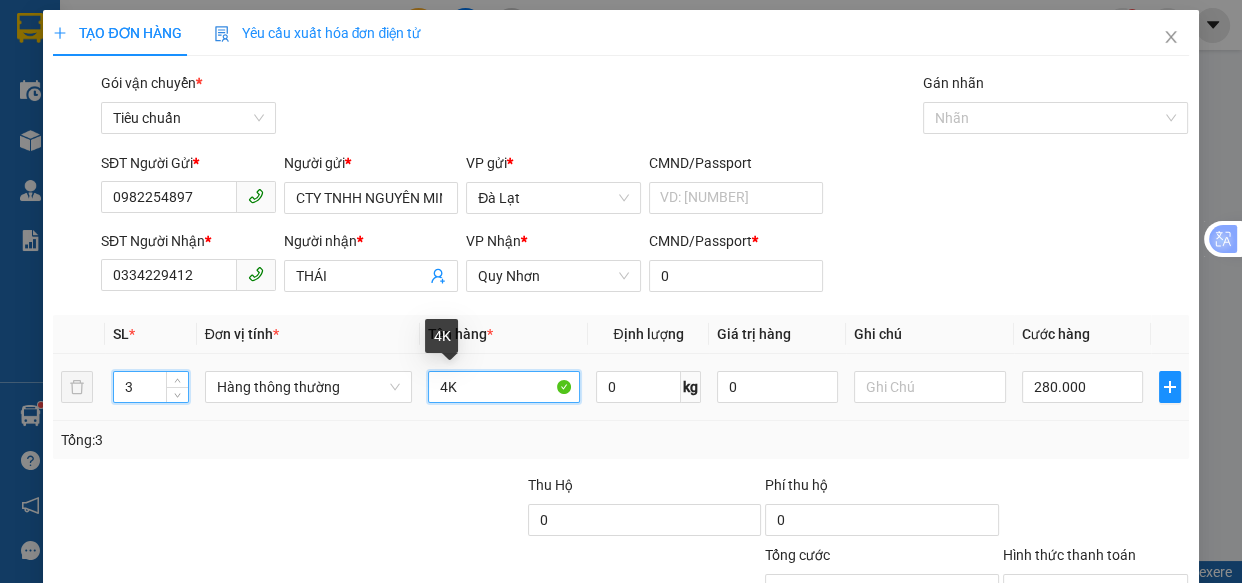 click on "4K" at bounding box center (503, 387) 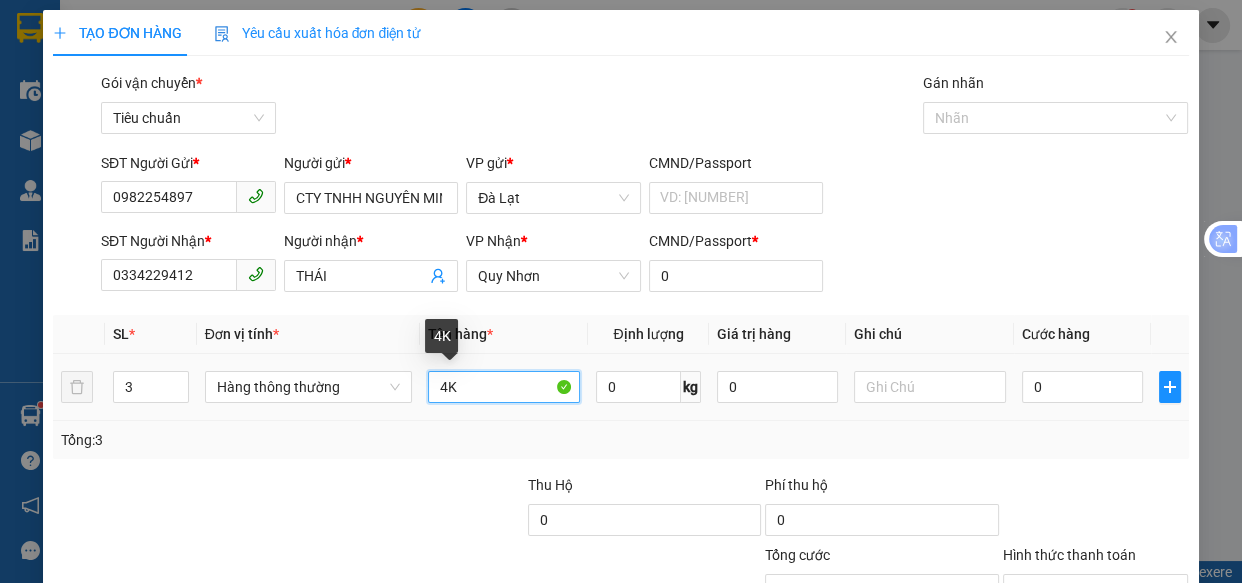 type on "0" 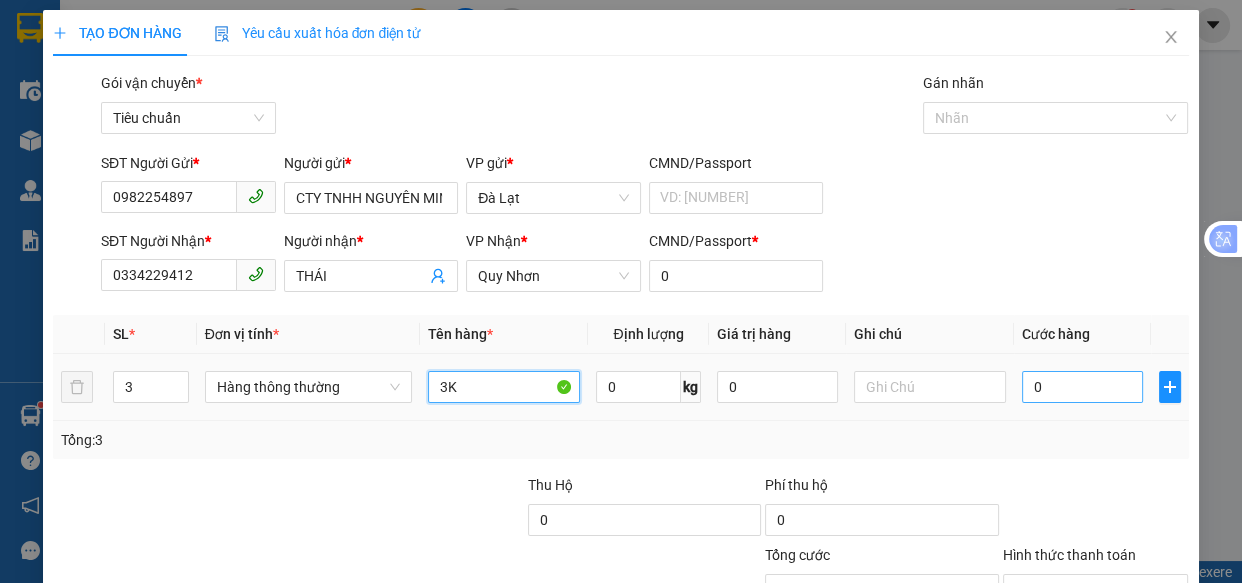 type on "3K" 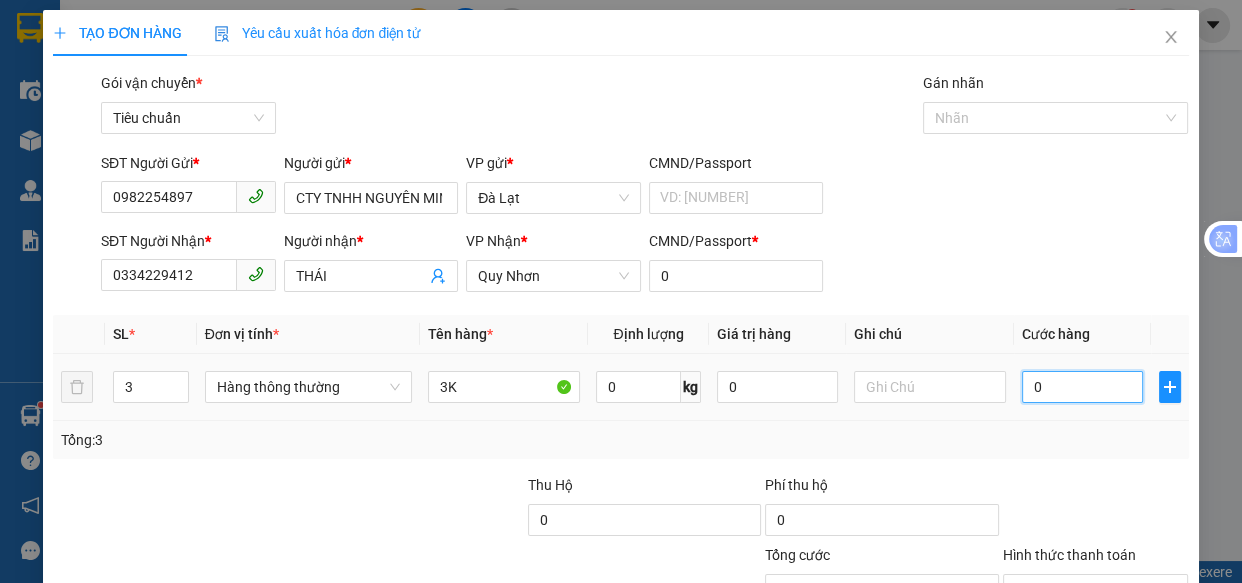 click on "0" at bounding box center [1082, 387] 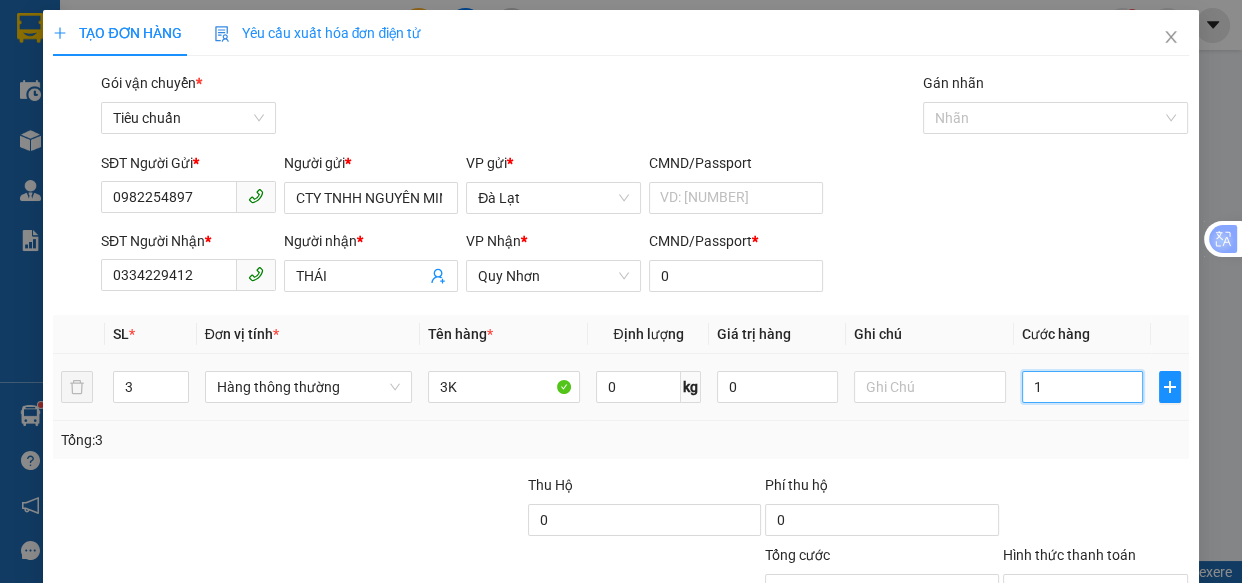type on "18" 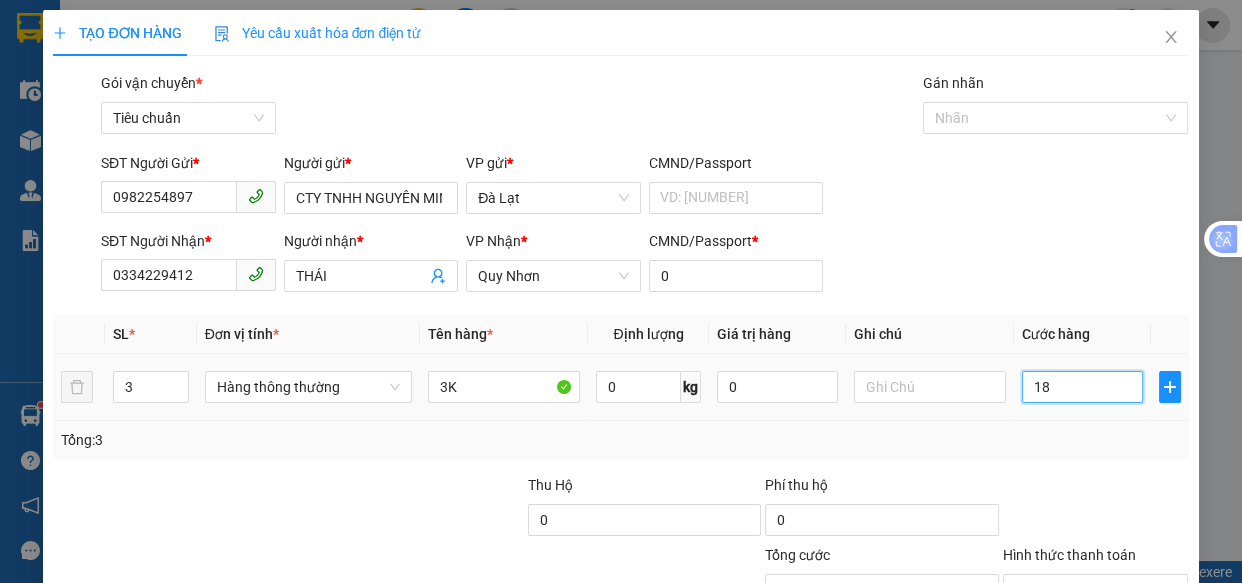 type on "180" 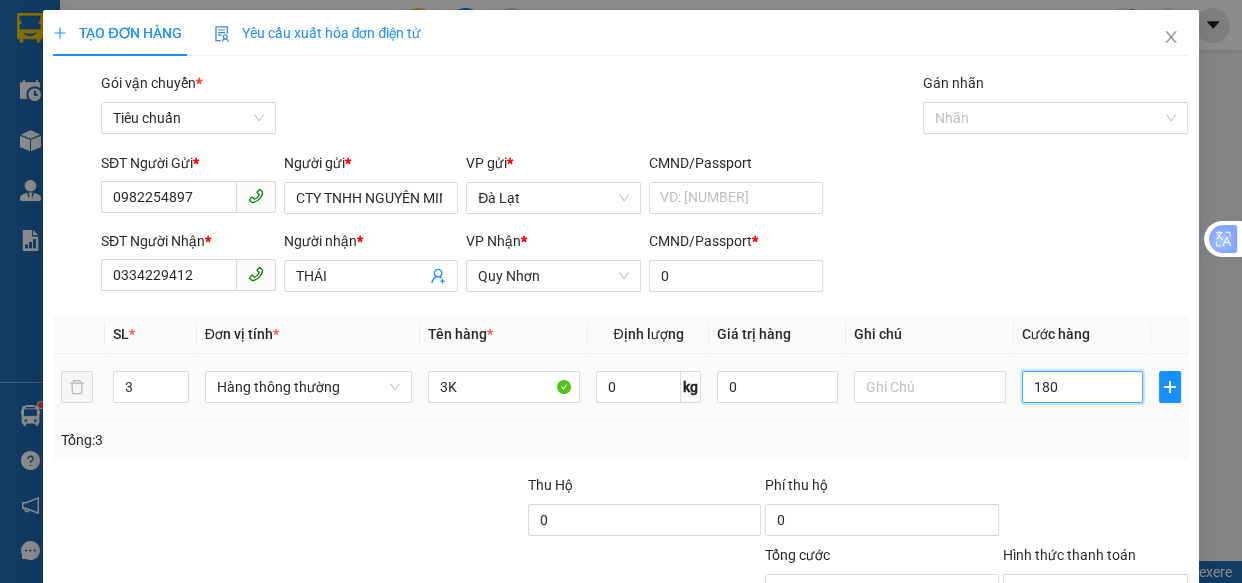 scroll, scrollTop: 156, scrollLeft: 0, axis: vertical 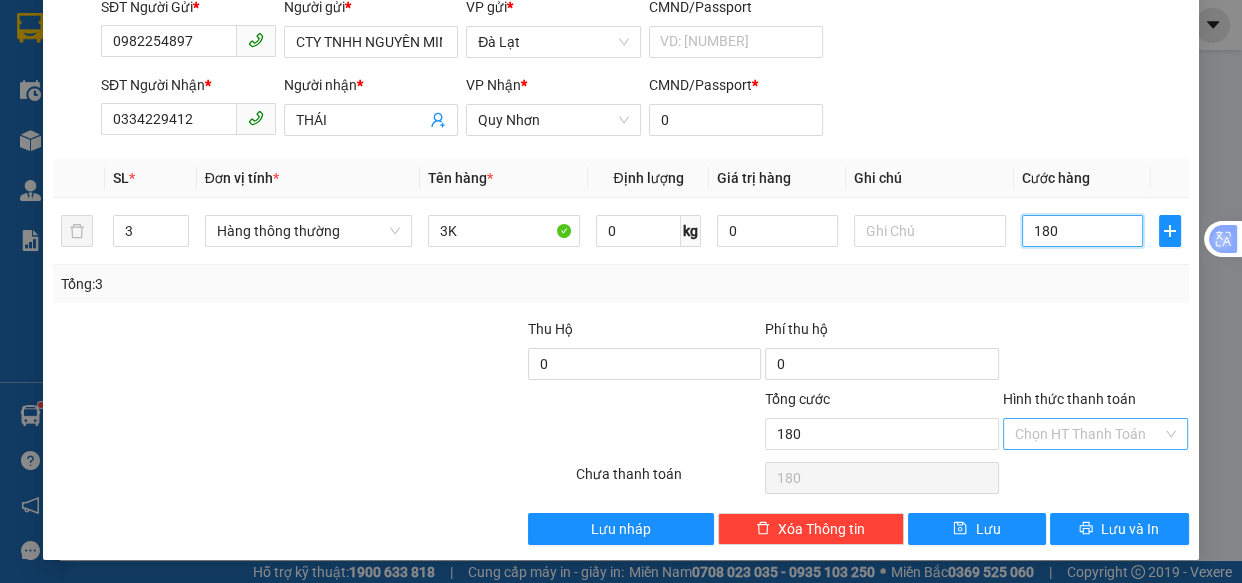 type on "180" 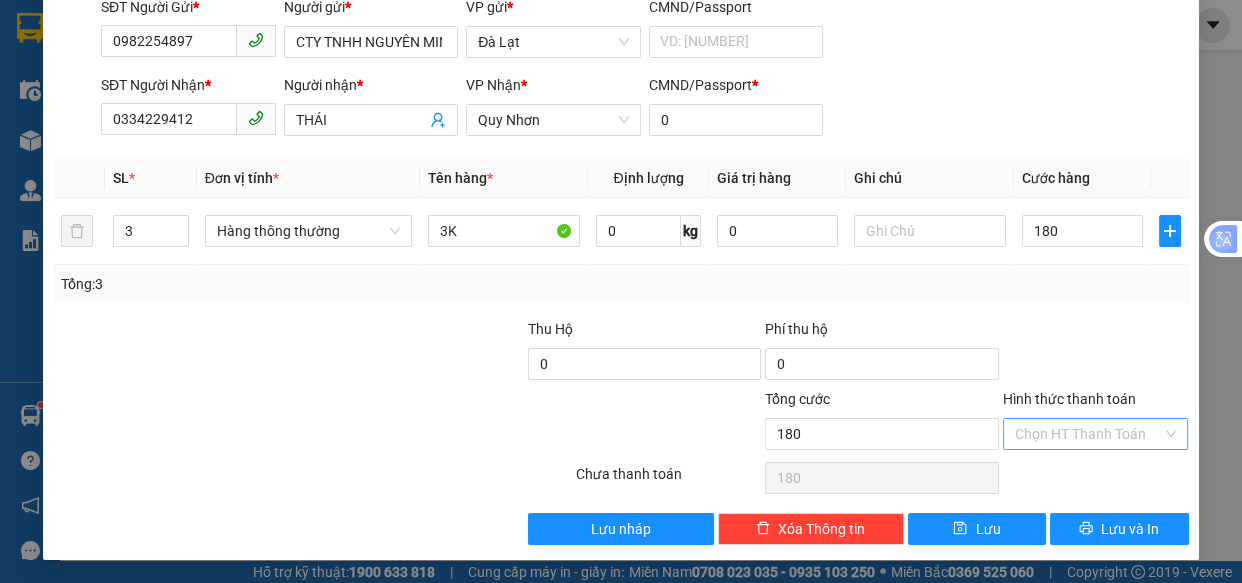 type on "180.000" 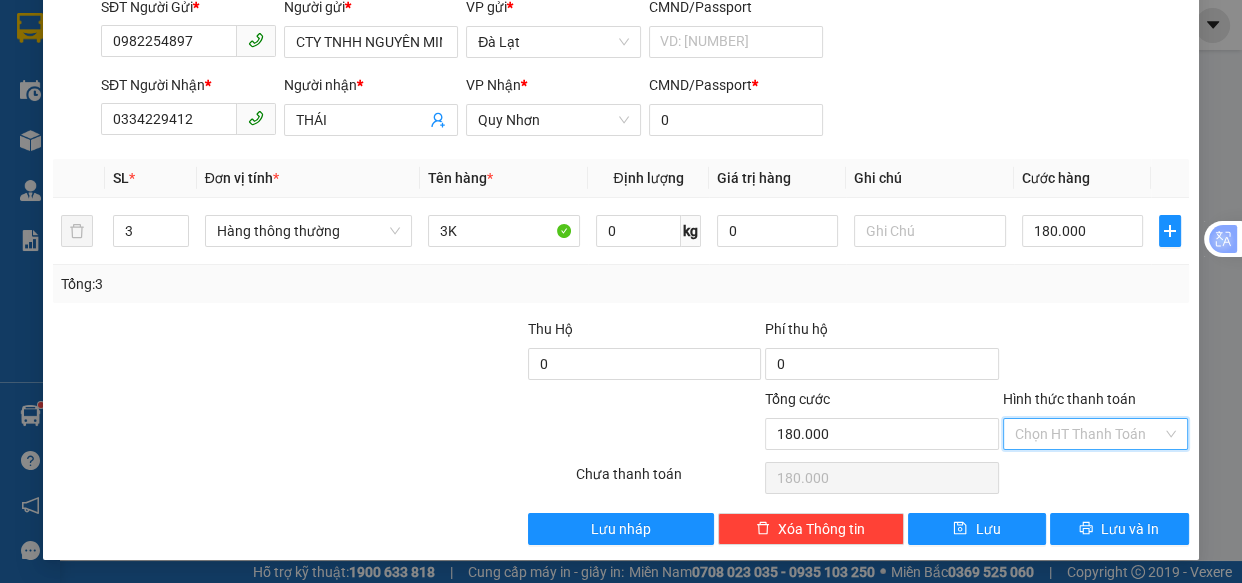 click on "Hình thức thanh toán" at bounding box center (1089, 434) 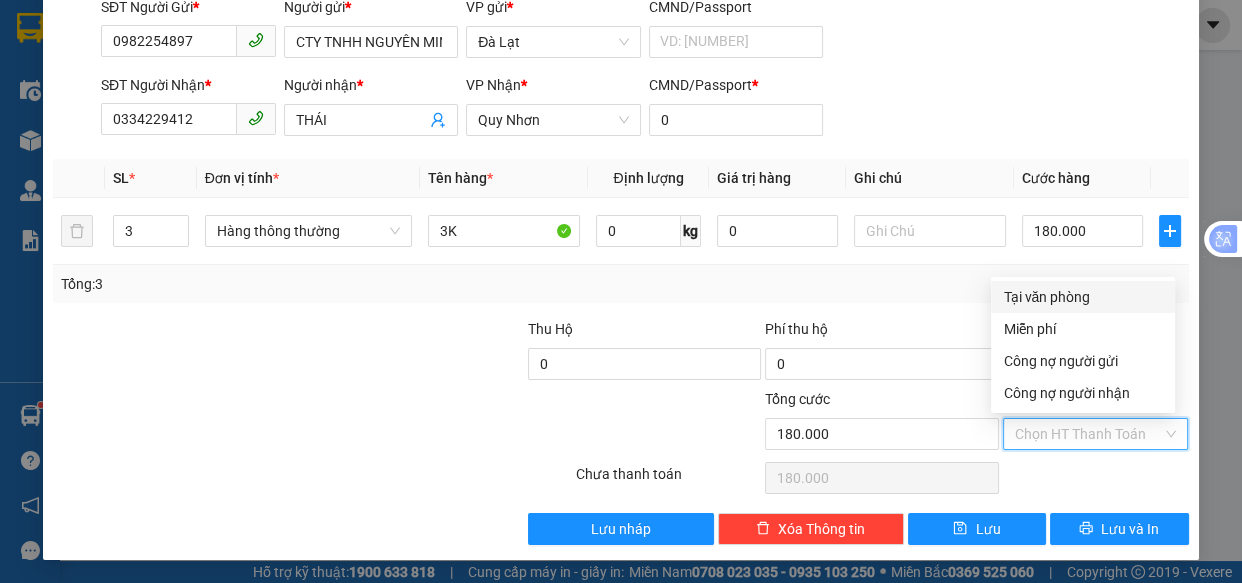click on "Tại văn phòng" at bounding box center [1083, 297] 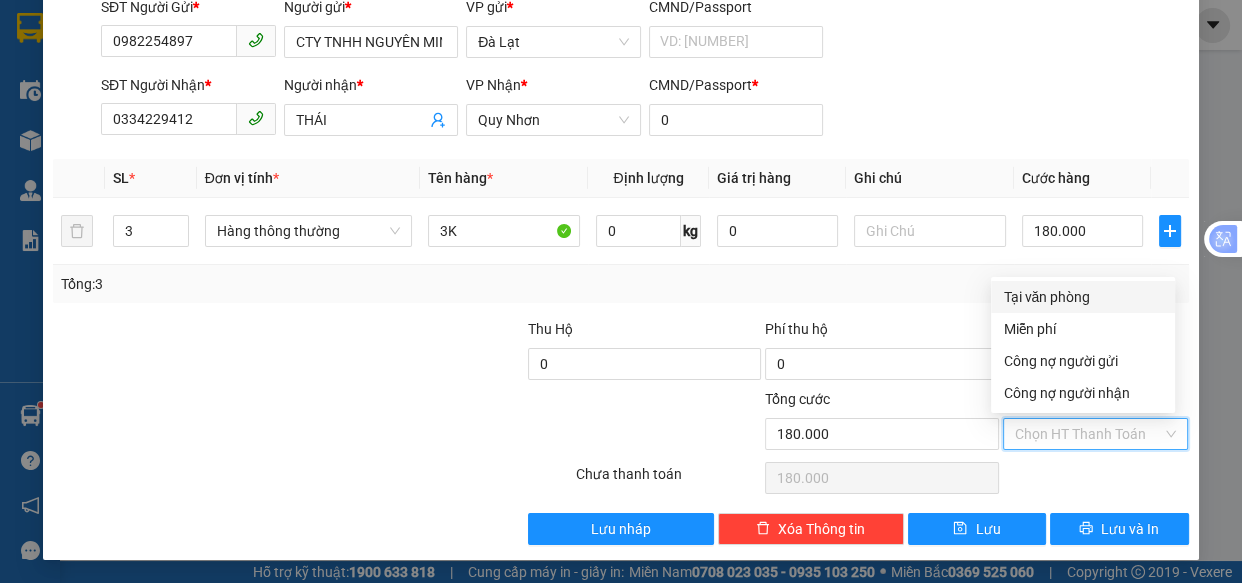 type on "0" 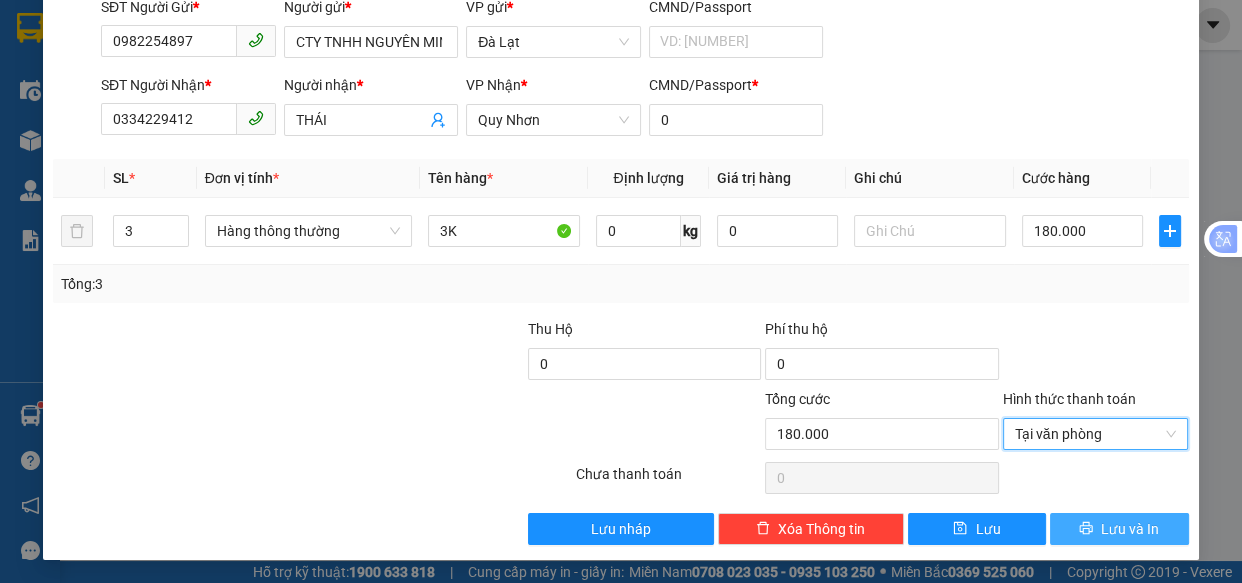 click on "Lưu và In" at bounding box center [1130, 529] 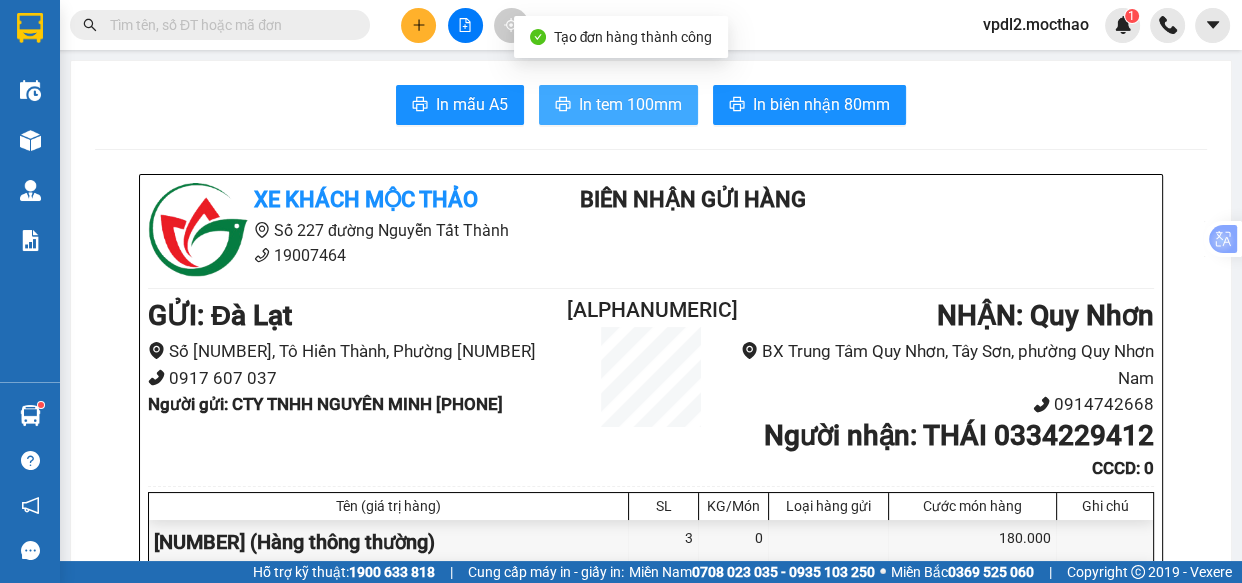 click on "In tem 100mm" at bounding box center (630, 104) 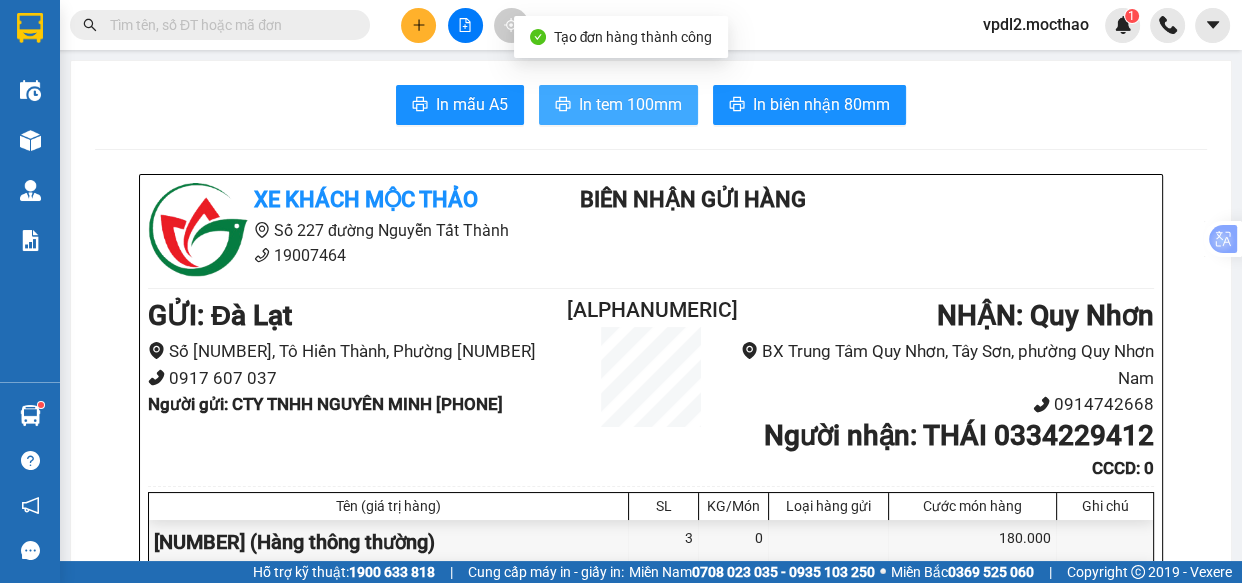 scroll, scrollTop: 0, scrollLeft: 0, axis: both 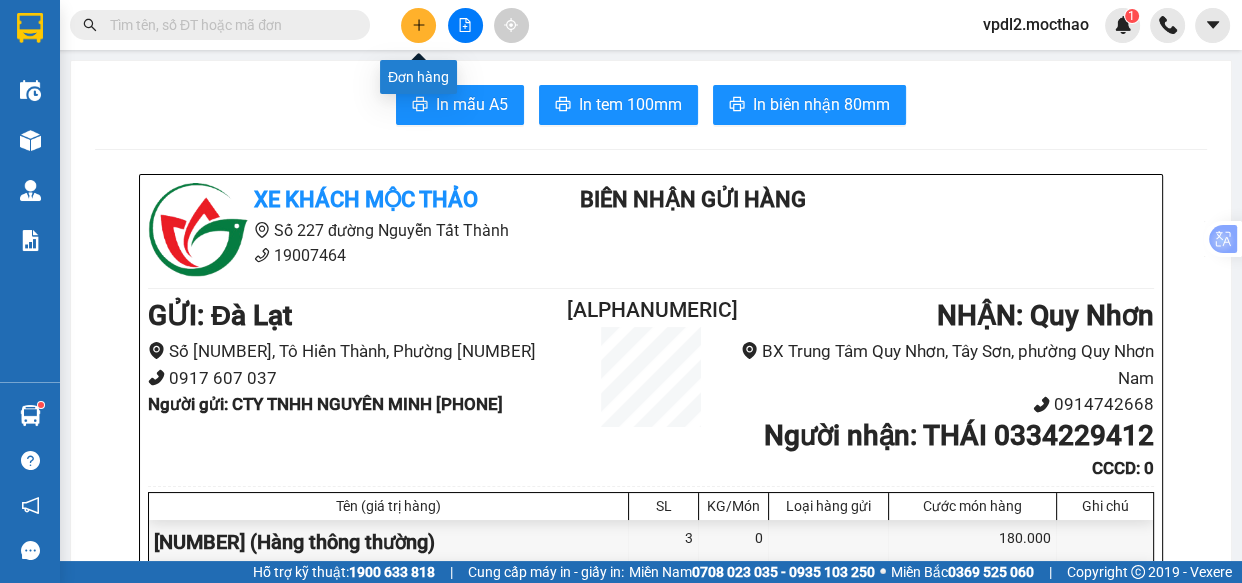 click 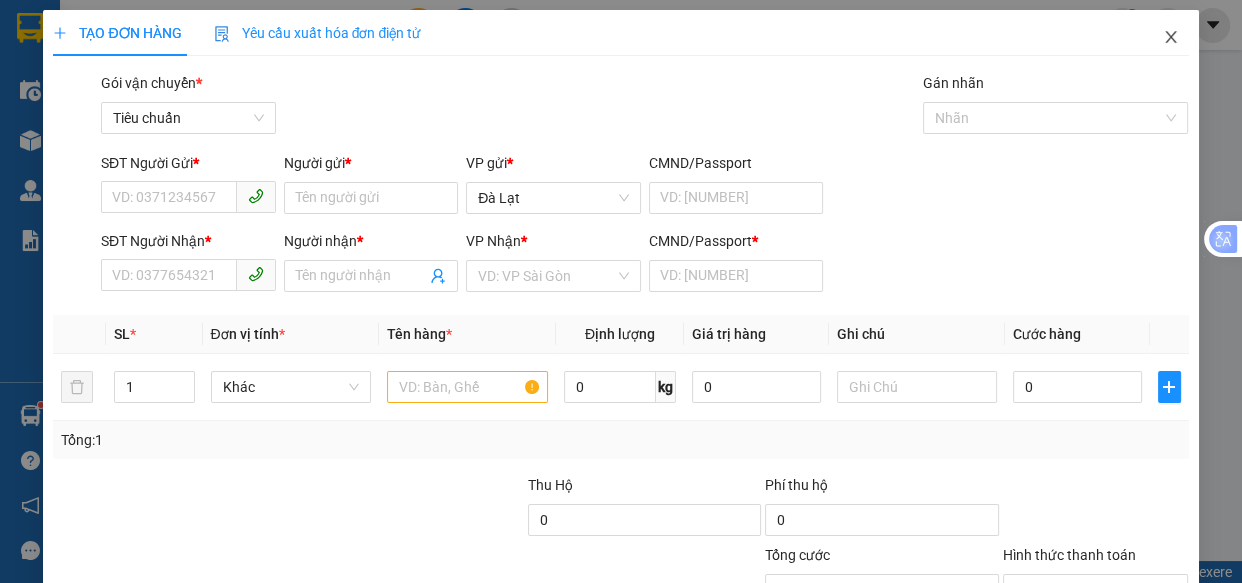 click 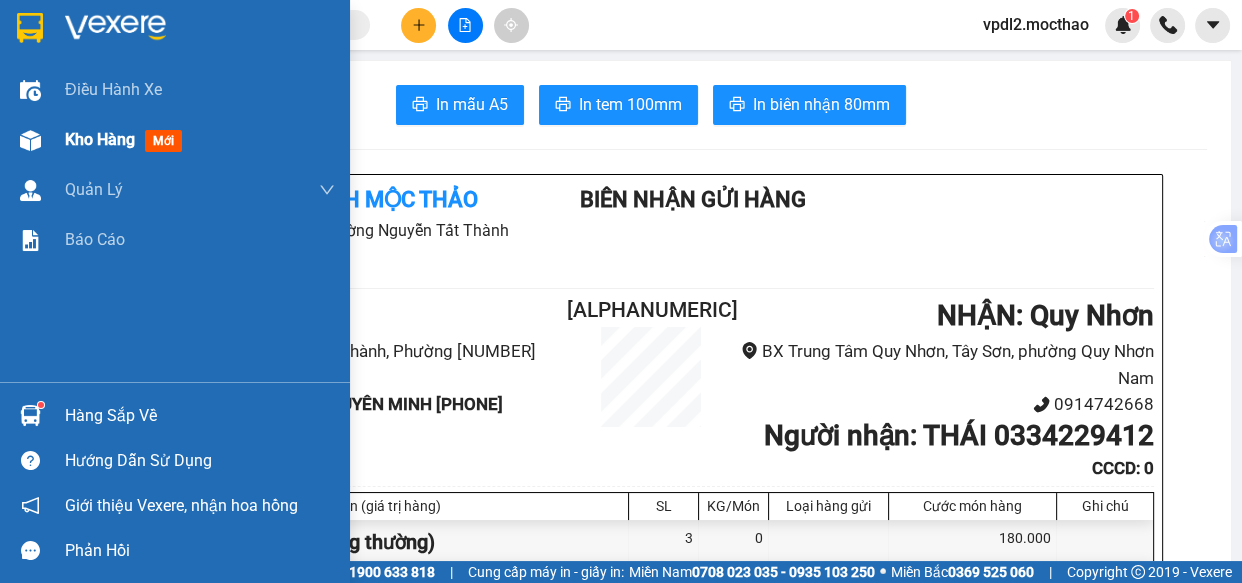click on "Kho hàng" at bounding box center (100, 139) 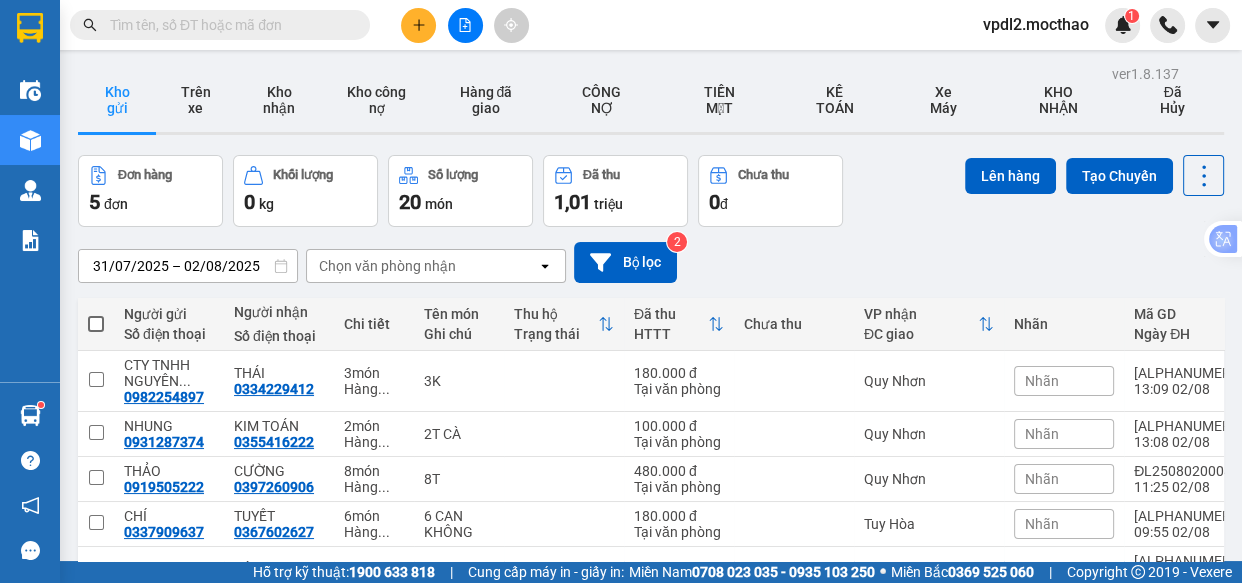scroll, scrollTop: 119, scrollLeft: 0, axis: vertical 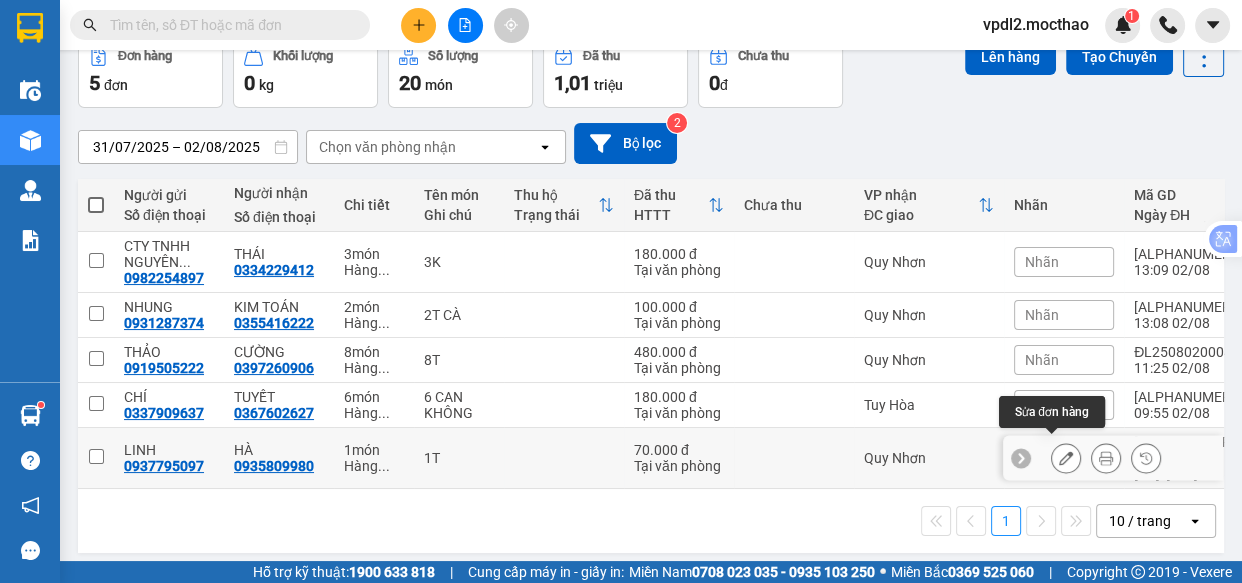 click 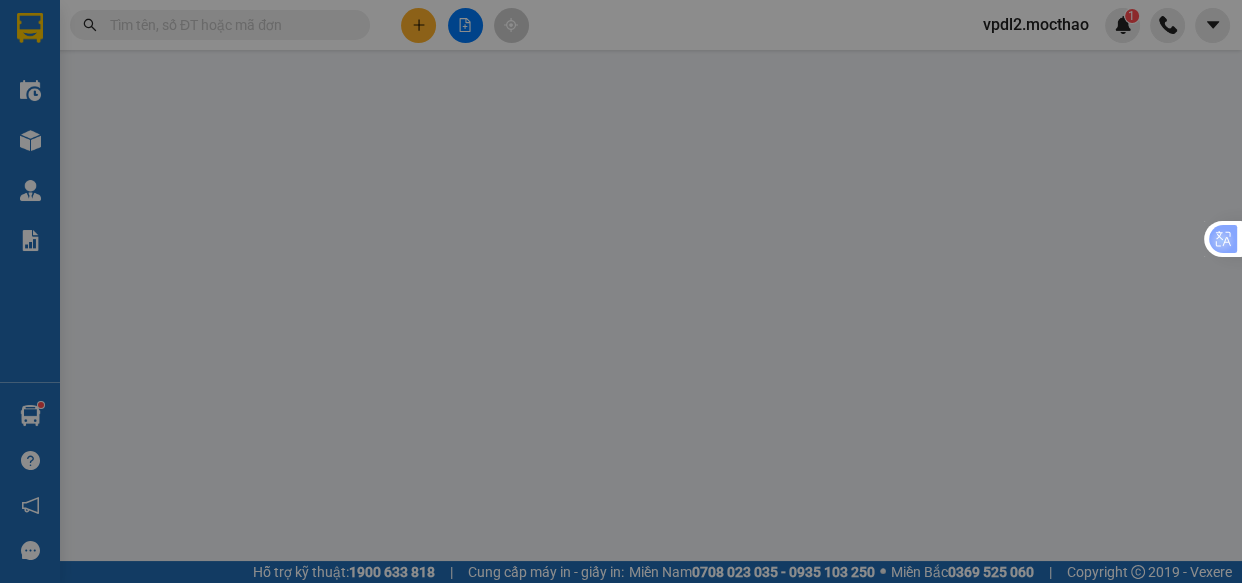 scroll, scrollTop: 0, scrollLeft: 0, axis: both 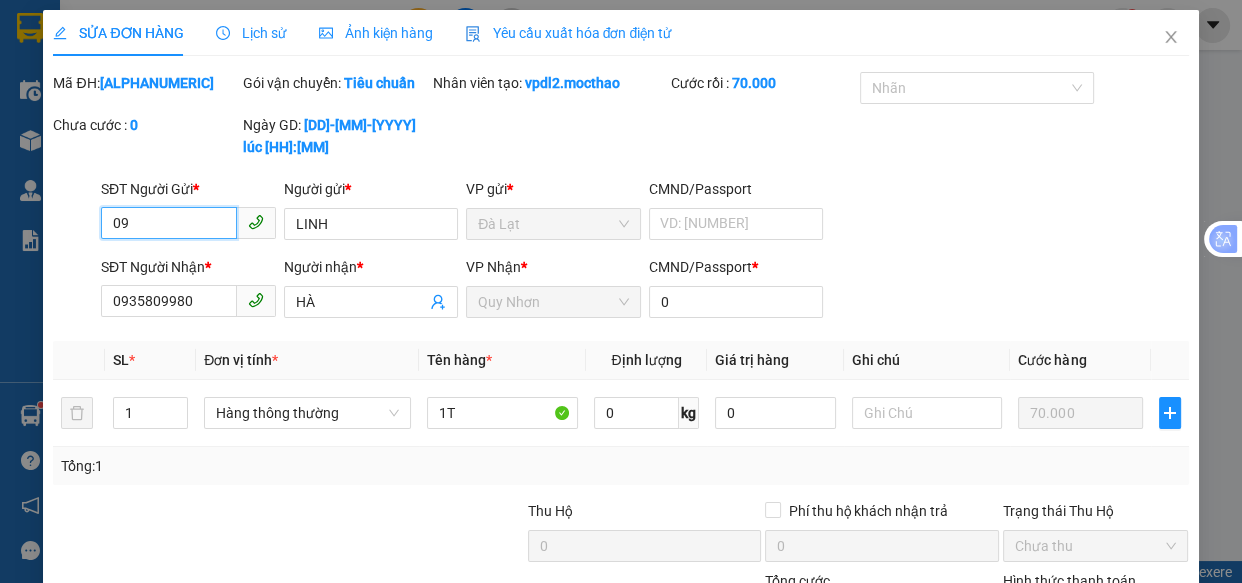 type on "0" 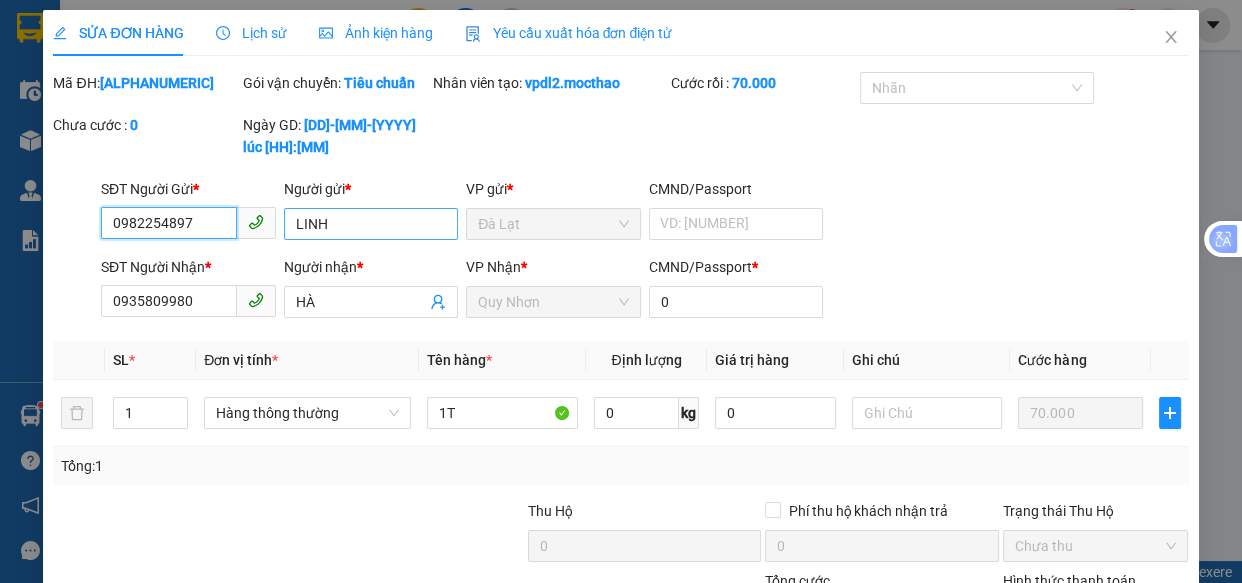 type on "0982254897" 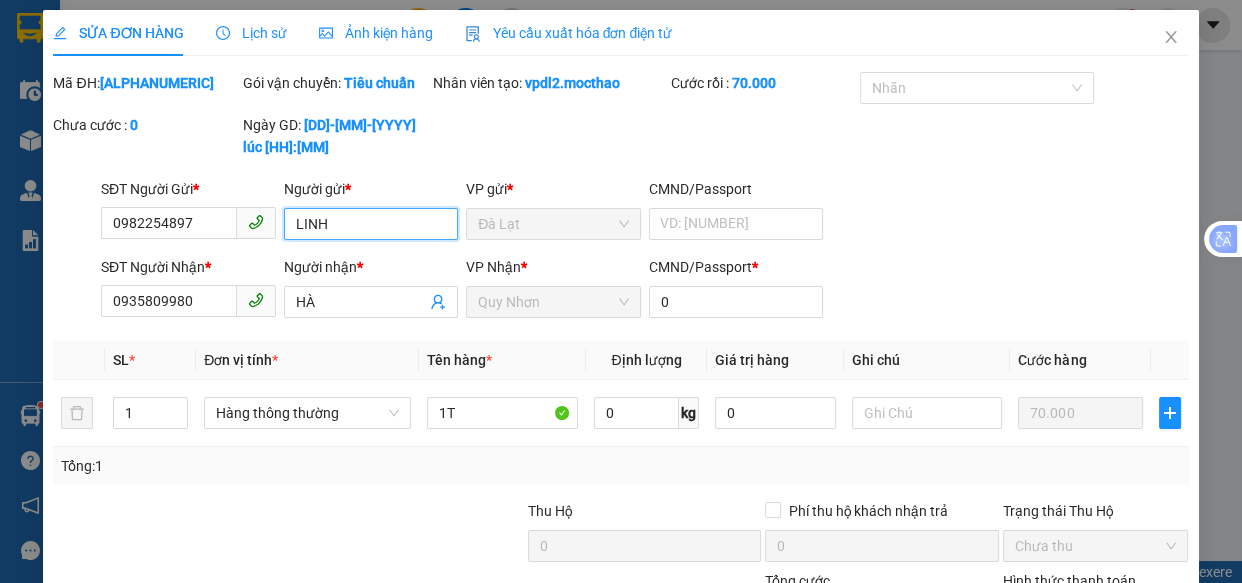click on "LINH" at bounding box center [371, 224] 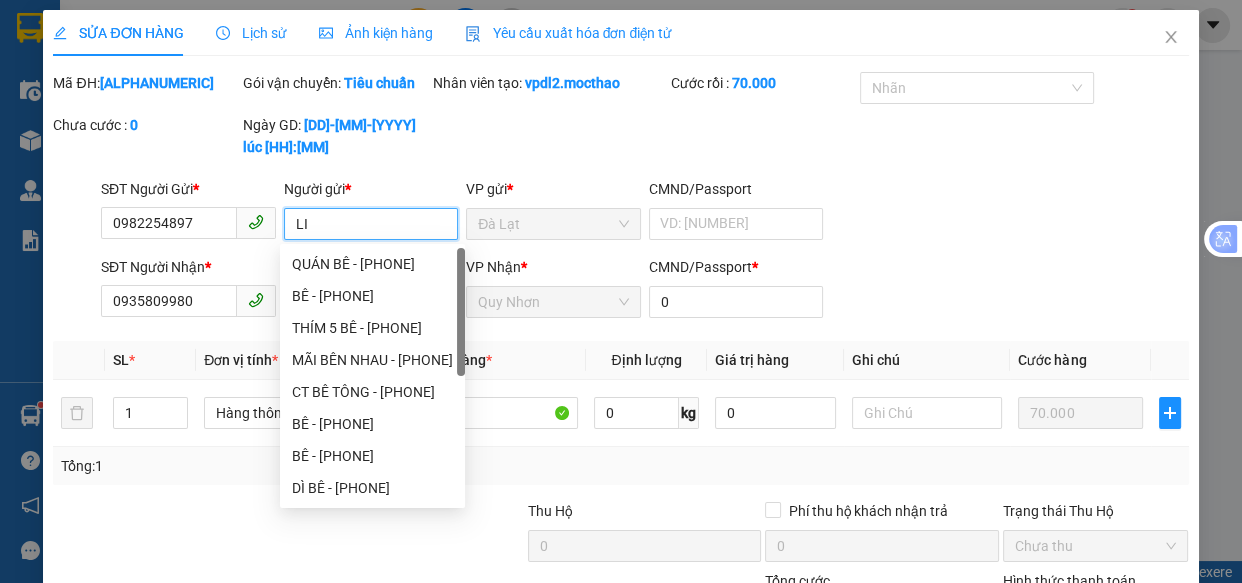 type on "L" 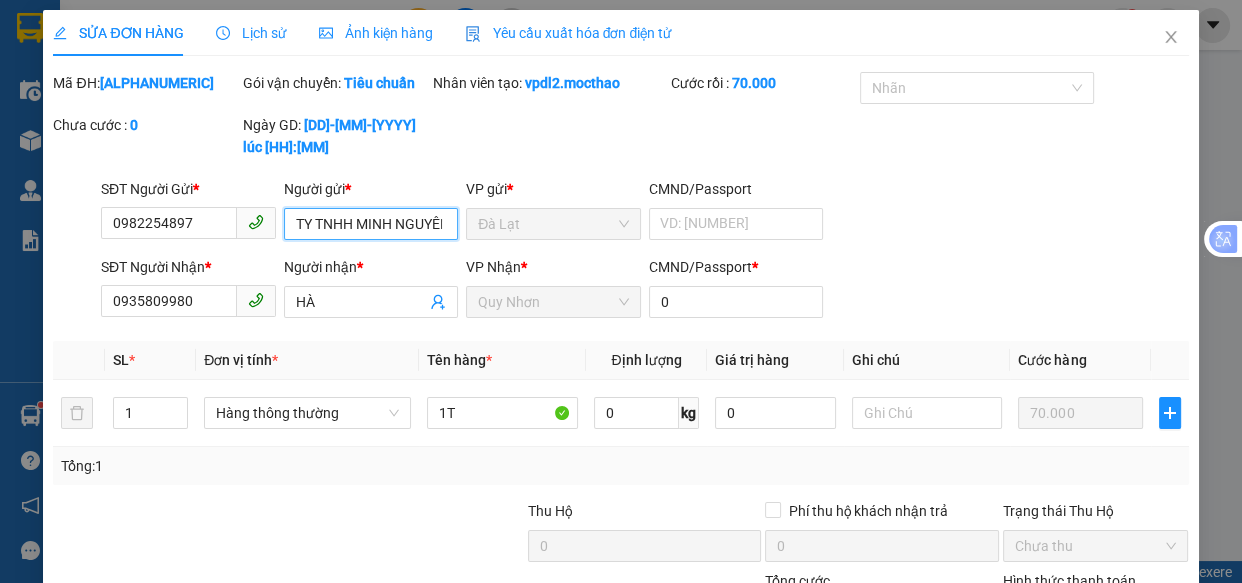 scroll, scrollTop: 0, scrollLeft: 20, axis: horizontal 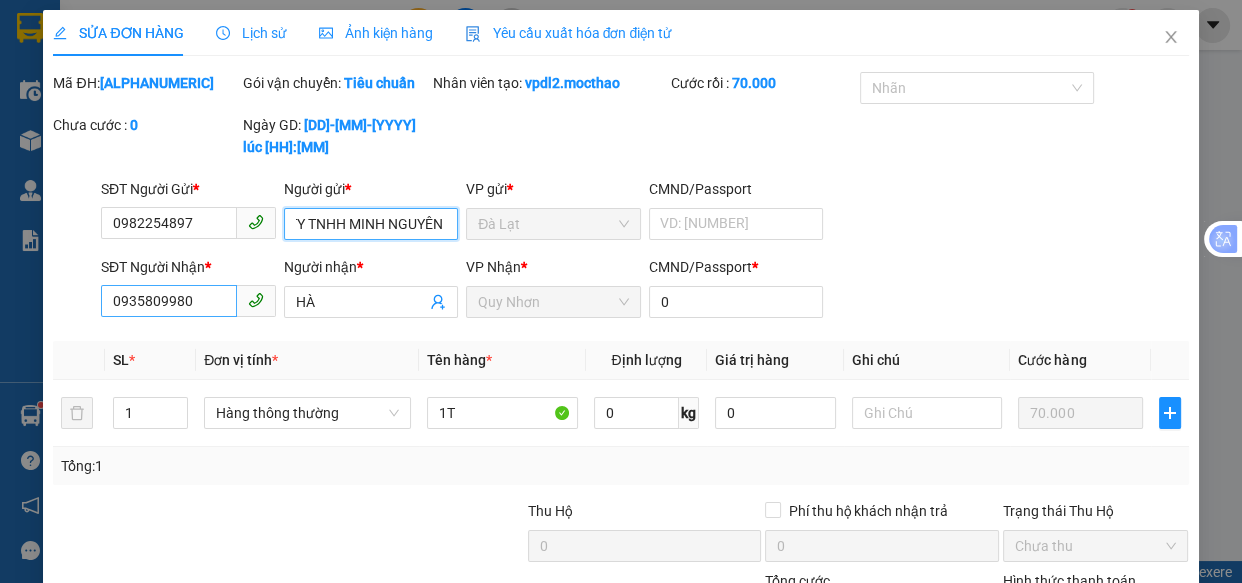 type on "CTY TNHH MINH NGUYÊN" 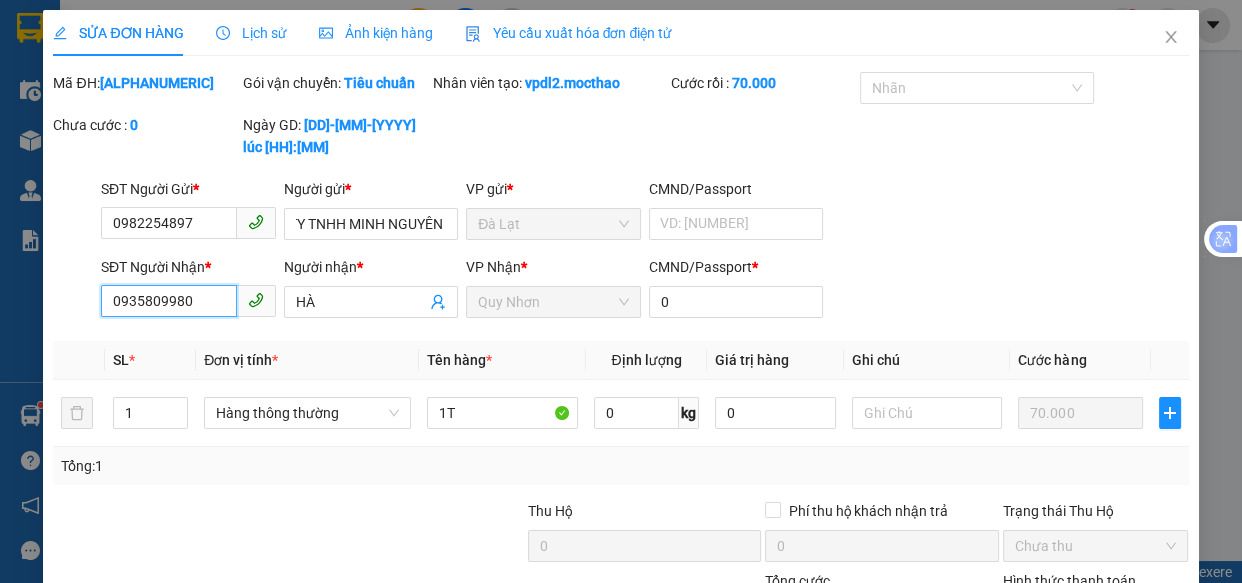 scroll, scrollTop: 0, scrollLeft: 0, axis: both 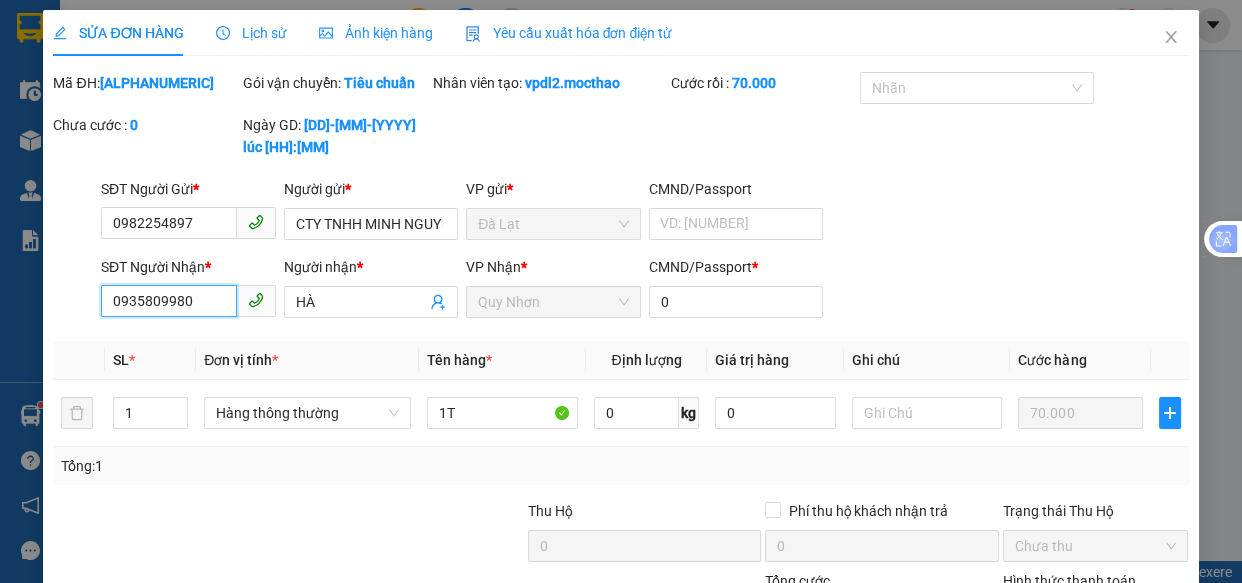 click on "0935809980" at bounding box center [169, 301] 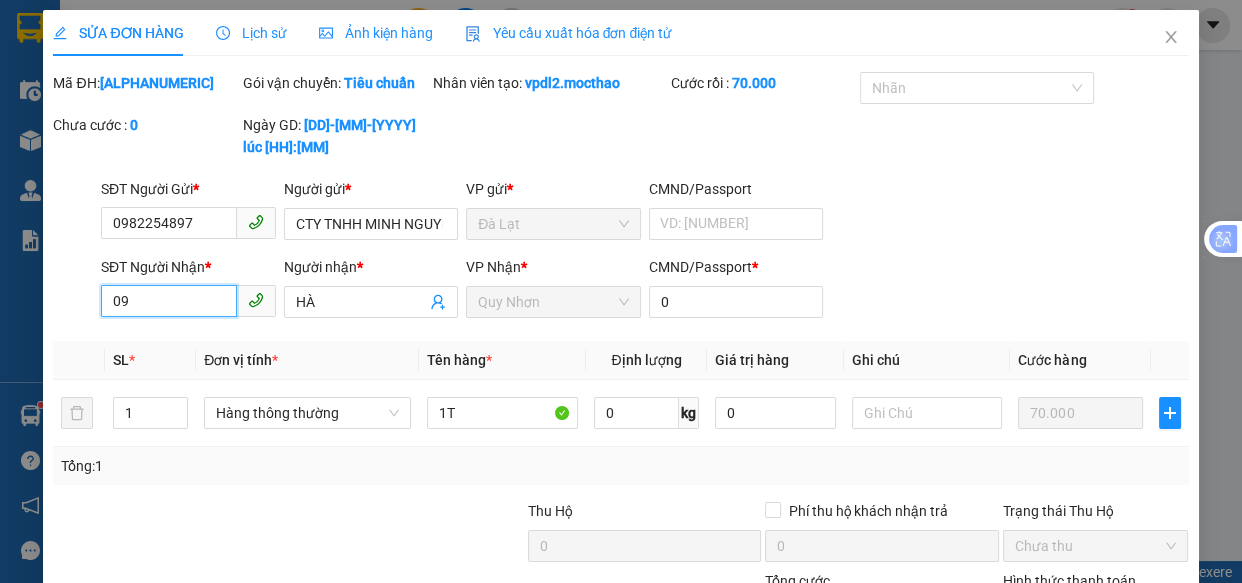 type on "0" 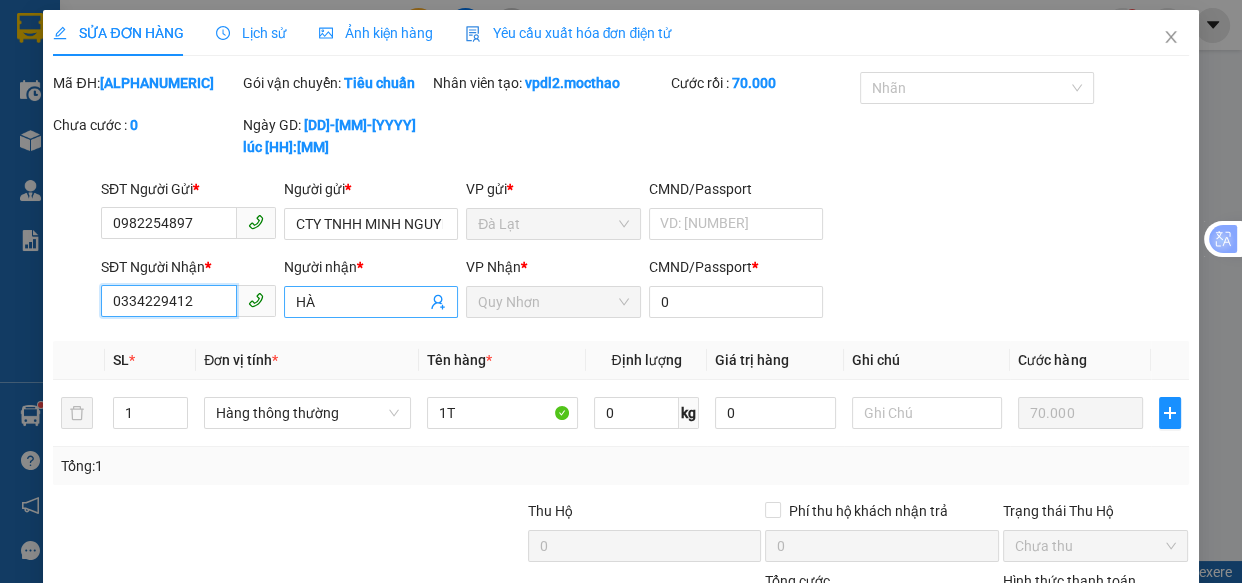 type on "0334229412" 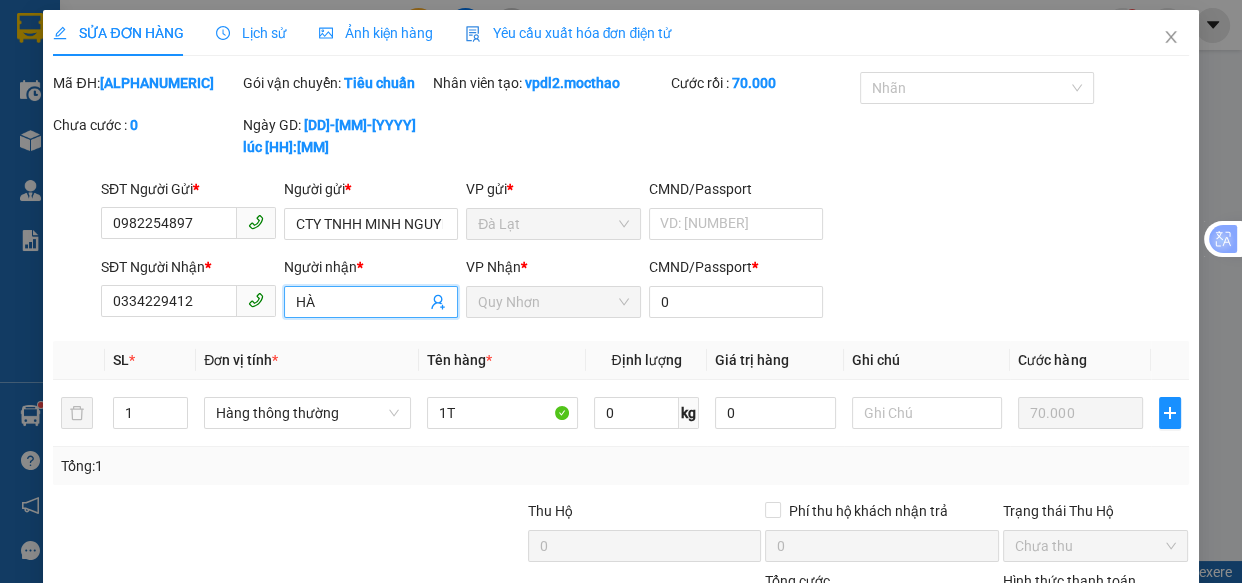 click on "HÀ" at bounding box center (361, 302) 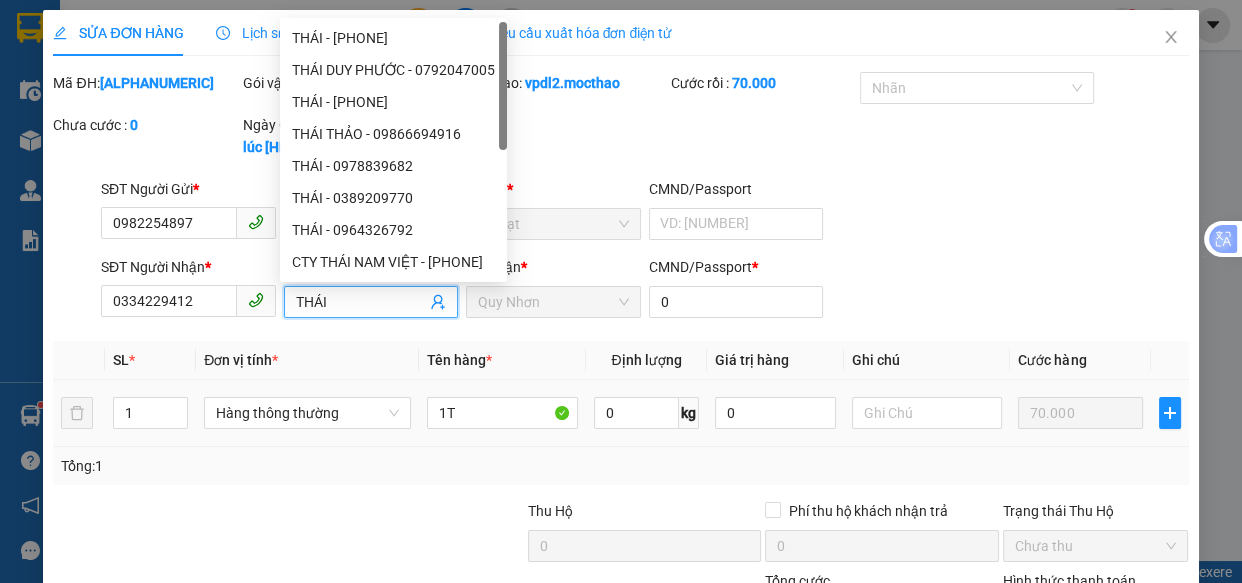 scroll, scrollTop: 182, scrollLeft: 0, axis: vertical 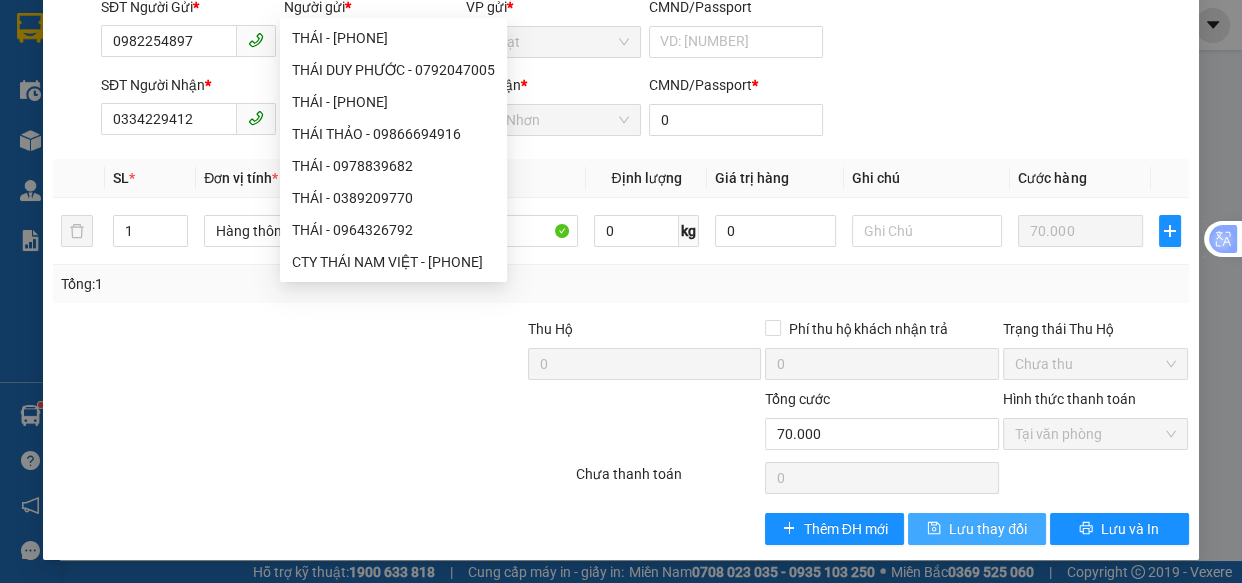 type on "THÁI" 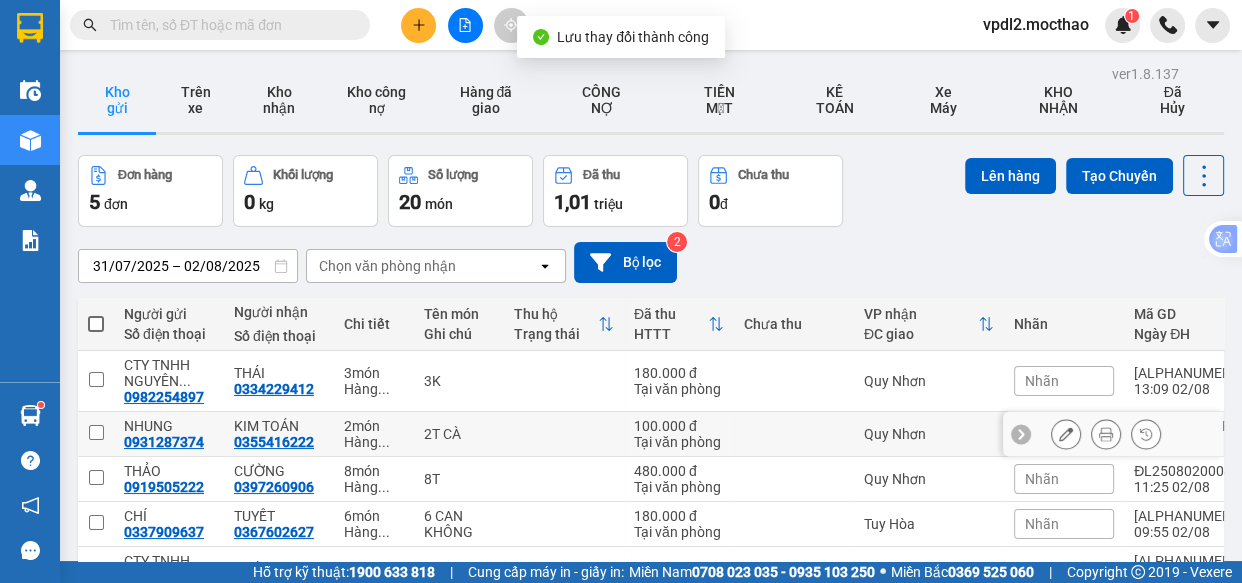 scroll, scrollTop: 135, scrollLeft: 0, axis: vertical 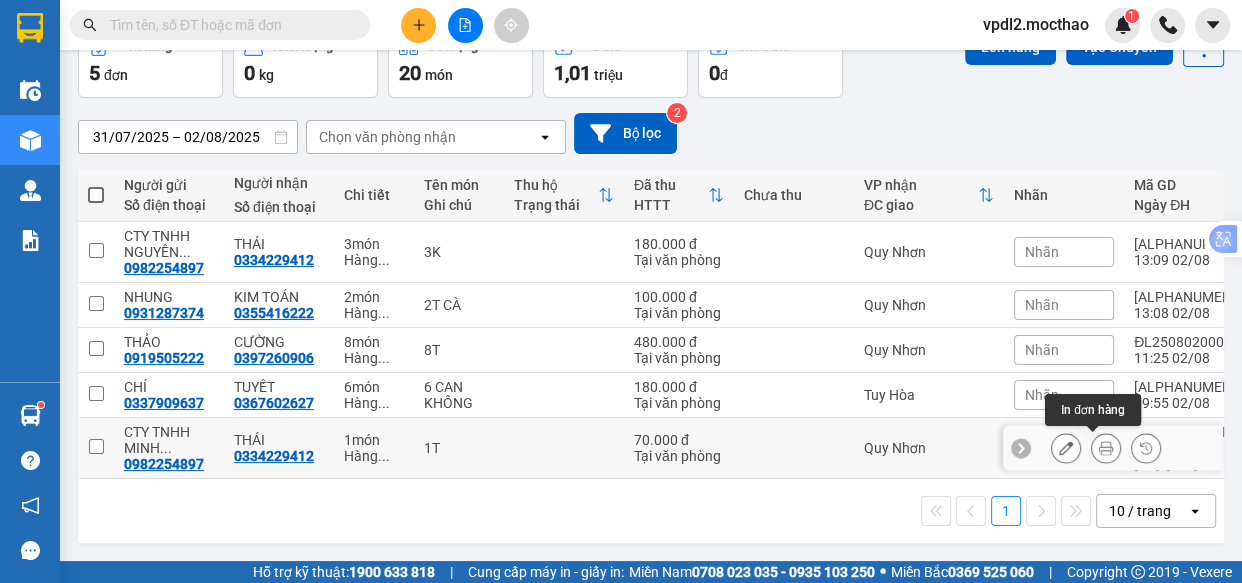 click 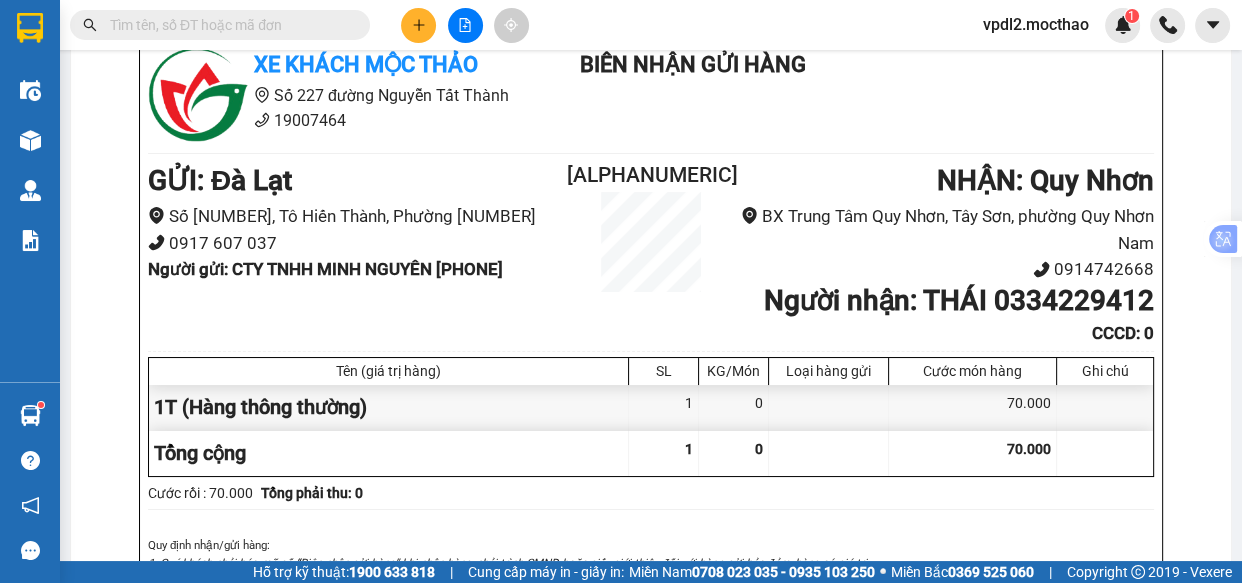 scroll, scrollTop: 0, scrollLeft: 0, axis: both 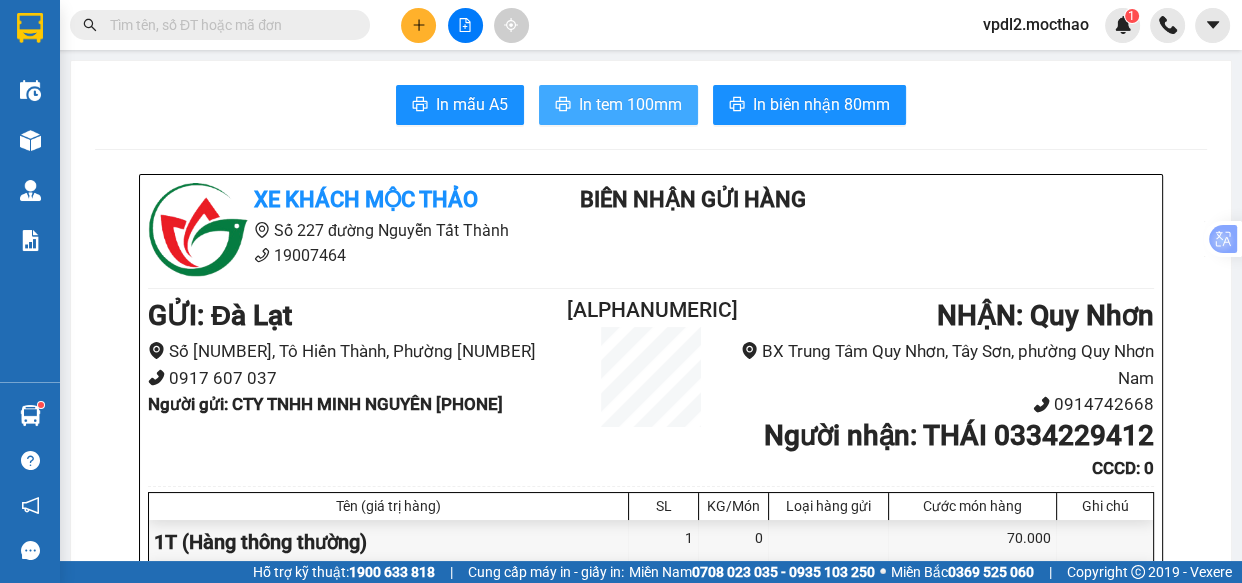 click on "In tem 100mm" at bounding box center [630, 104] 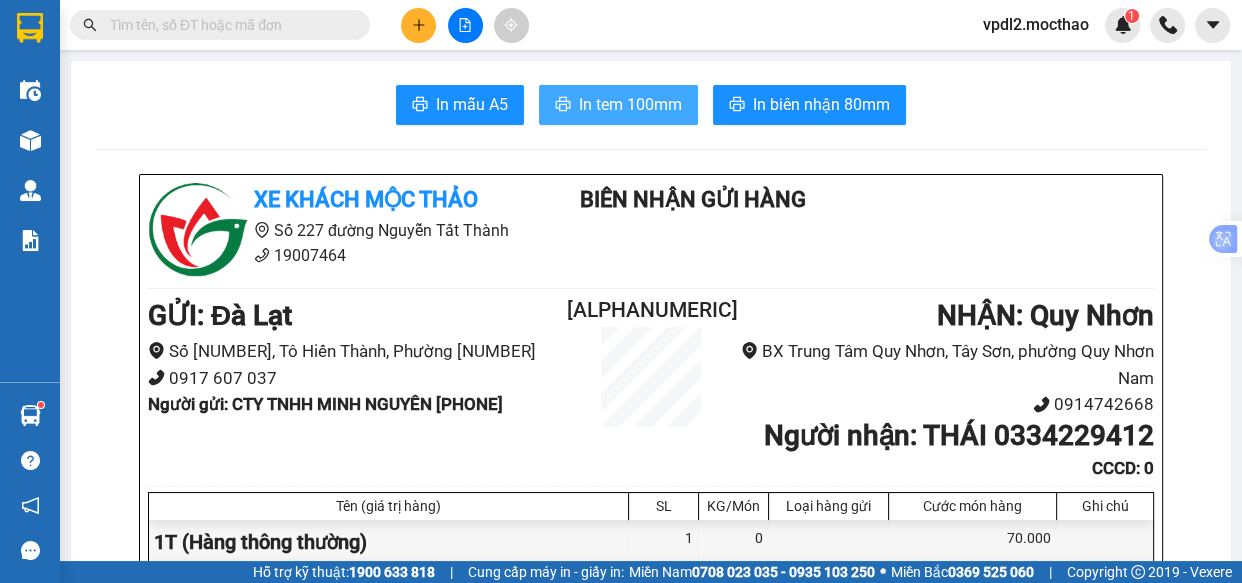 scroll, scrollTop: 0, scrollLeft: 0, axis: both 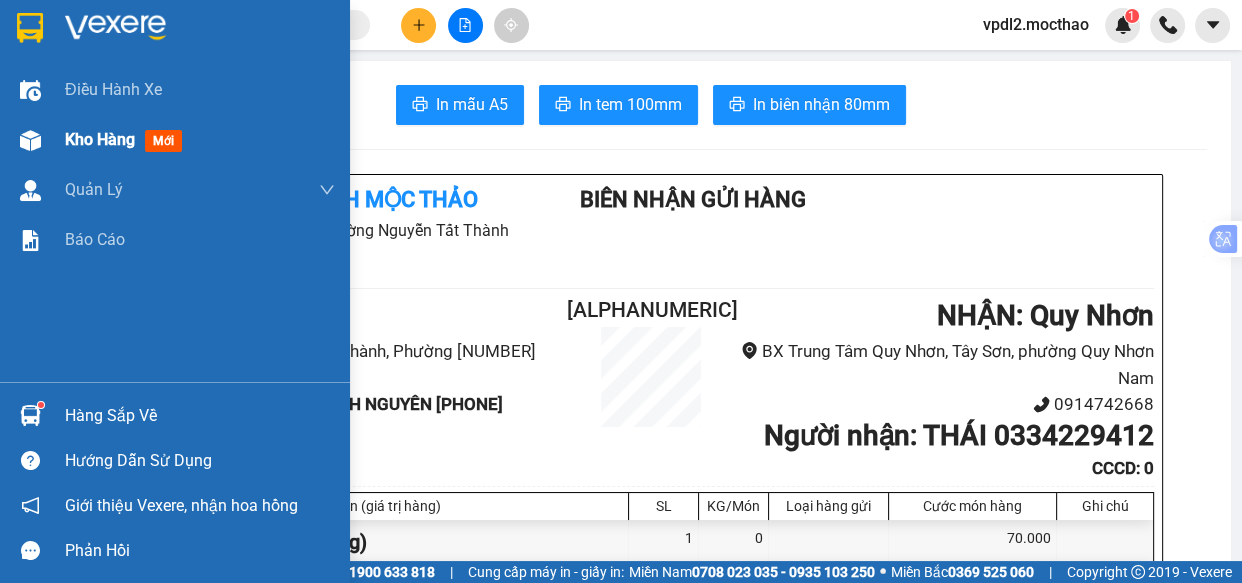 click on "Kho hàng" at bounding box center (100, 139) 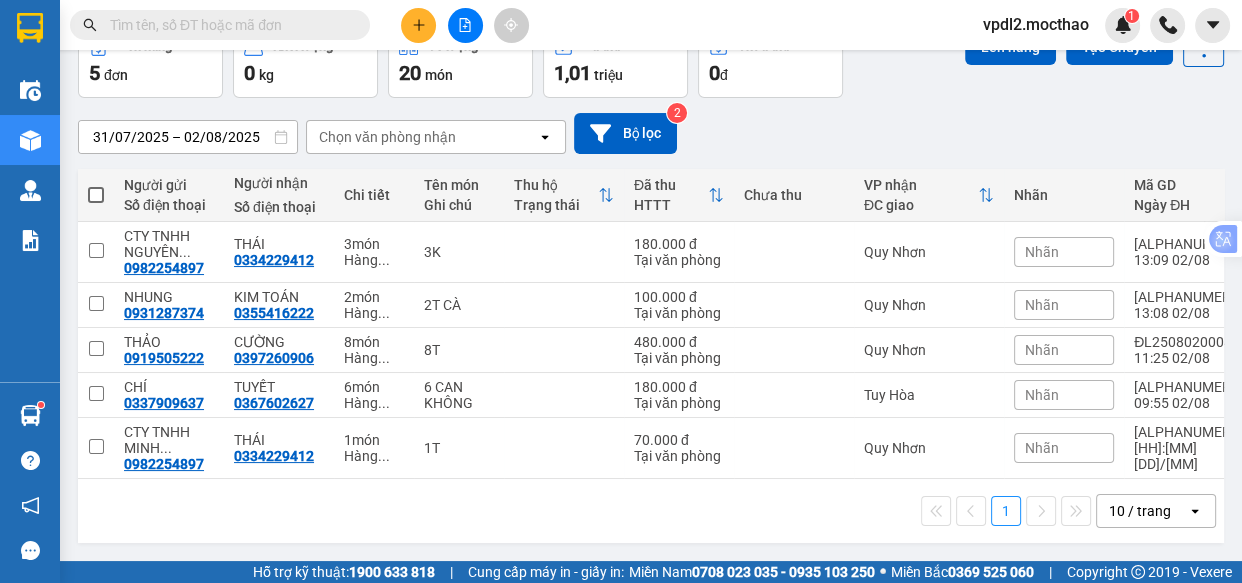 scroll, scrollTop: 0, scrollLeft: 0, axis: both 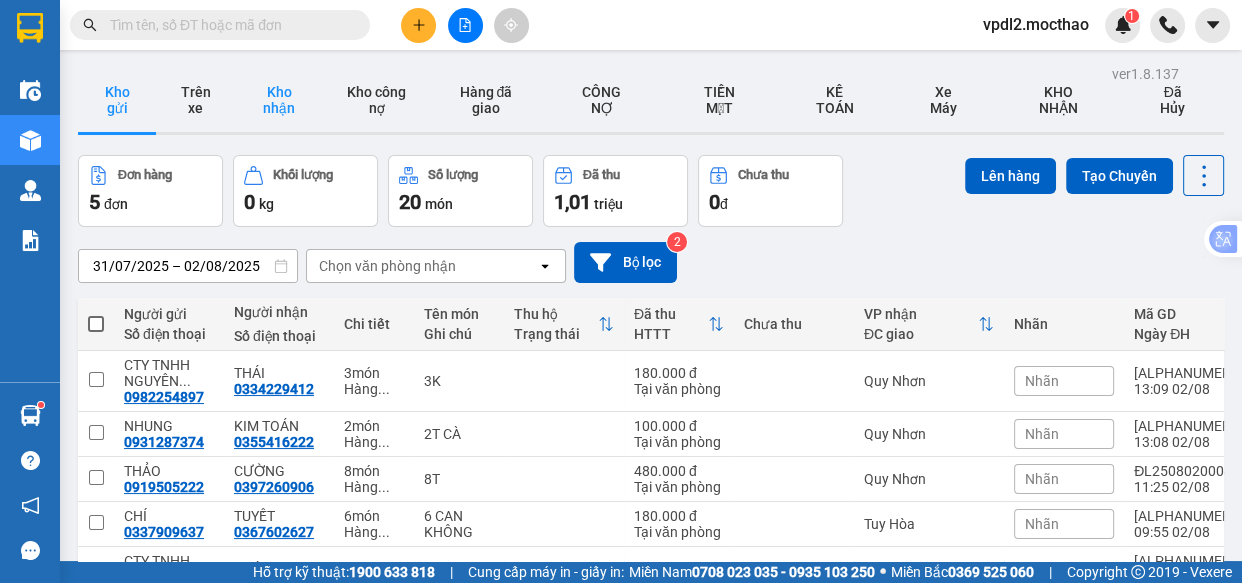 click on "Kho nhận" at bounding box center (278, 100) 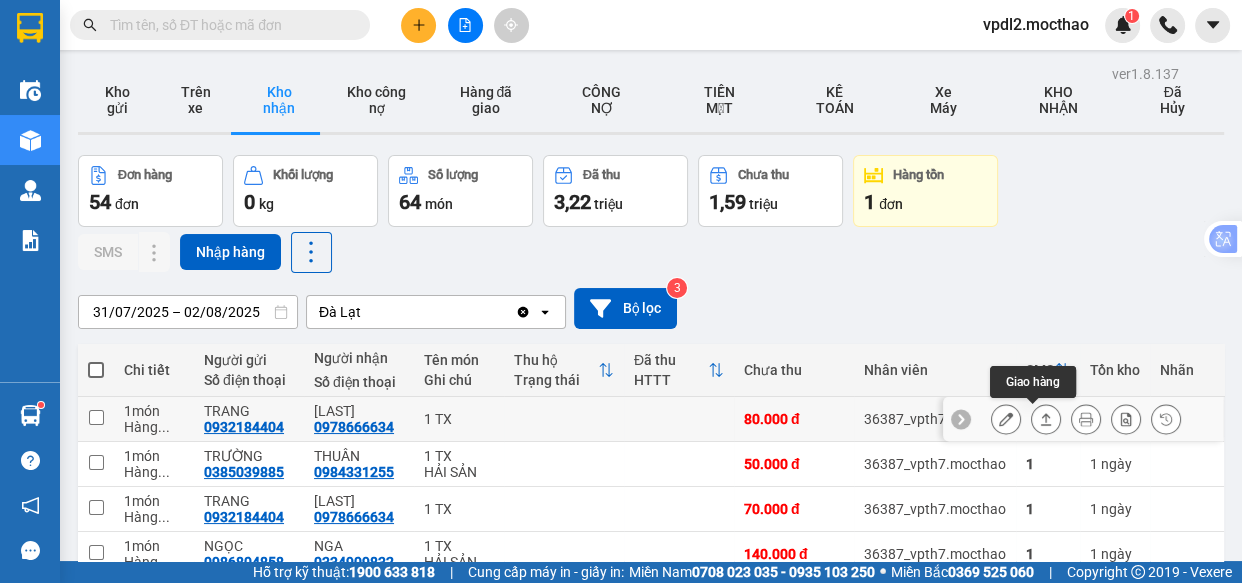 click at bounding box center [1046, 419] 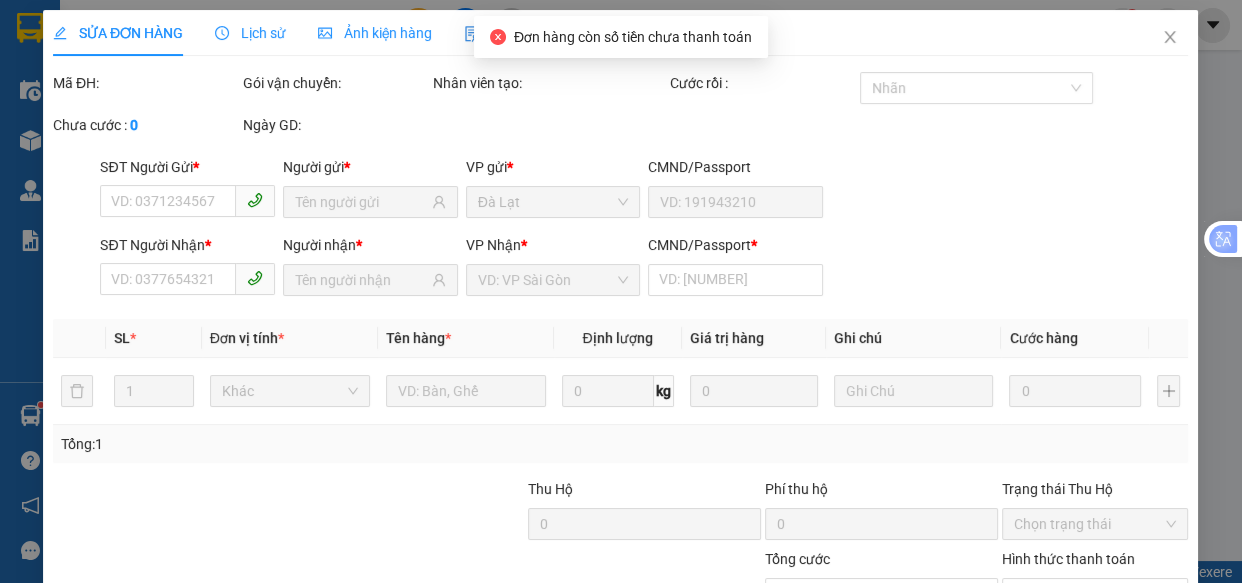 type on "0932184404" 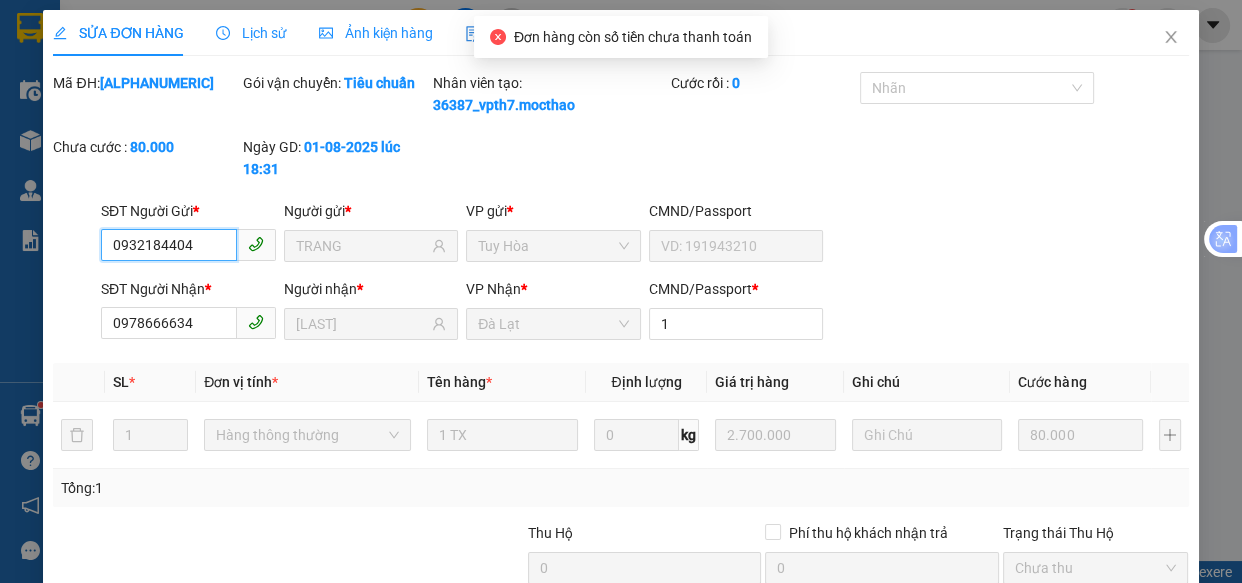 scroll, scrollTop: 204, scrollLeft: 0, axis: vertical 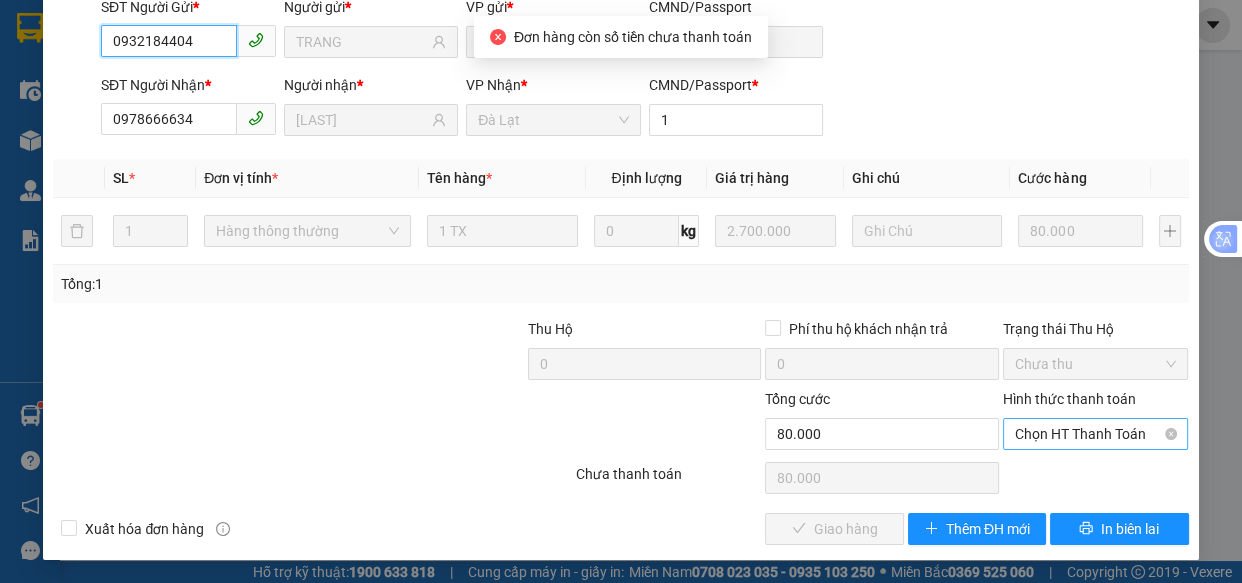 click on "Chọn HT Thanh Toán" at bounding box center (1096, 434) 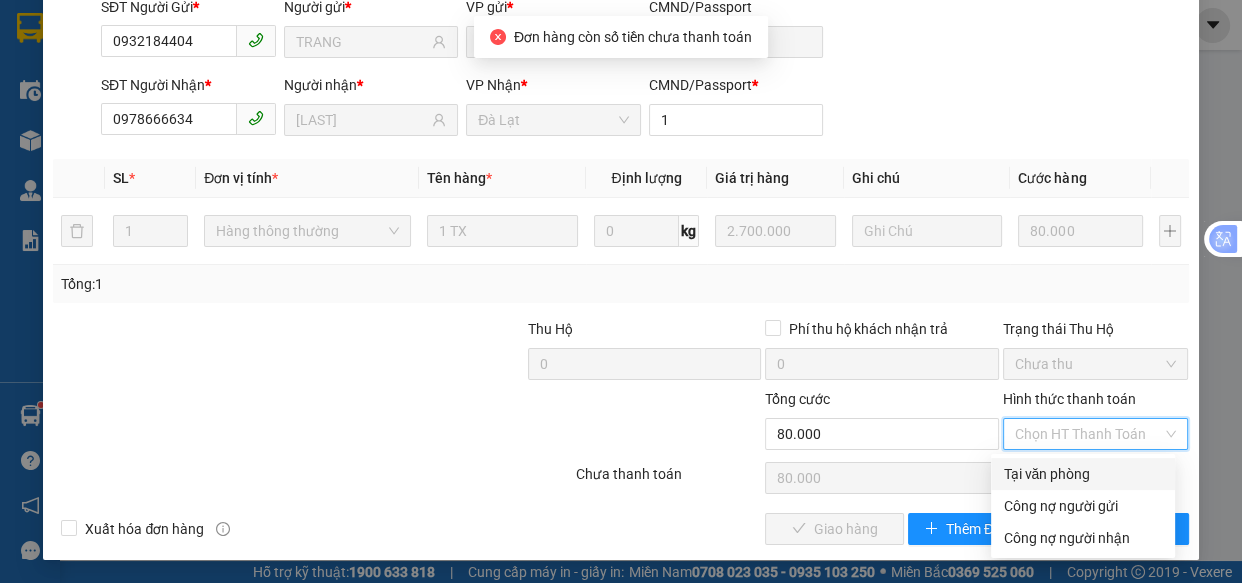 click on "Tại văn phòng" at bounding box center [1083, 474] 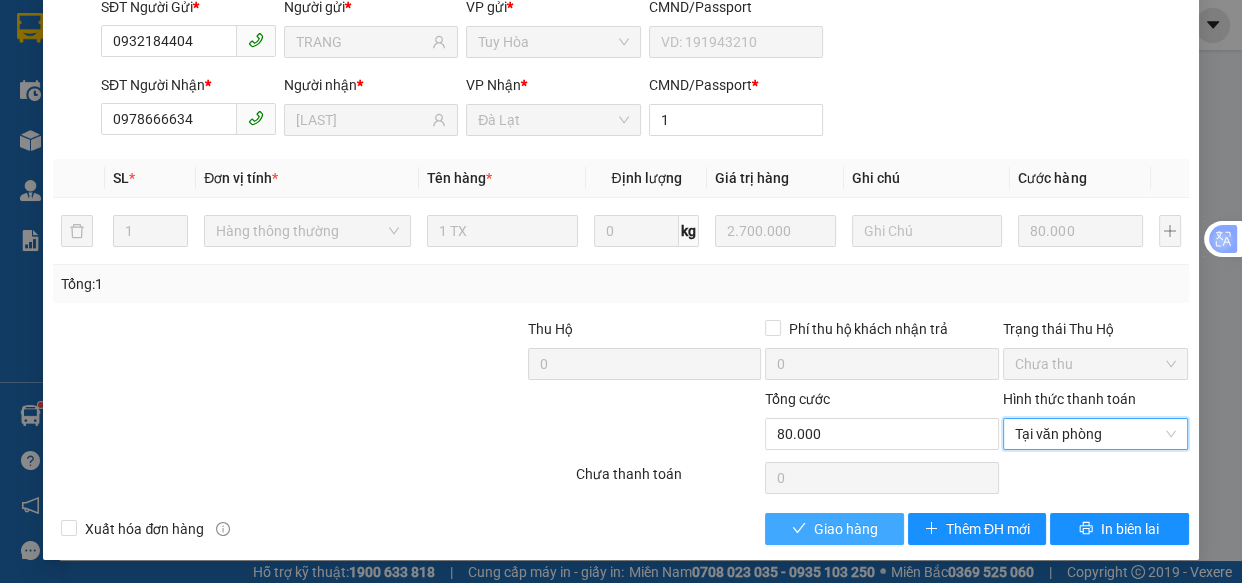 click on "Giao hàng" at bounding box center [846, 529] 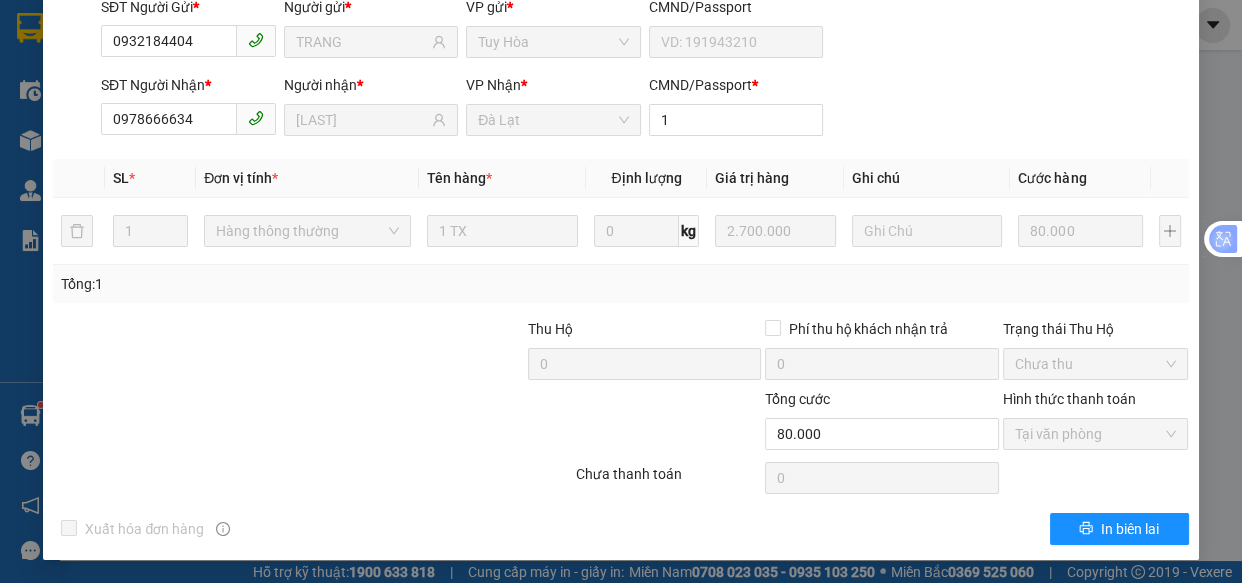 scroll, scrollTop: 0, scrollLeft: 0, axis: both 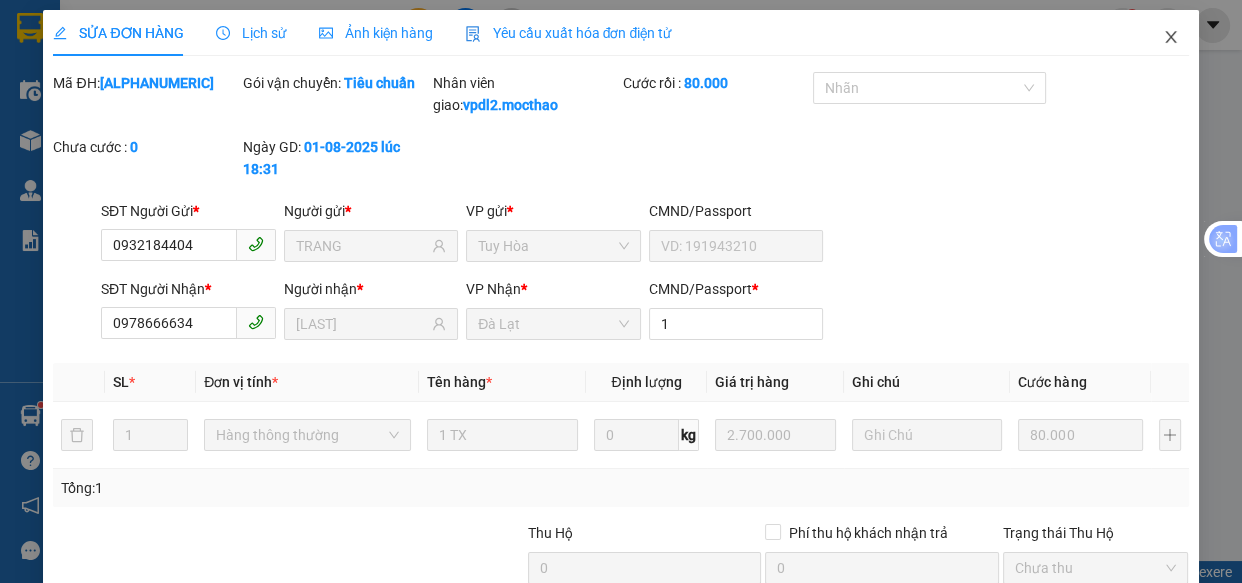 click 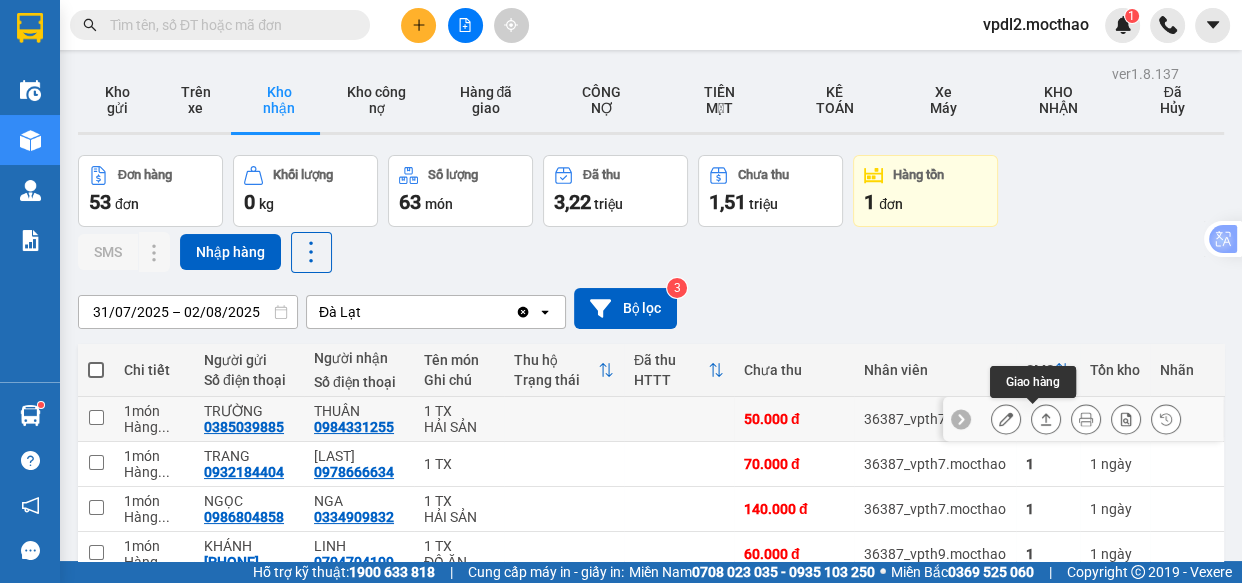 click at bounding box center [1046, 419] 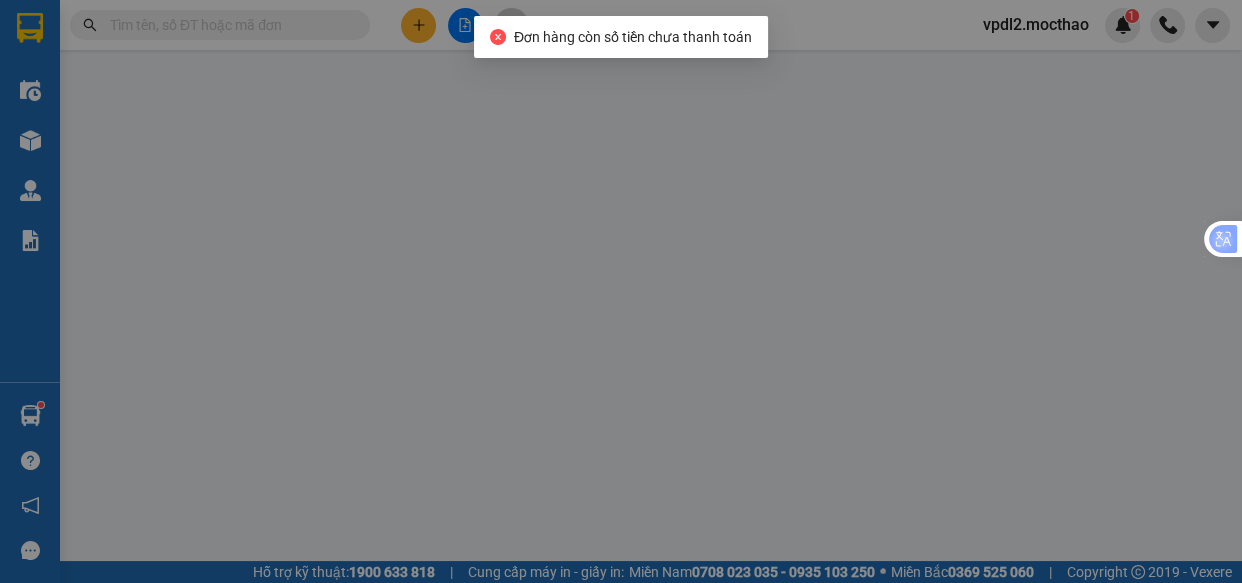 type on "0385039885" 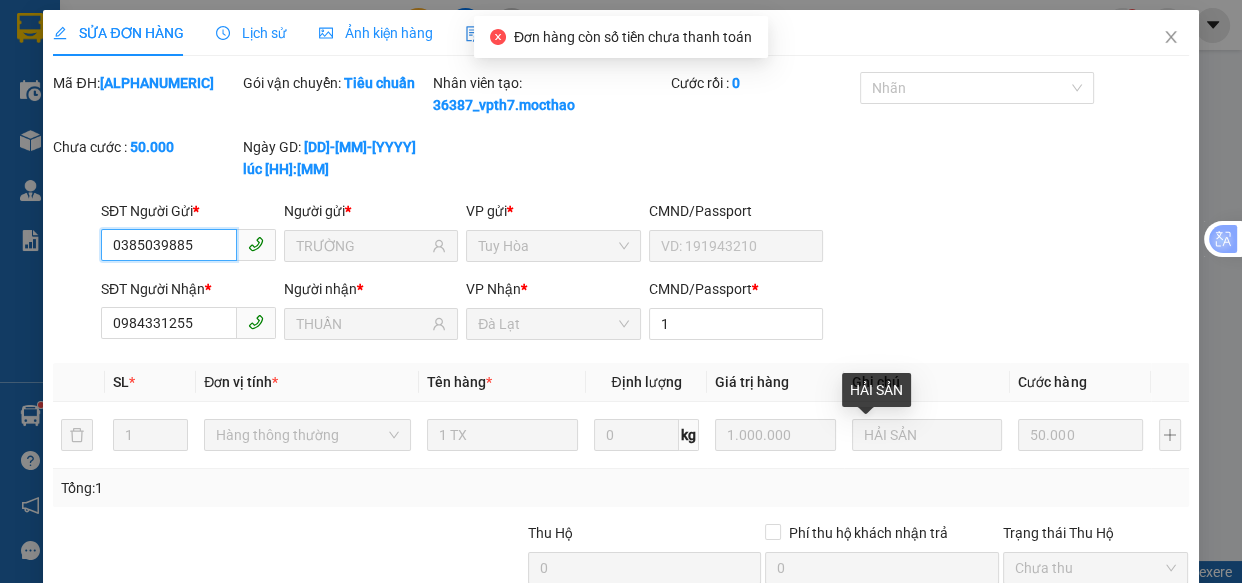 scroll, scrollTop: 204, scrollLeft: 0, axis: vertical 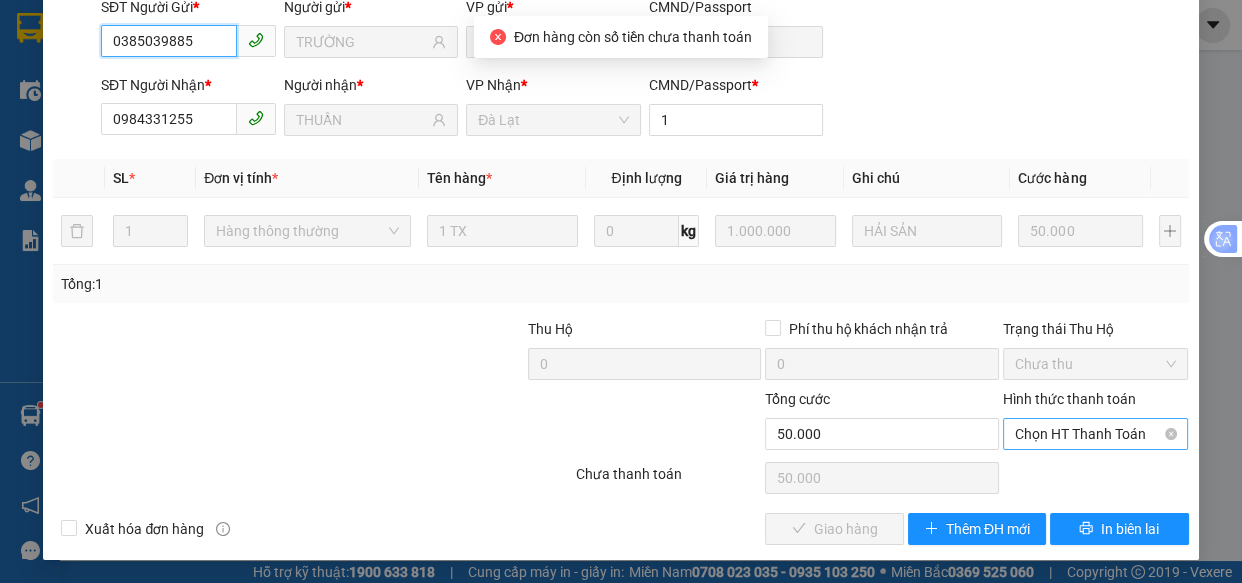 click on "Chọn HT Thanh Toán" at bounding box center (1096, 434) 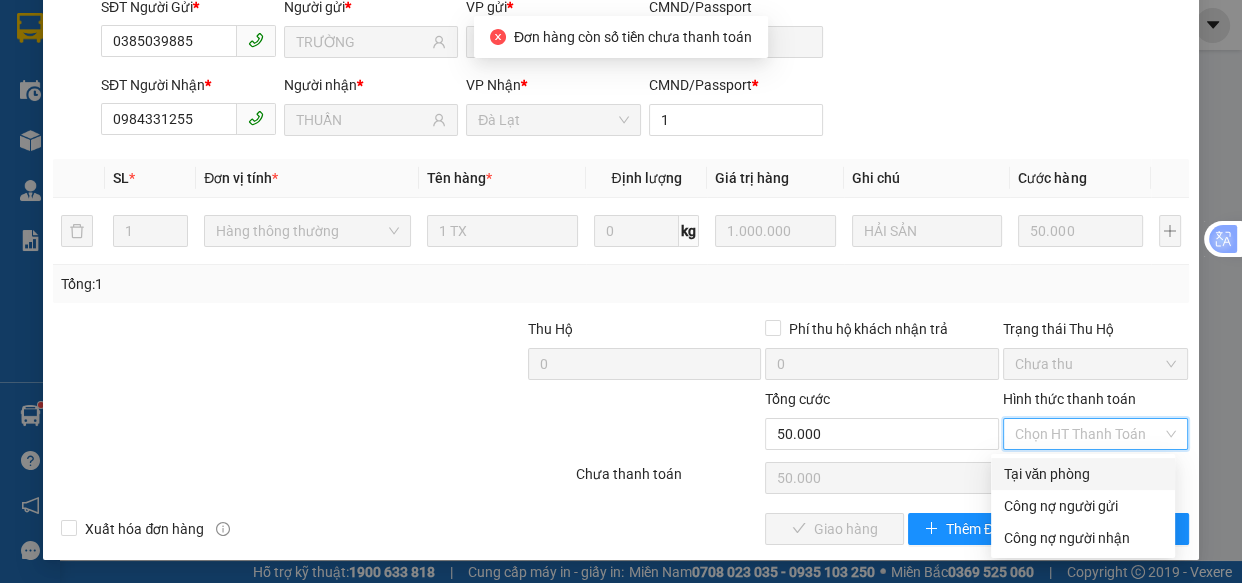 click on "Tại văn phòng" at bounding box center (1083, 474) 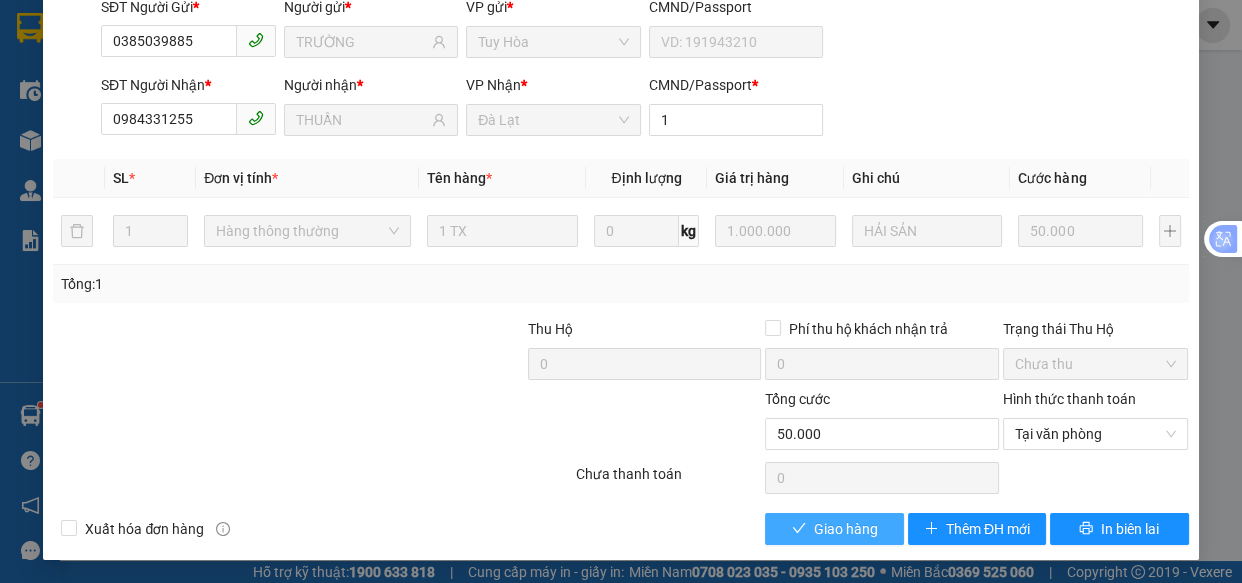 click on "Giao hàng" at bounding box center [834, 529] 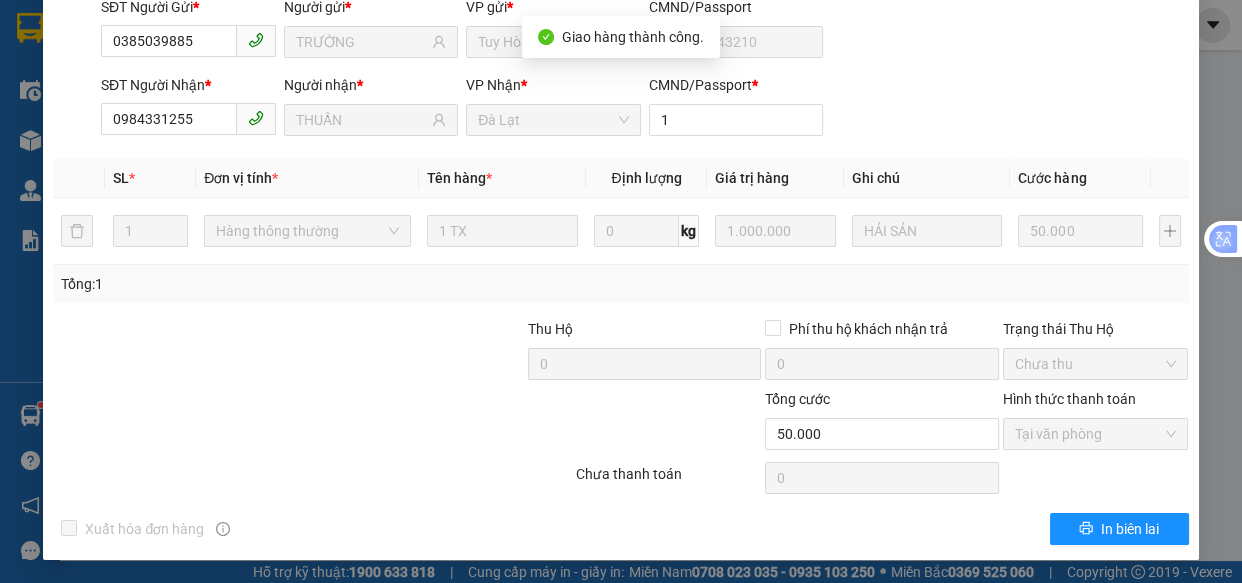 scroll, scrollTop: 0, scrollLeft: 0, axis: both 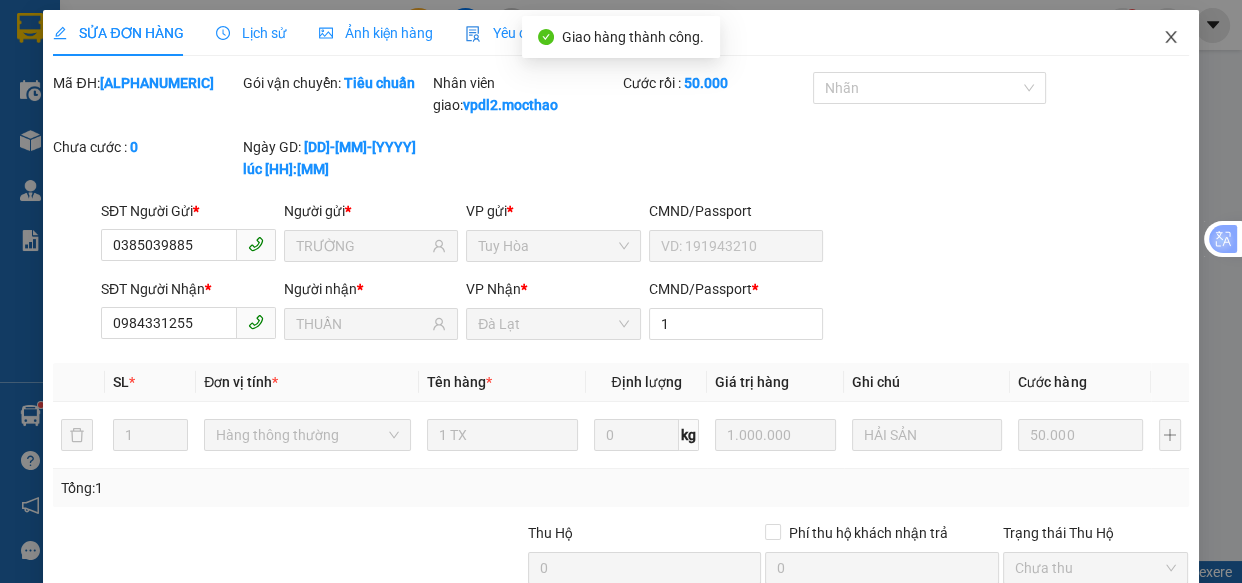 click 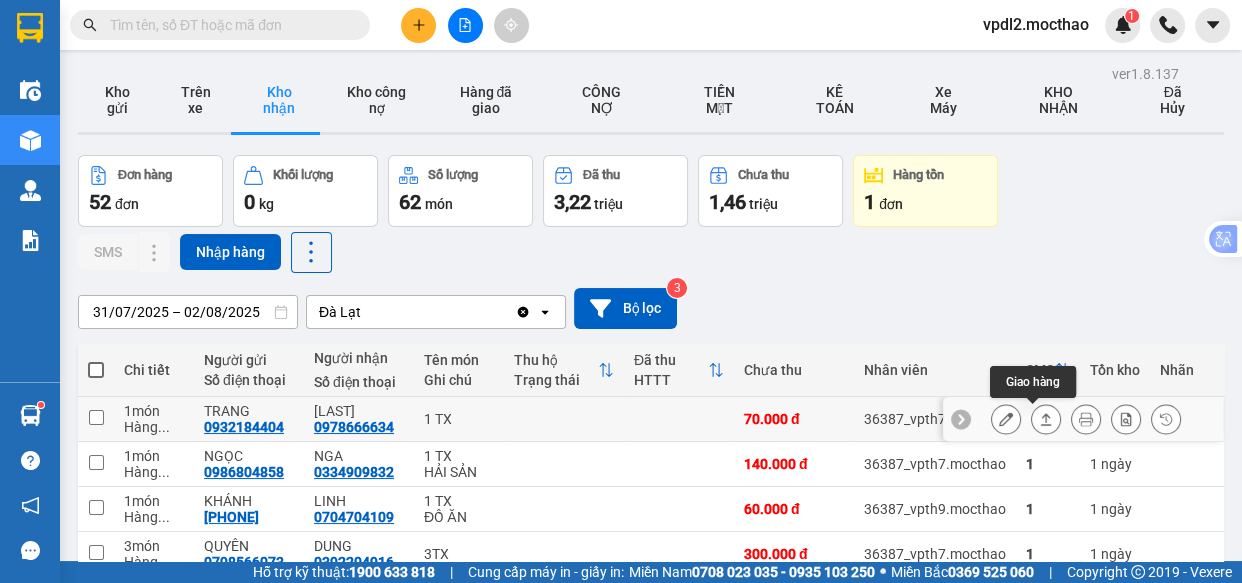 click 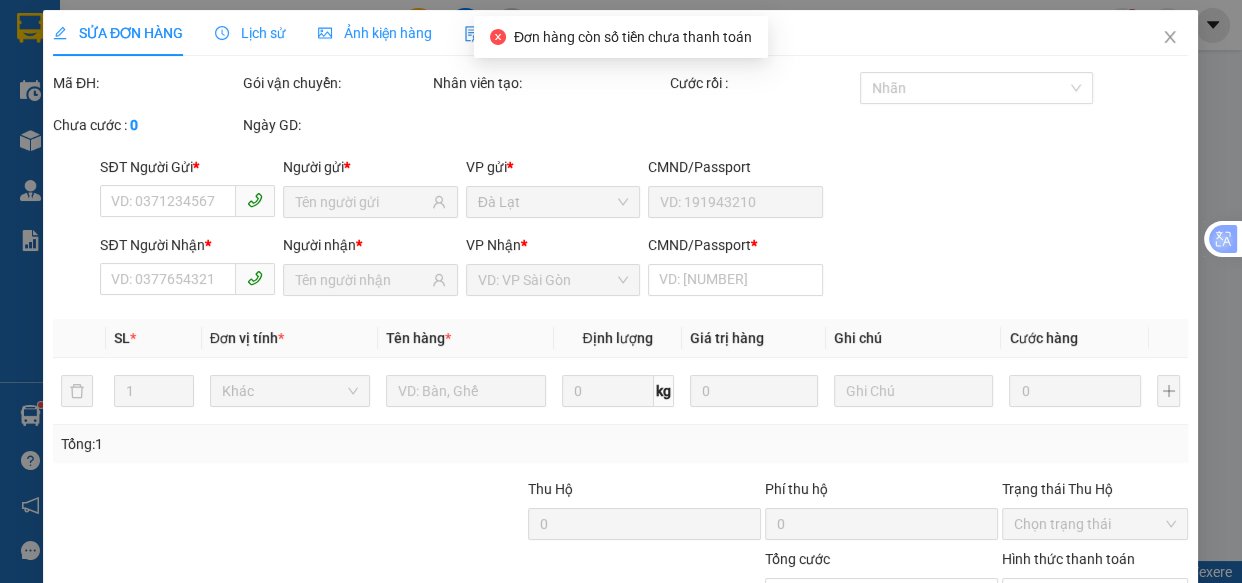 type on "0932184404" 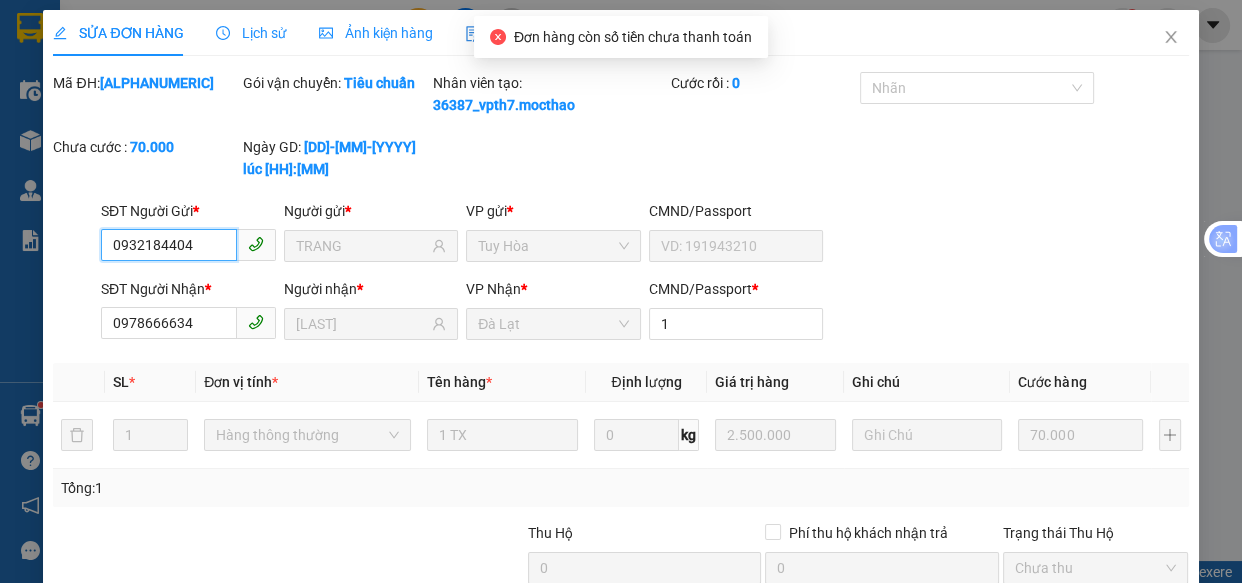 scroll, scrollTop: 204, scrollLeft: 0, axis: vertical 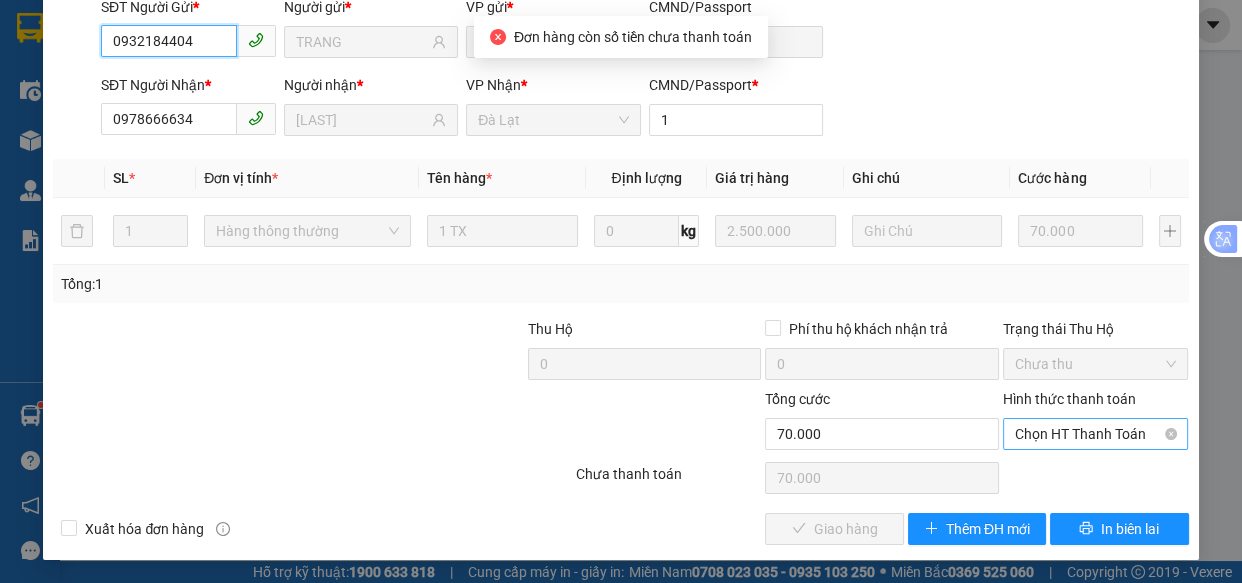 click on "Chọn HT Thanh Toán" at bounding box center (1096, 434) 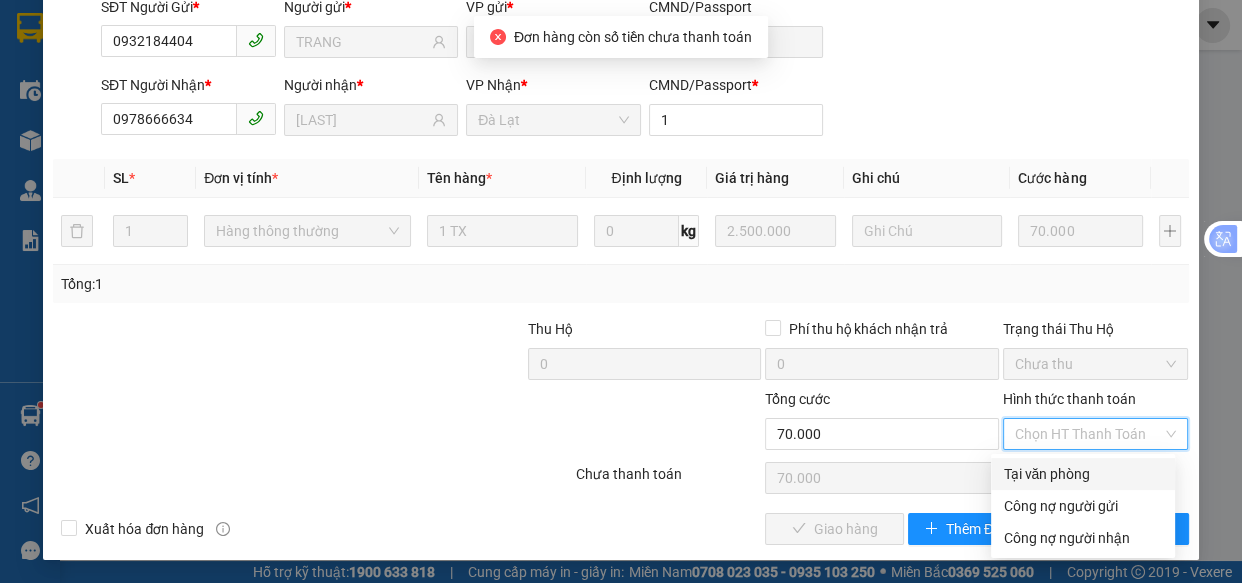 click on "Tại văn phòng" at bounding box center (1083, 474) 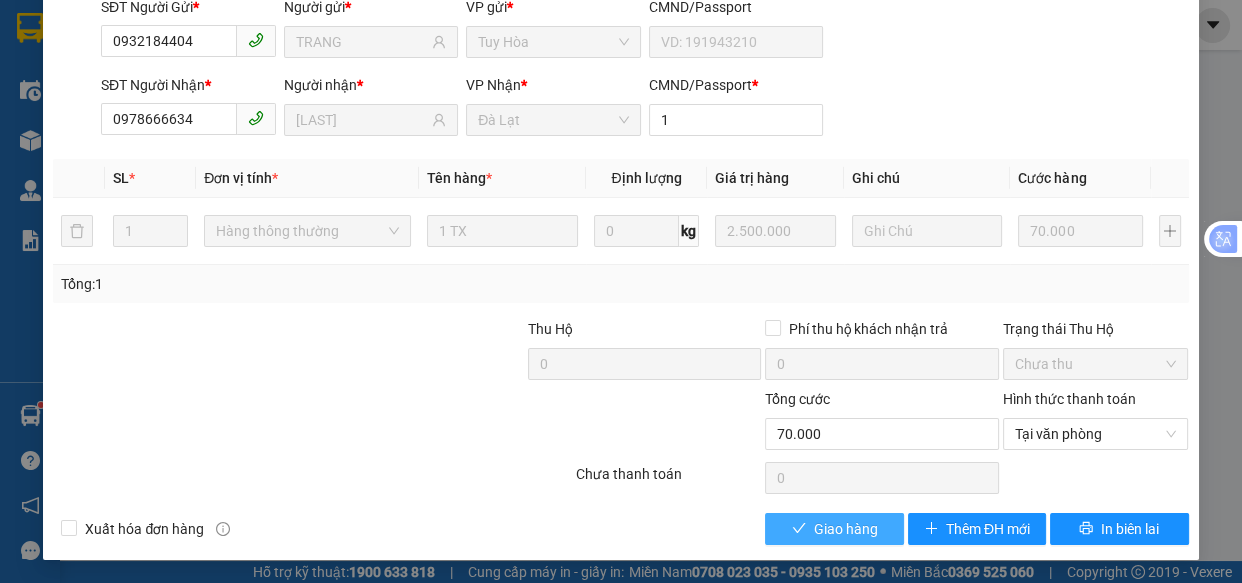 click on "Giao hàng" at bounding box center [846, 529] 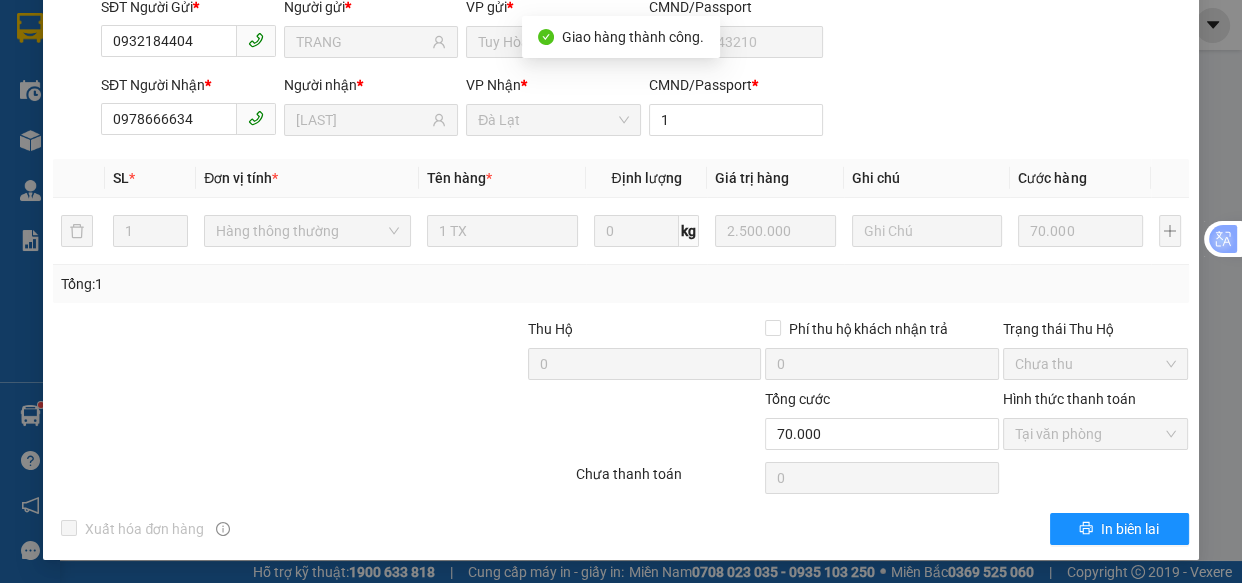scroll, scrollTop: 0, scrollLeft: 0, axis: both 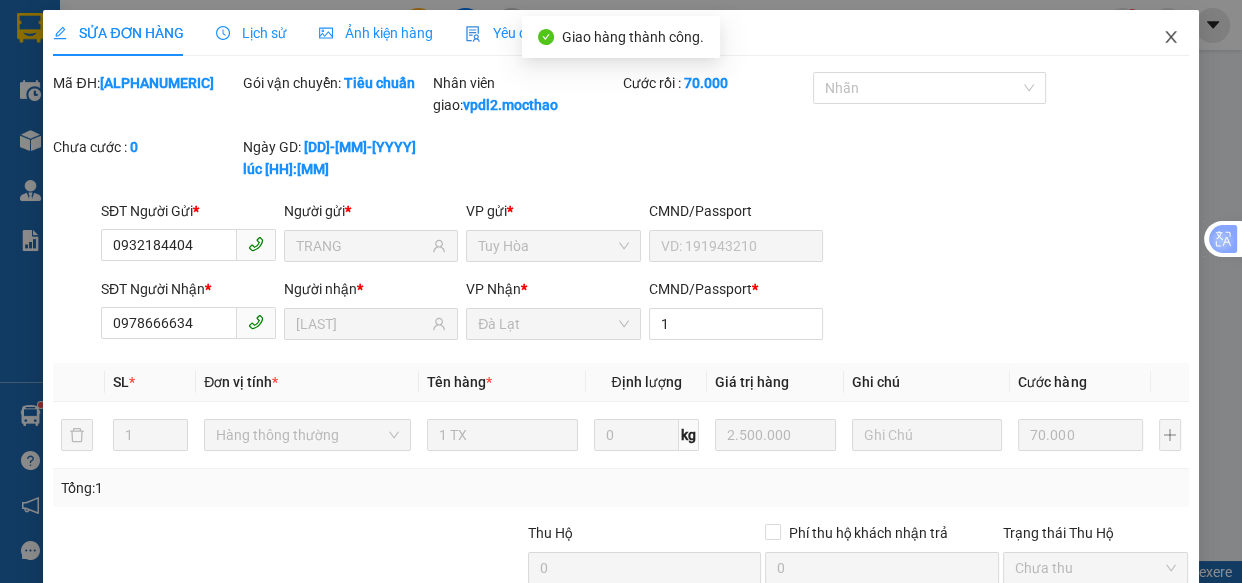 click 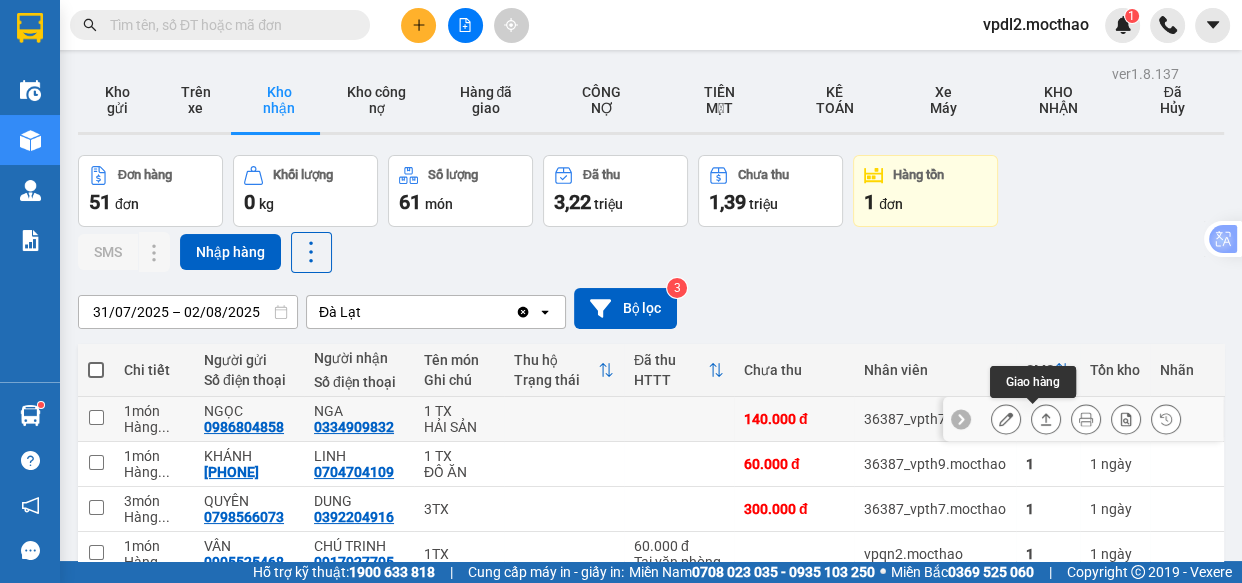 click 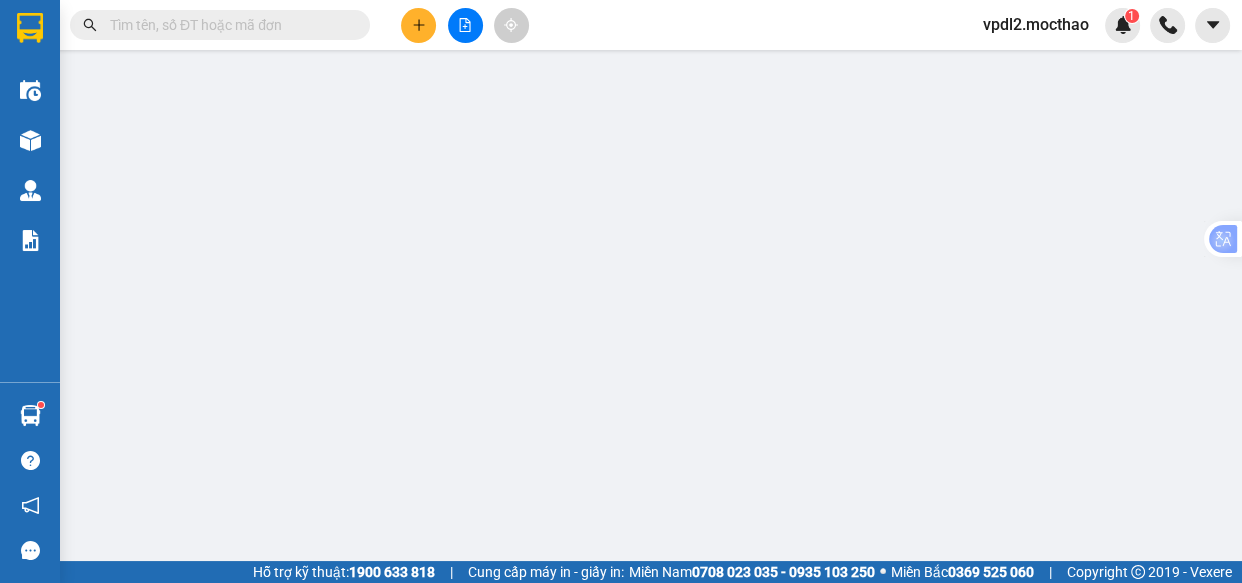 type on "0986804858" 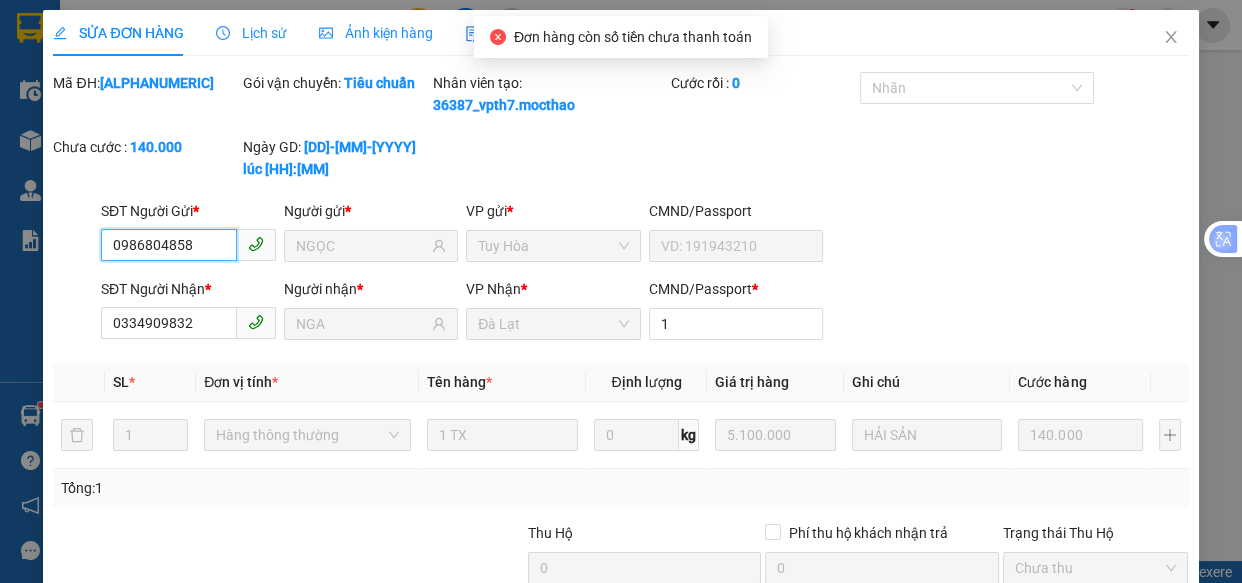 scroll, scrollTop: 204, scrollLeft: 0, axis: vertical 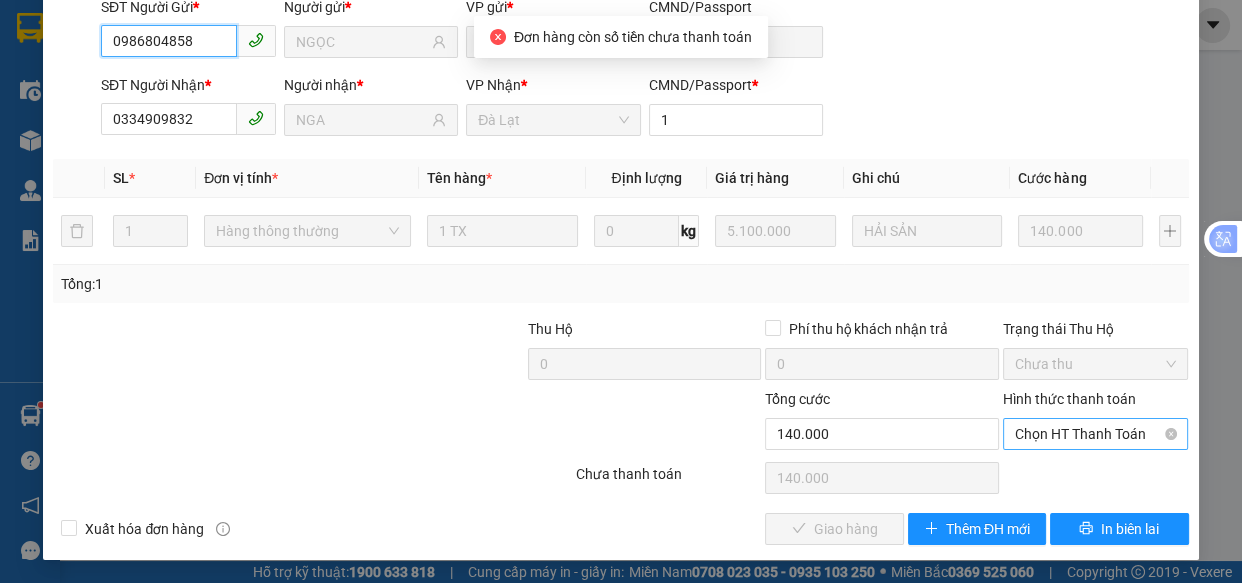 click on "Chọn HT Thanh Toán" at bounding box center [1096, 434] 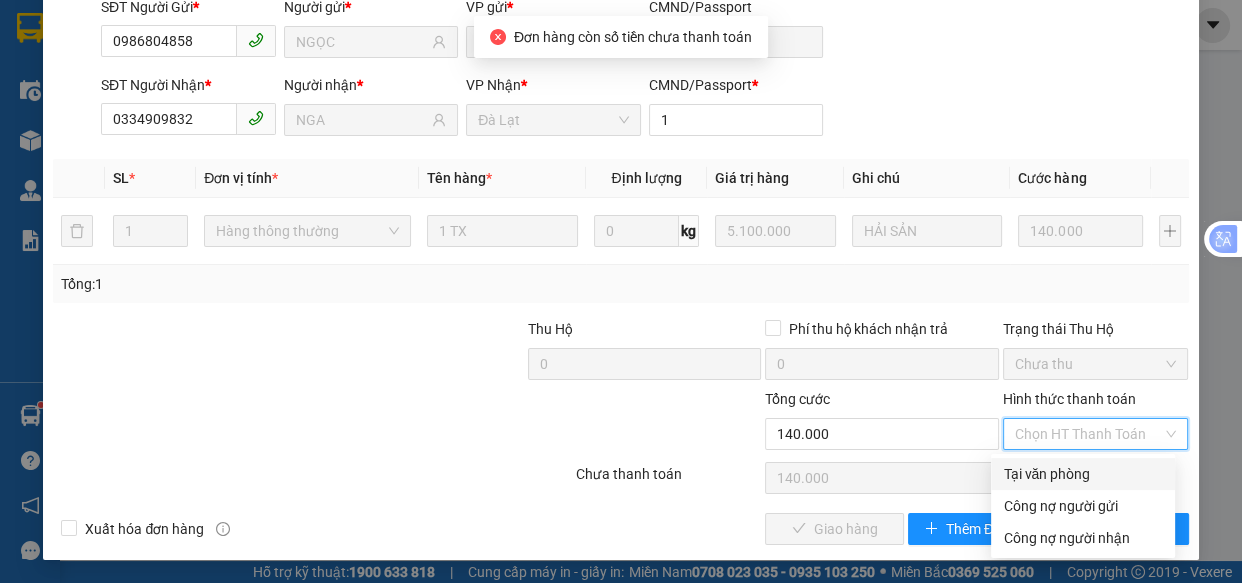 click on "Tại văn phòng" at bounding box center [1083, 474] 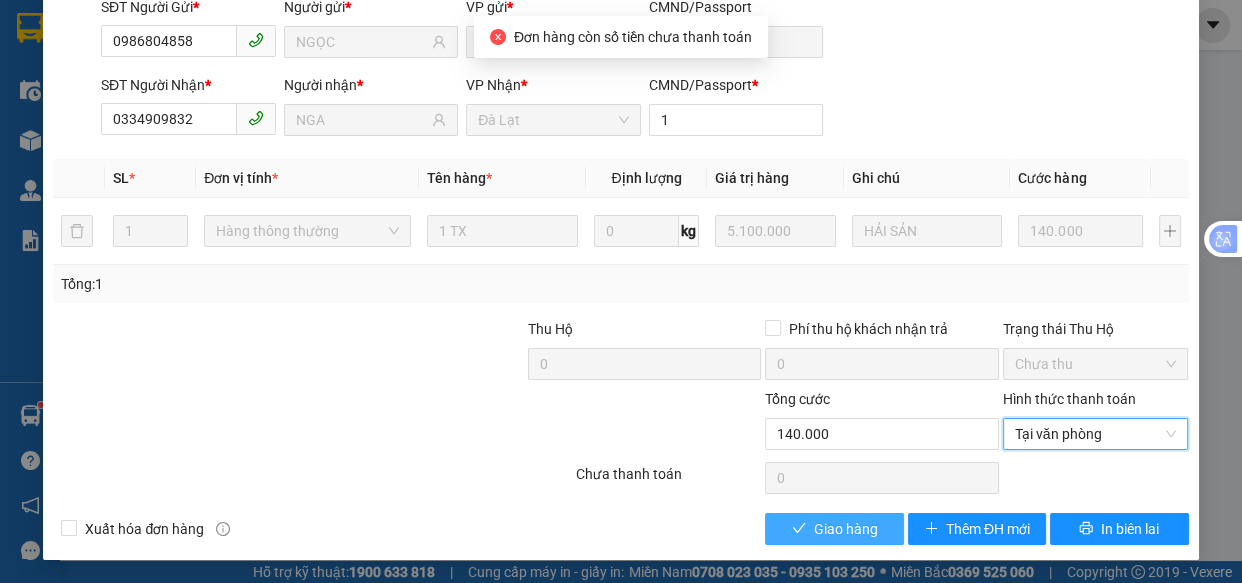 click on "Giao hàng" at bounding box center [834, 529] 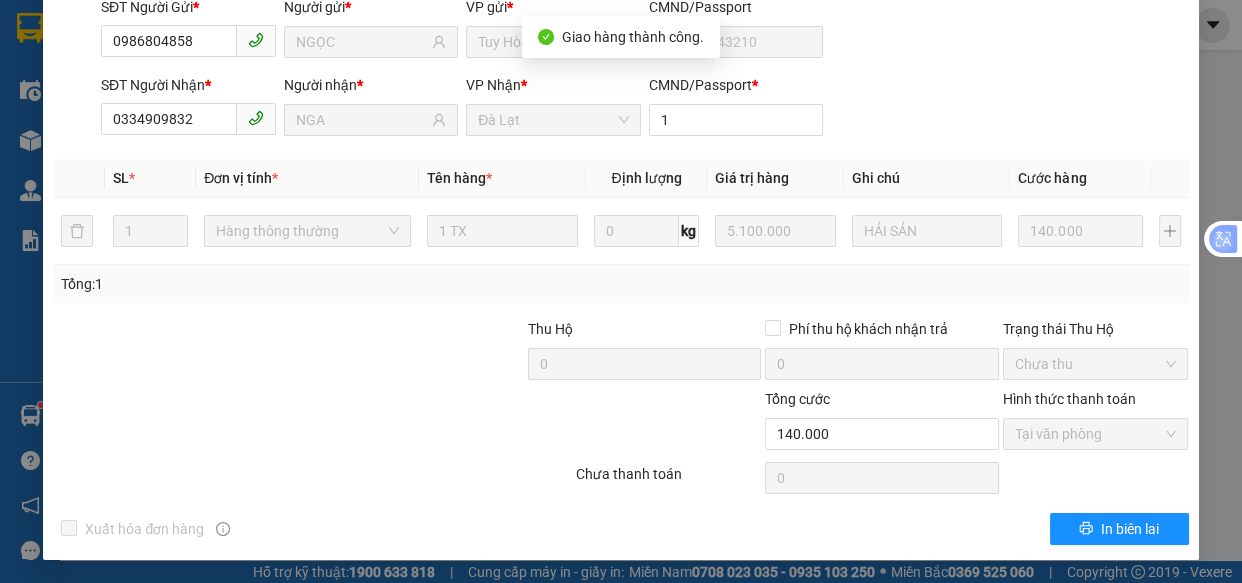 scroll, scrollTop: 0, scrollLeft: 0, axis: both 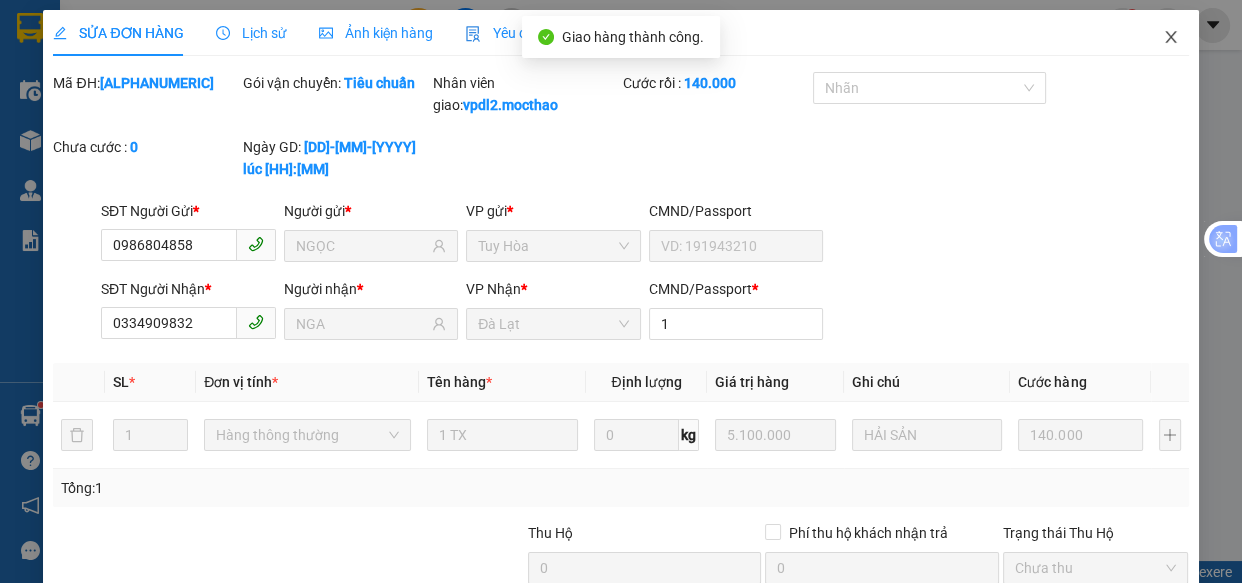 click 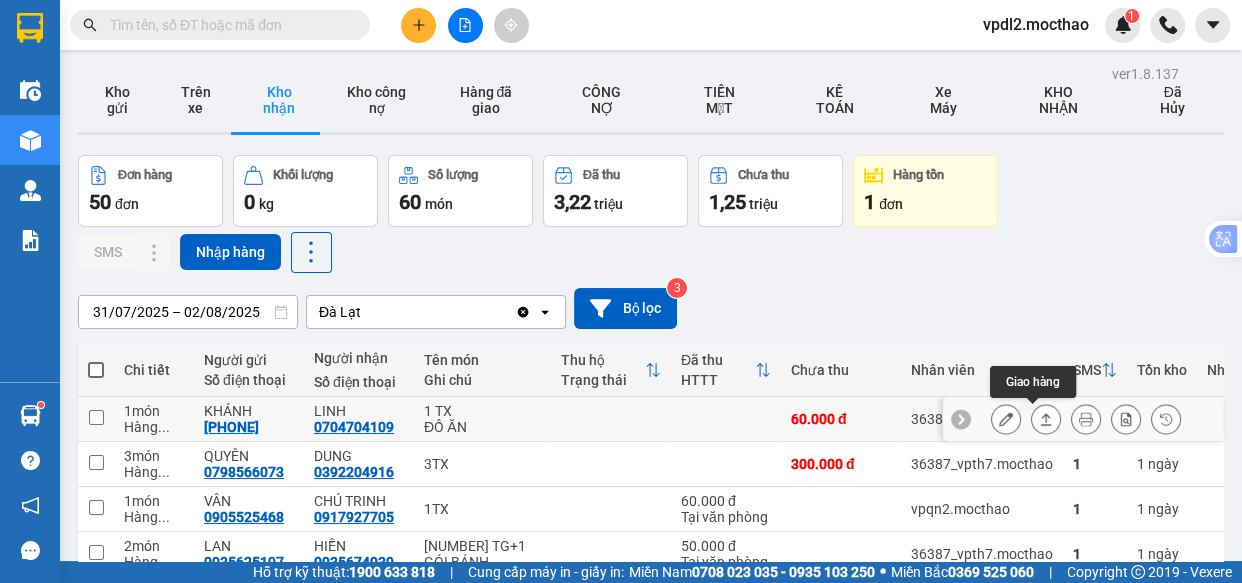 click 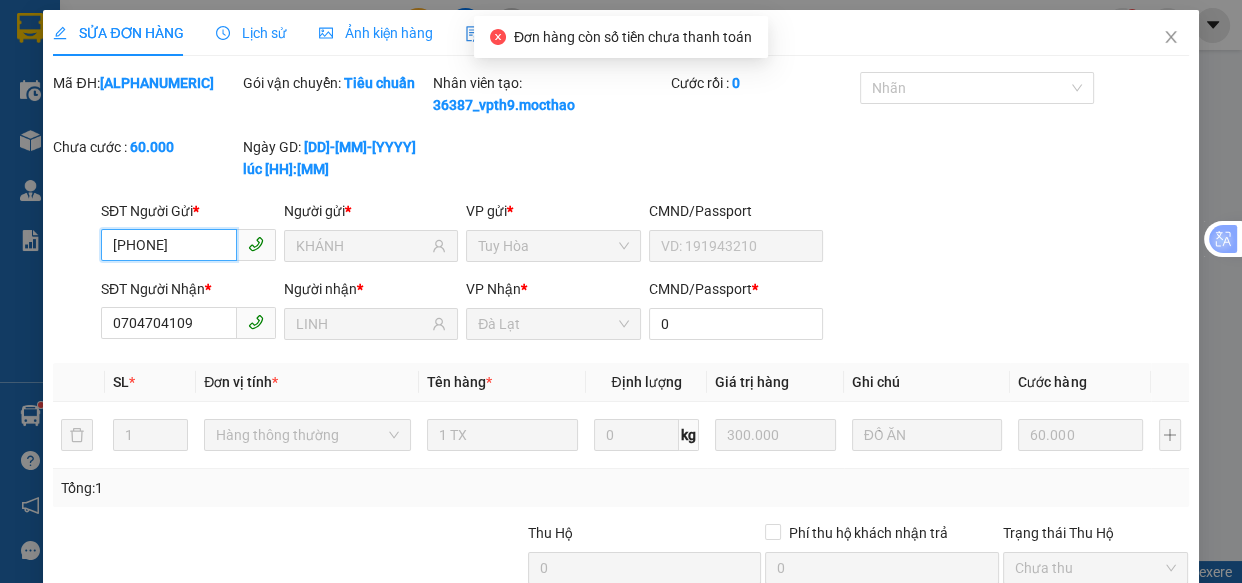 scroll, scrollTop: 204, scrollLeft: 0, axis: vertical 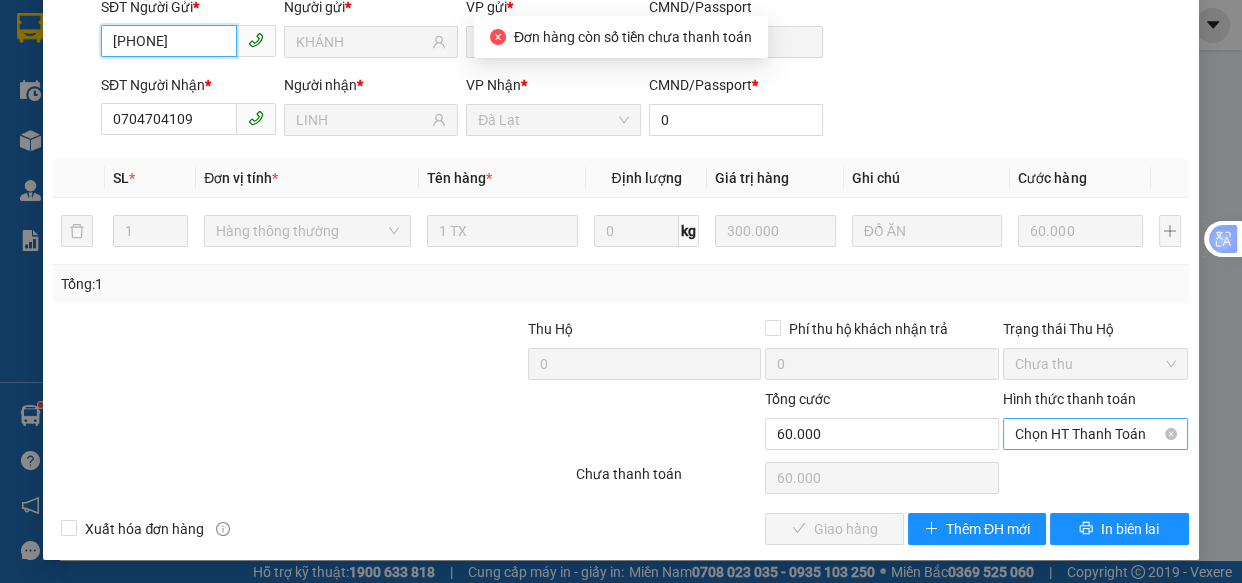 click on "Chọn HT Thanh Toán" at bounding box center (1096, 434) 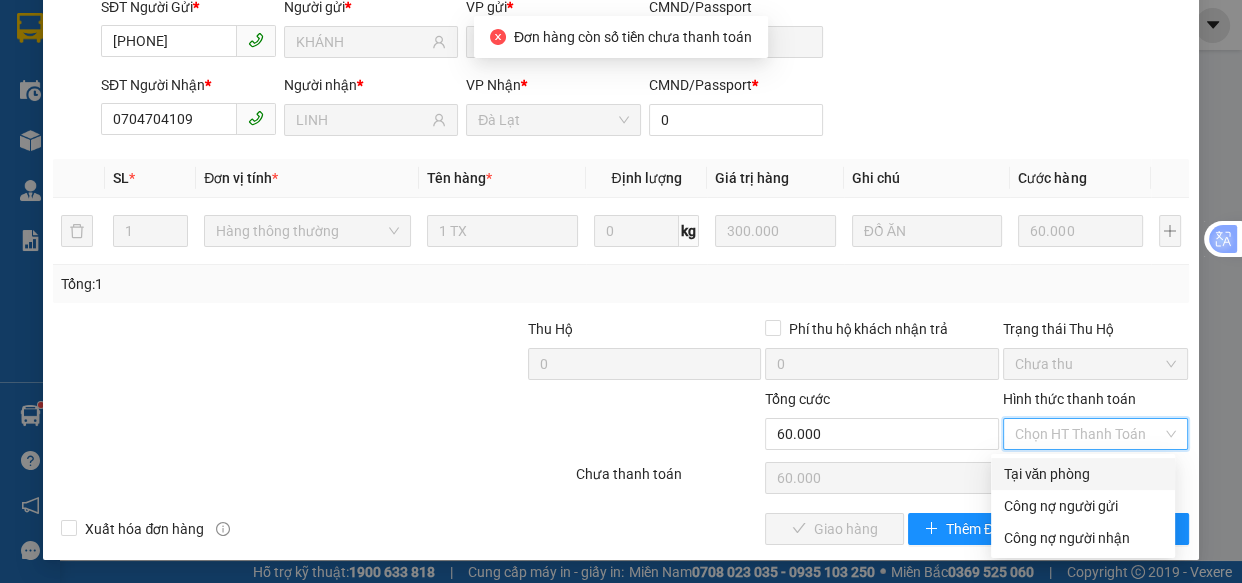 drag, startPoint x: 1059, startPoint y: 470, endPoint x: 977, endPoint y: 500, distance: 87.31552 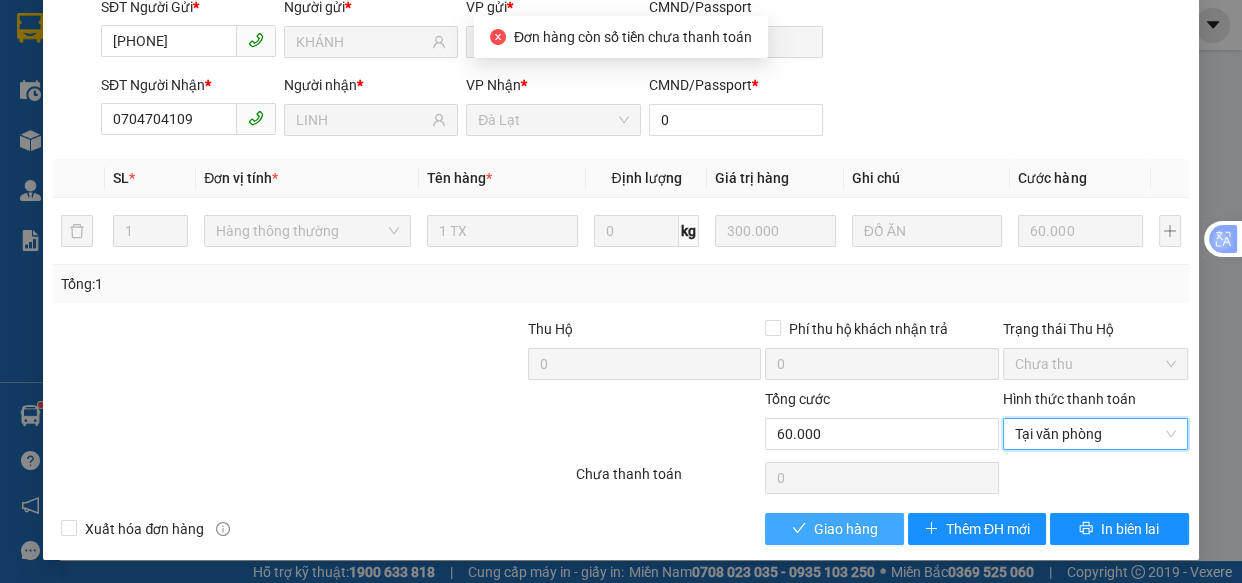 drag, startPoint x: 869, startPoint y: 528, endPoint x: 879, endPoint y: 508, distance: 22.36068 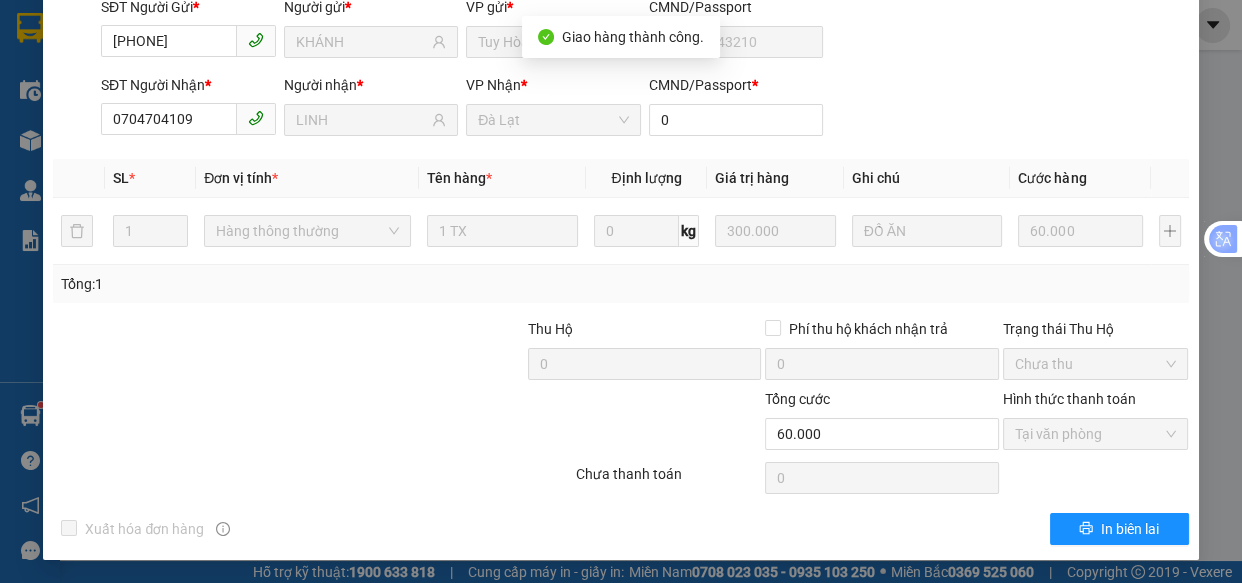 scroll, scrollTop: 0, scrollLeft: 0, axis: both 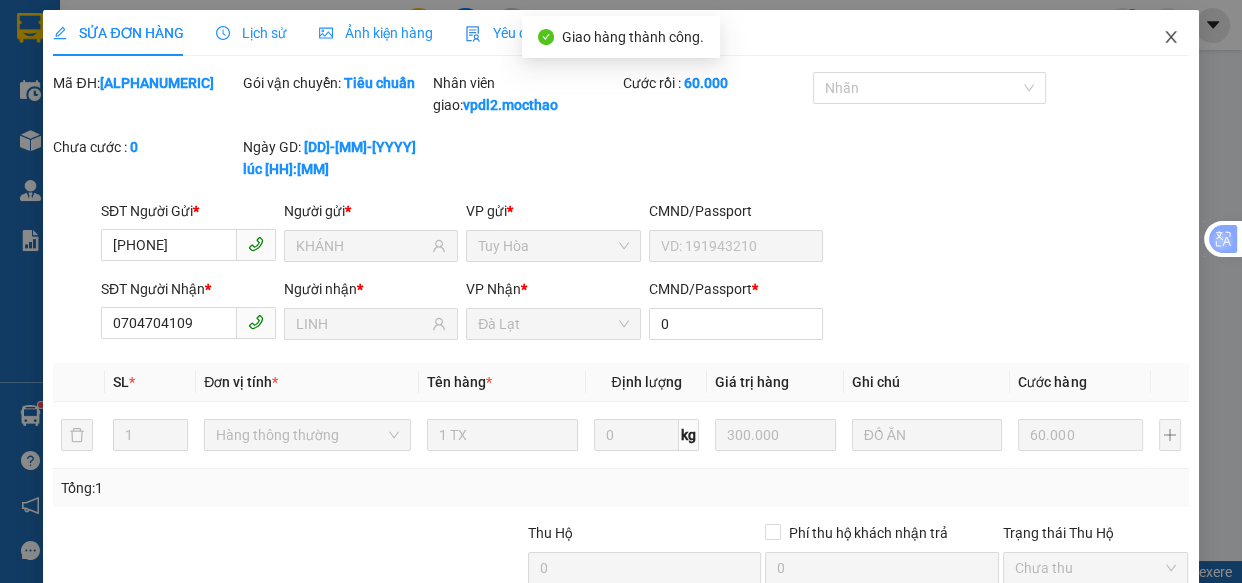 click 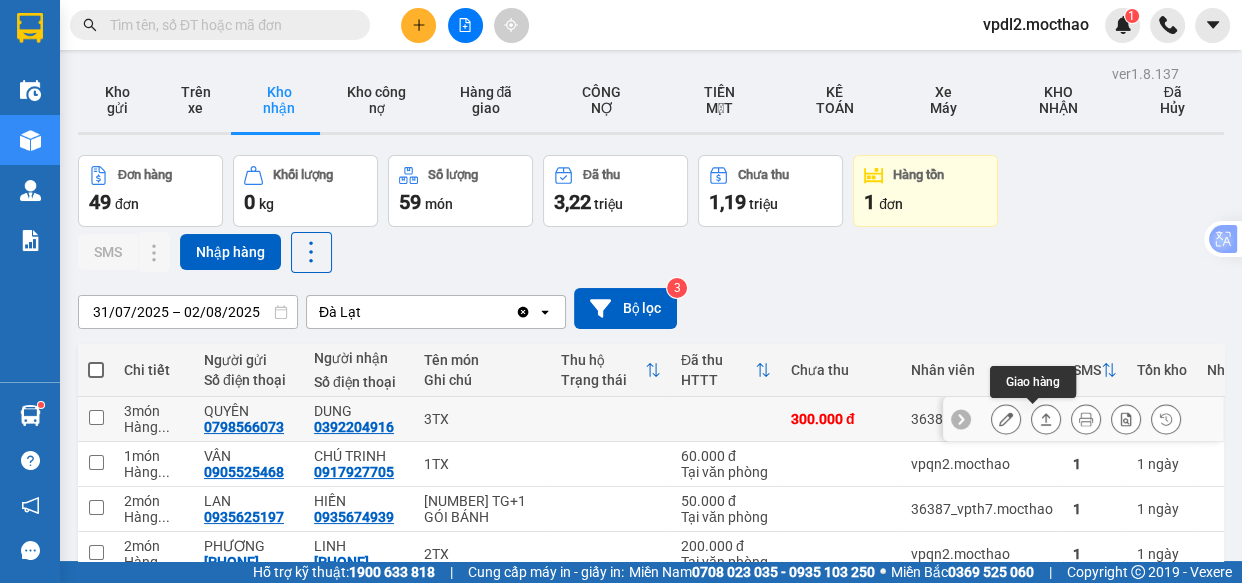 click at bounding box center [1046, 419] 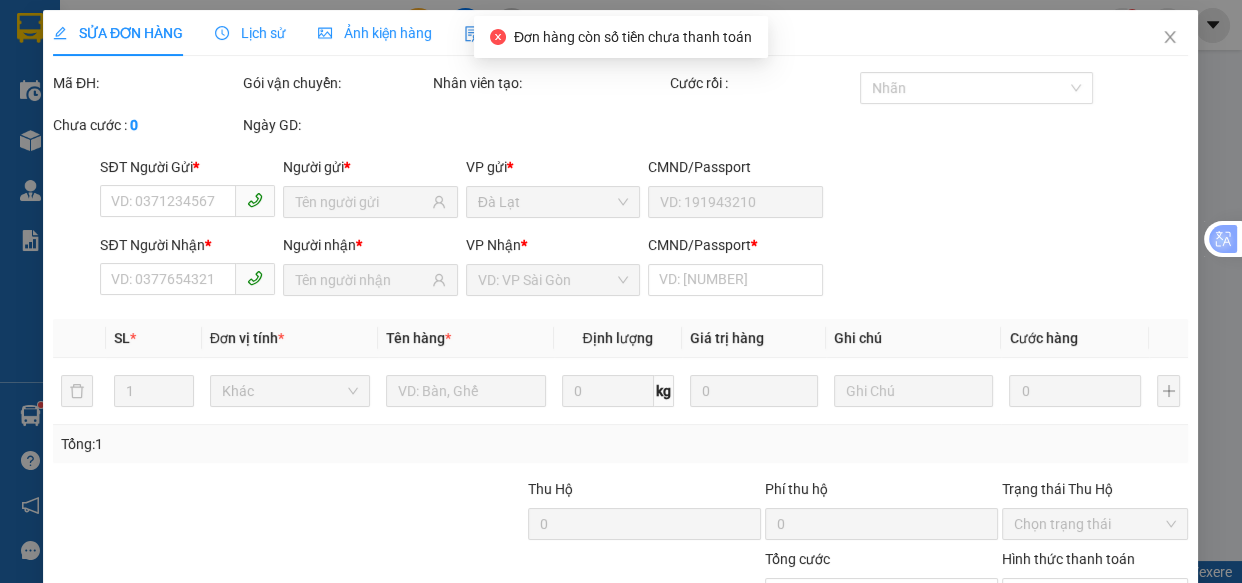 type on "0798566073" 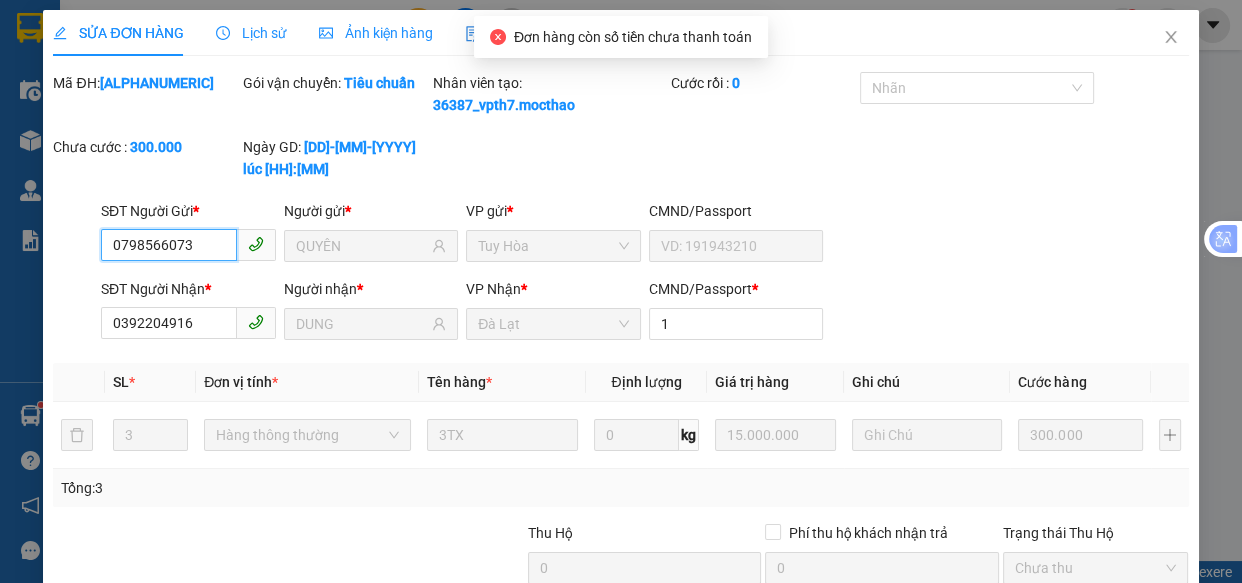 scroll, scrollTop: 204, scrollLeft: 0, axis: vertical 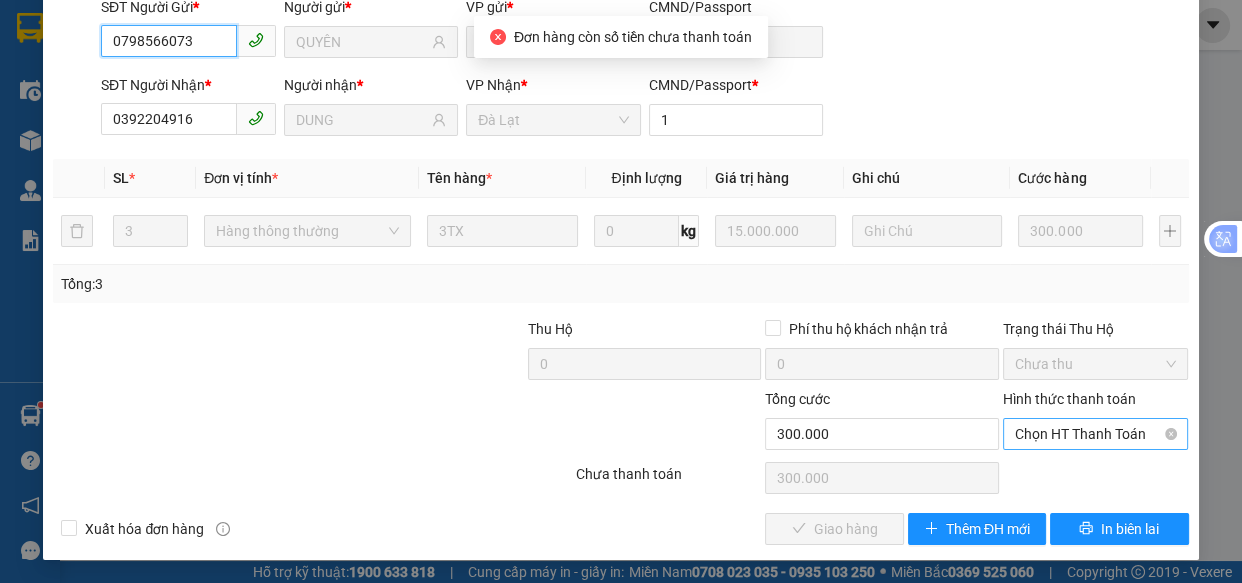click on "Chọn HT Thanh Toán" at bounding box center [1096, 434] 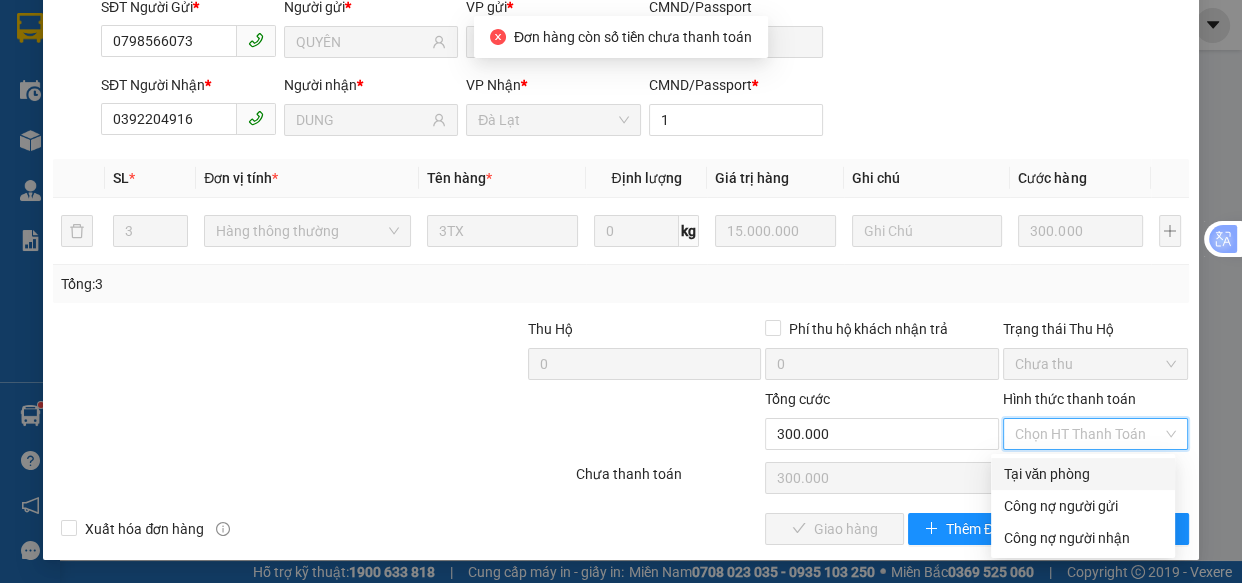 click on "Tại văn phòng" at bounding box center (1083, 474) 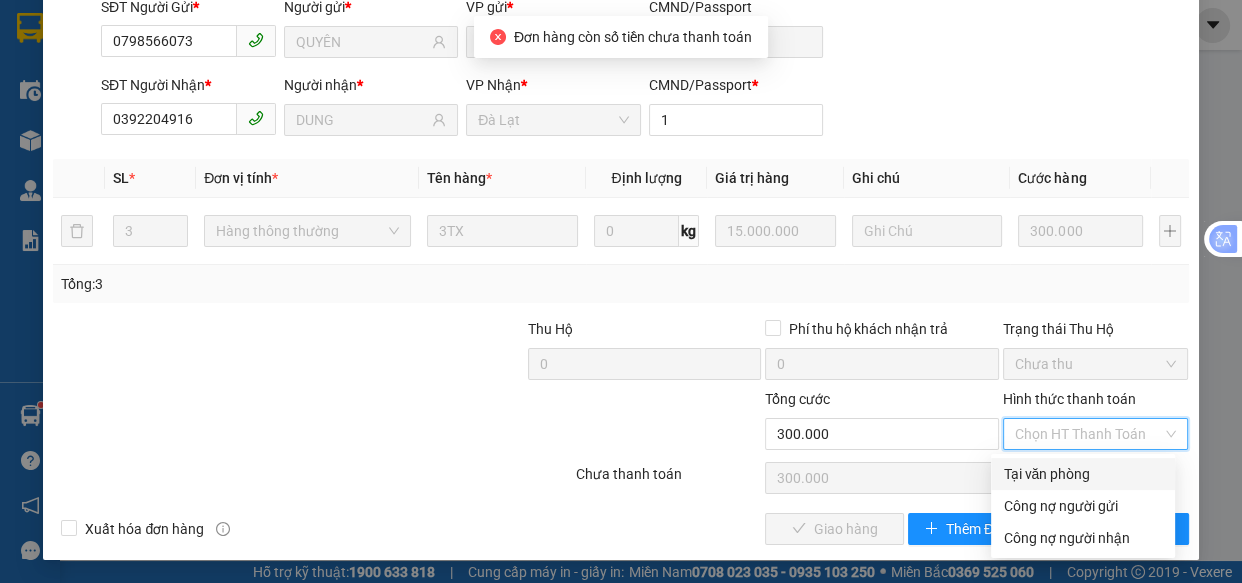 type on "0" 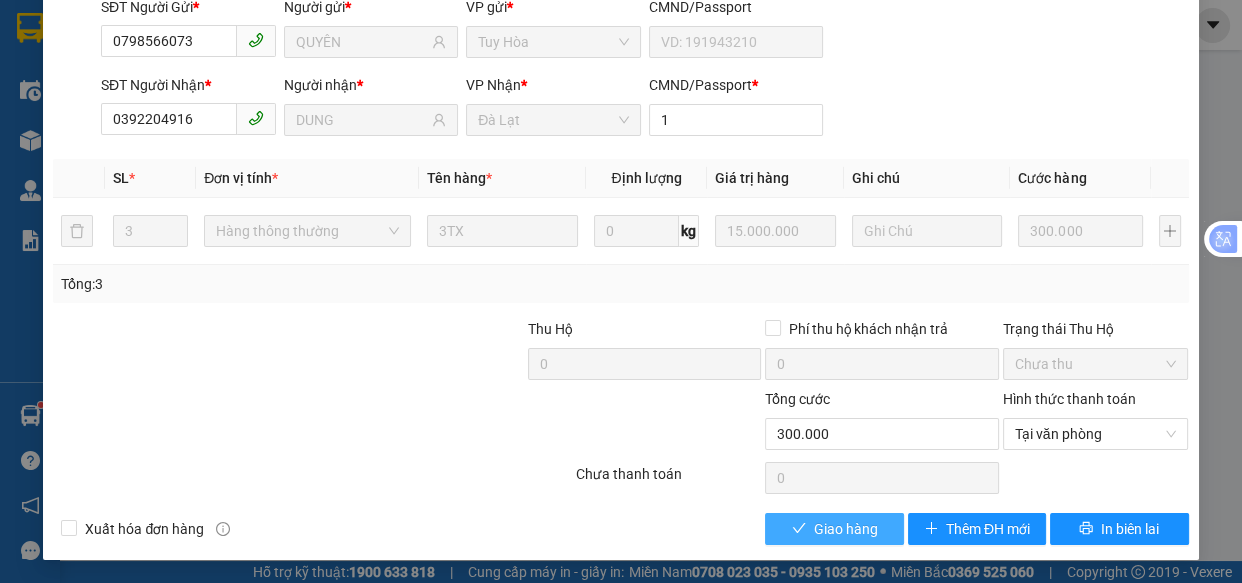 drag, startPoint x: 850, startPoint y: 528, endPoint x: 862, endPoint y: 521, distance: 13.892444 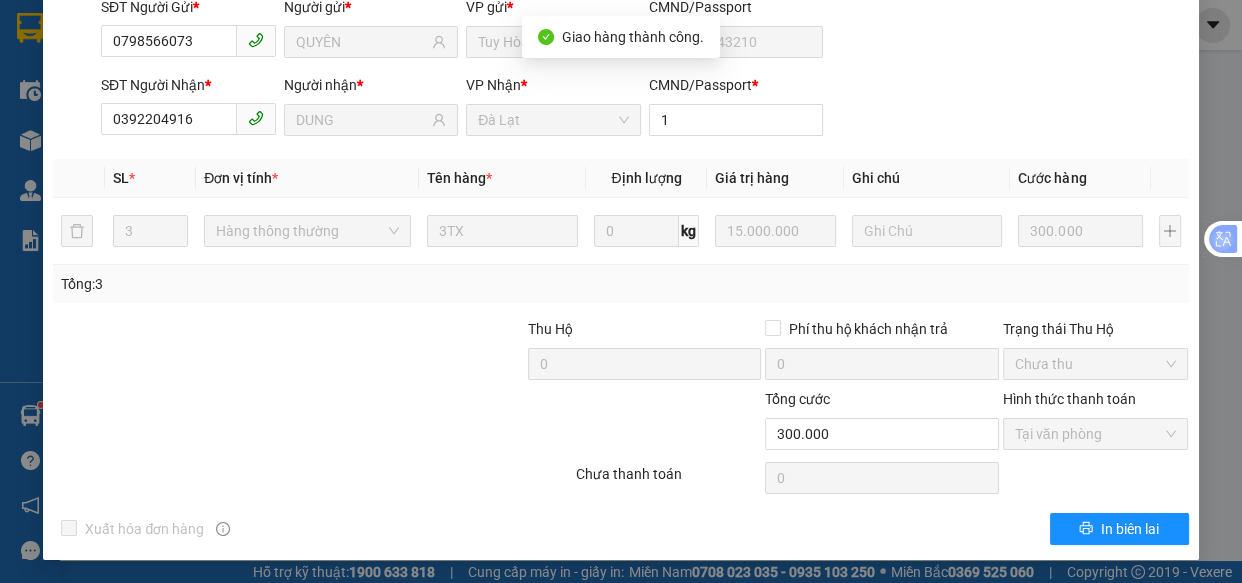 scroll, scrollTop: 0, scrollLeft: 0, axis: both 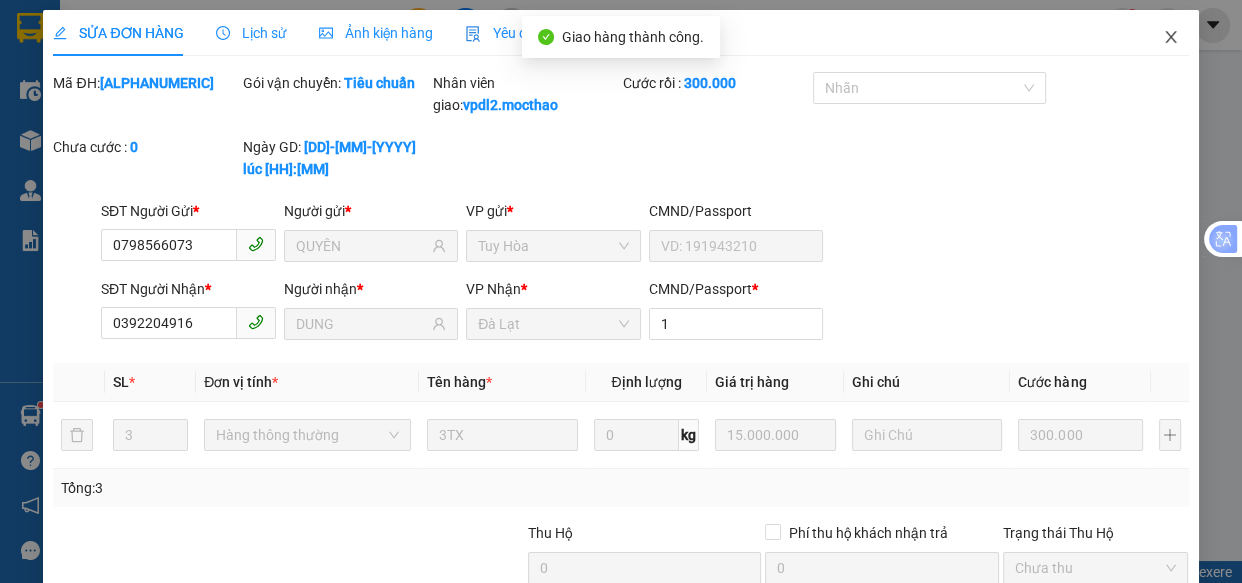 click 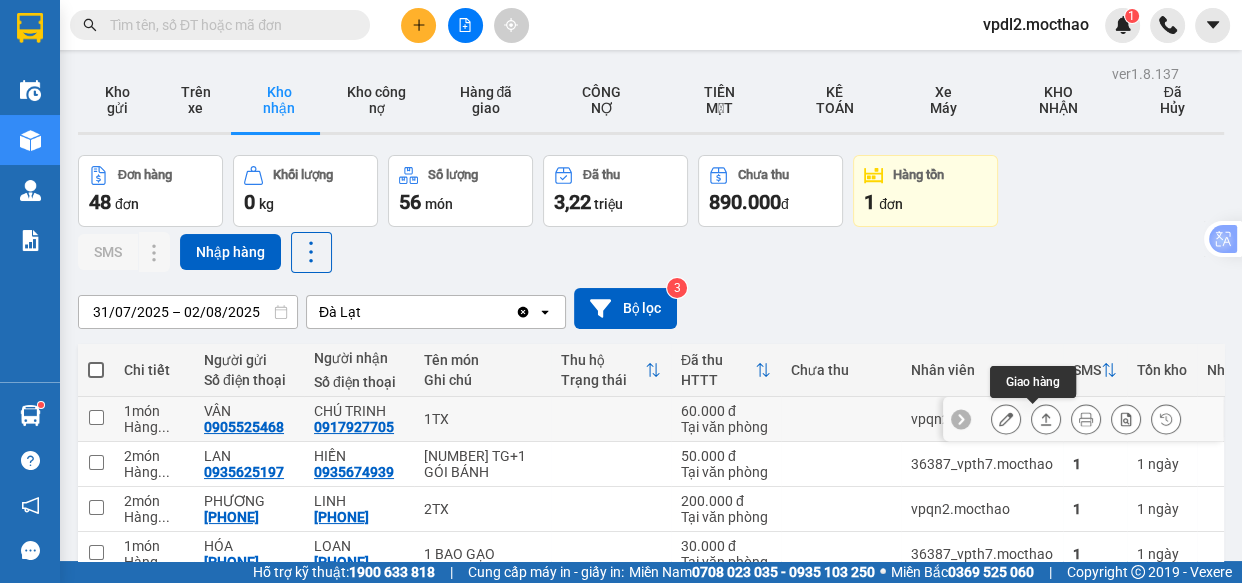 click 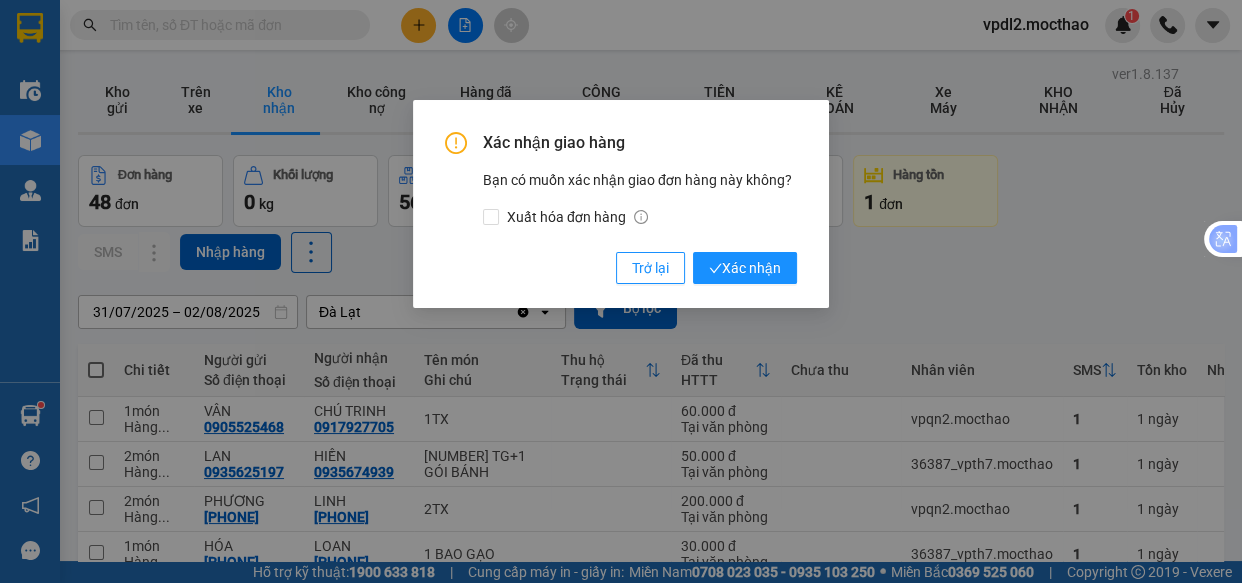 click on "Xác nhận" at bounding box center (745, 268) 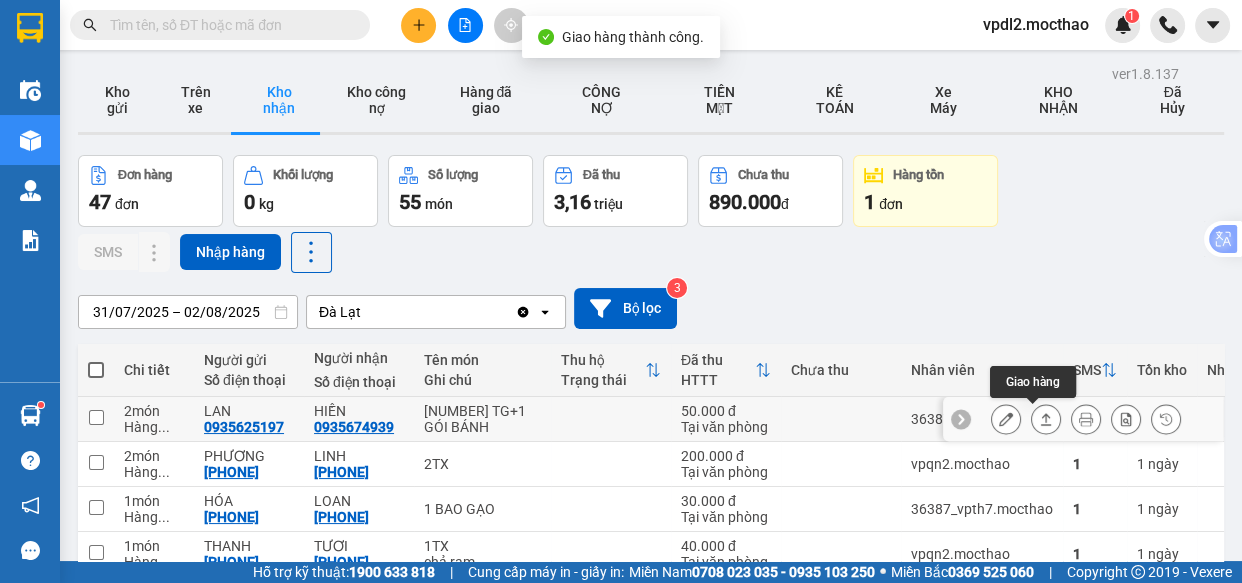 click 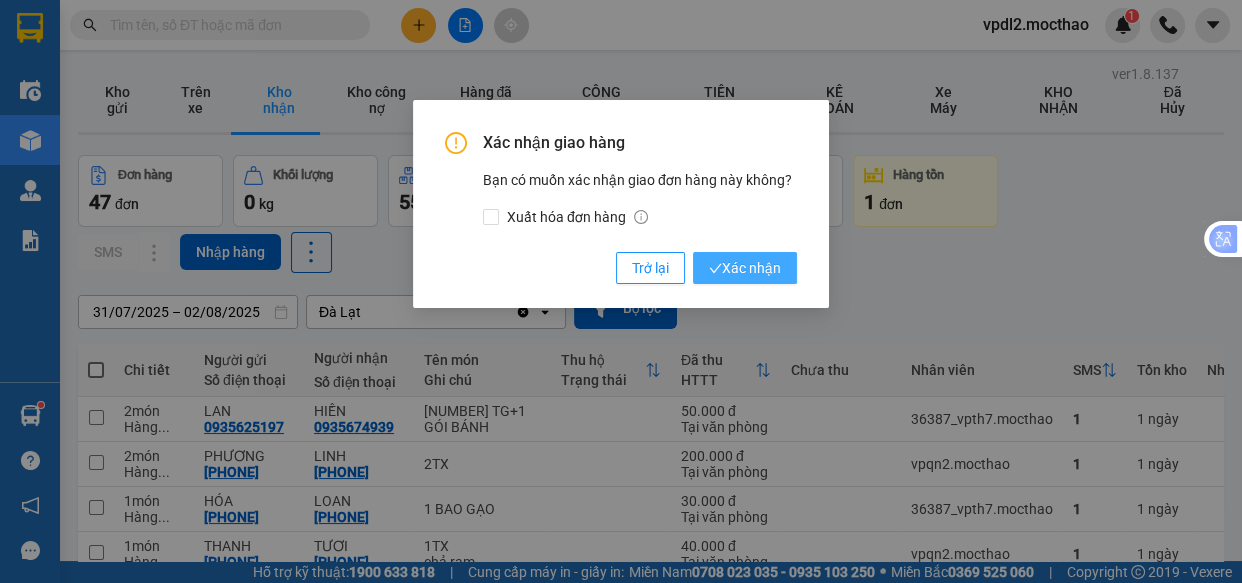 click on "Xác nhận" at bounding box center (745, 268) 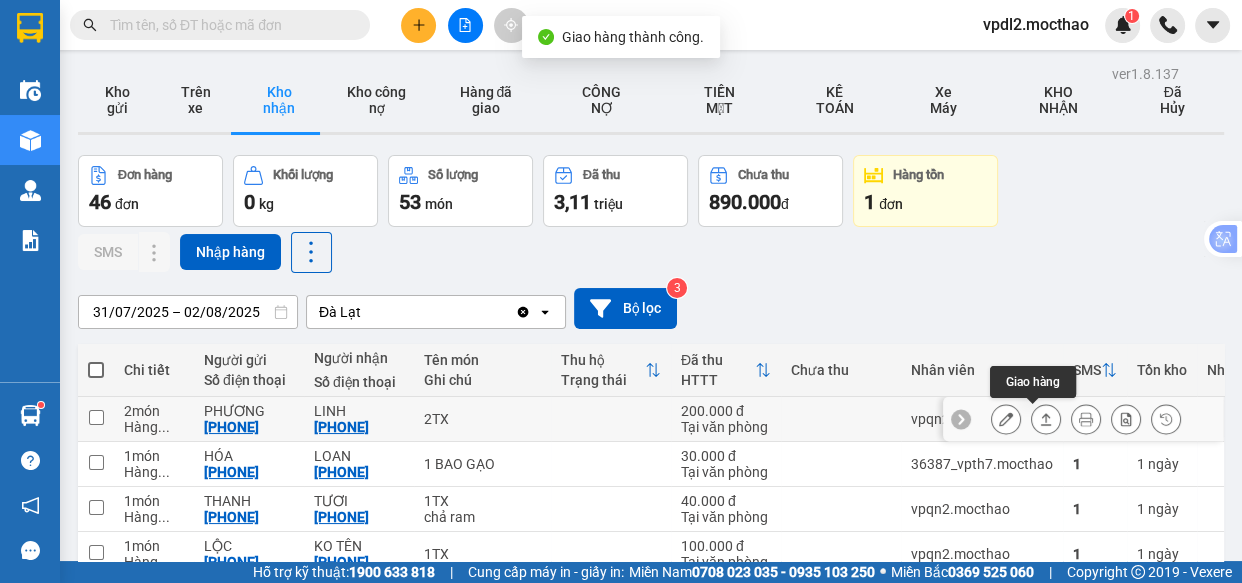 click 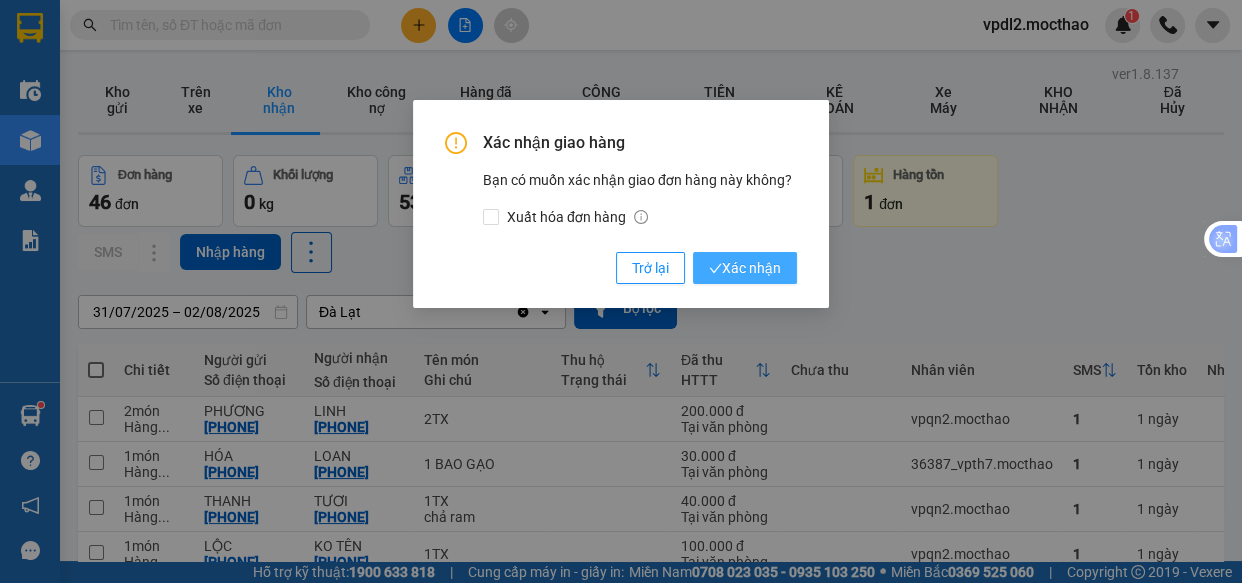 click on "Xác nhận" at bounding box center (745, 268) 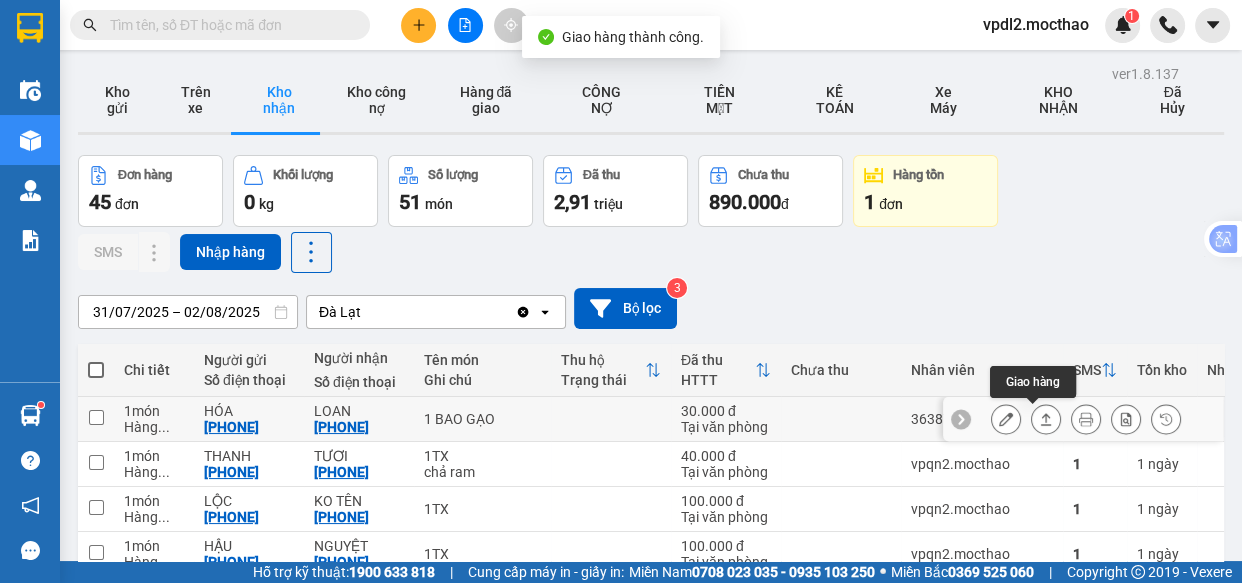 click 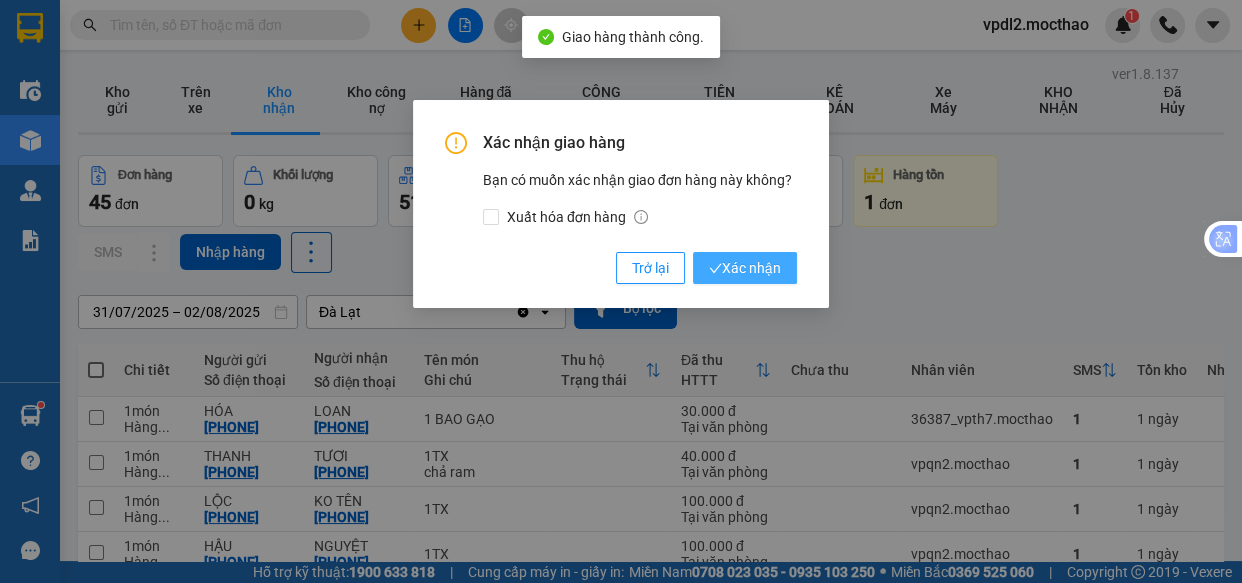 click on "Xác nhận" at bounding box center [745, 268] 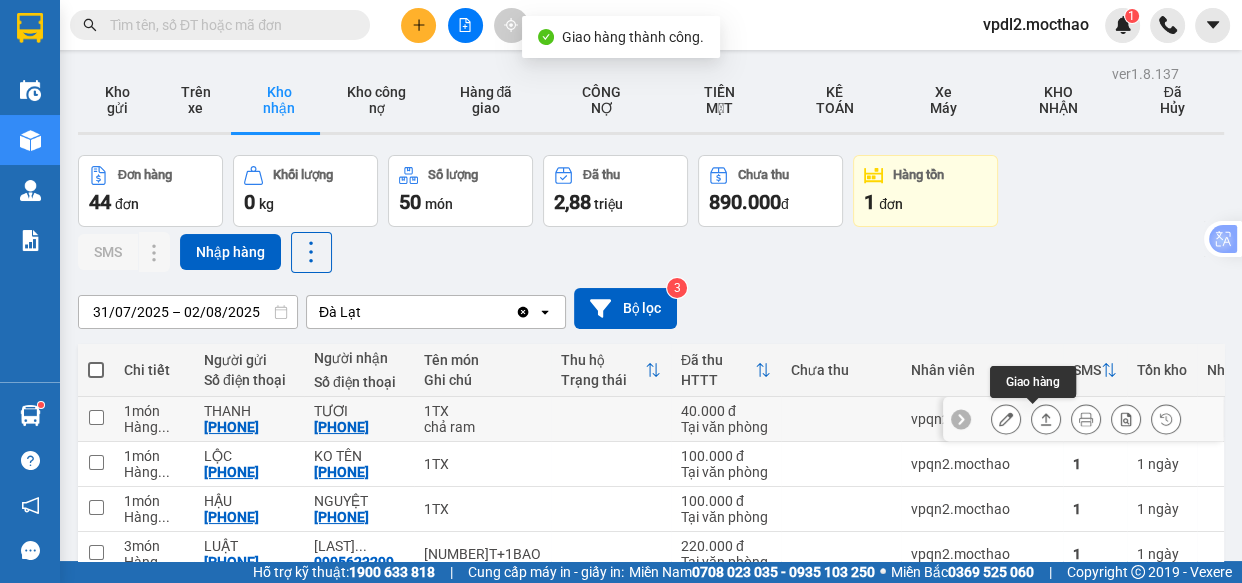 click at bounding box center (1046, 419) 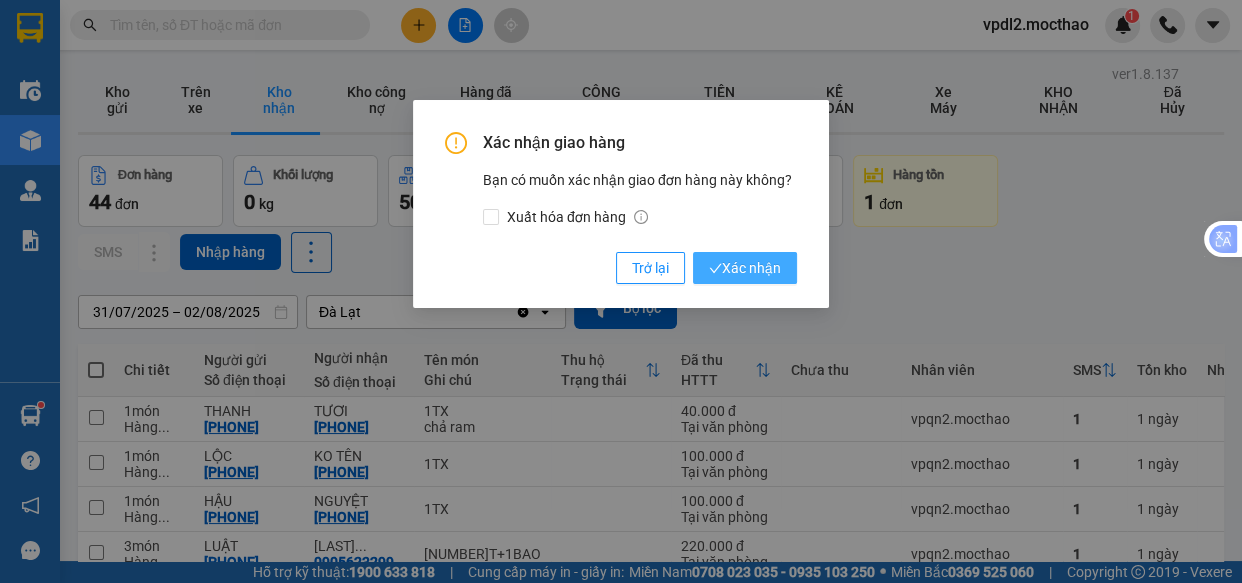 click on "Xác nhận" at bounding box center [745, 268] 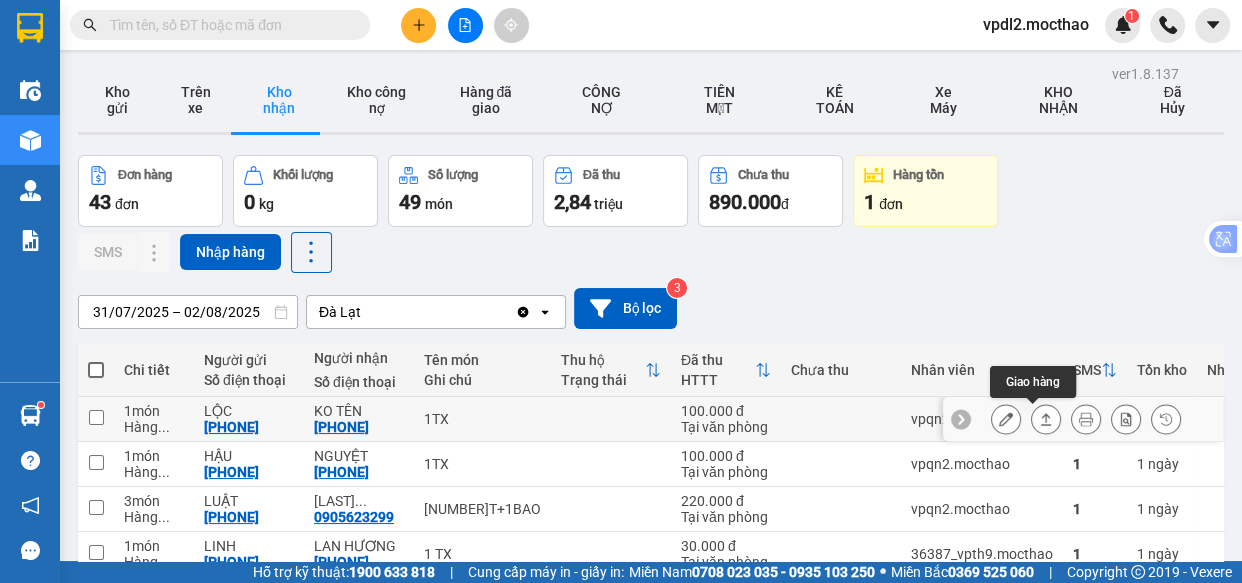 click at bounding box center (1046, 419) 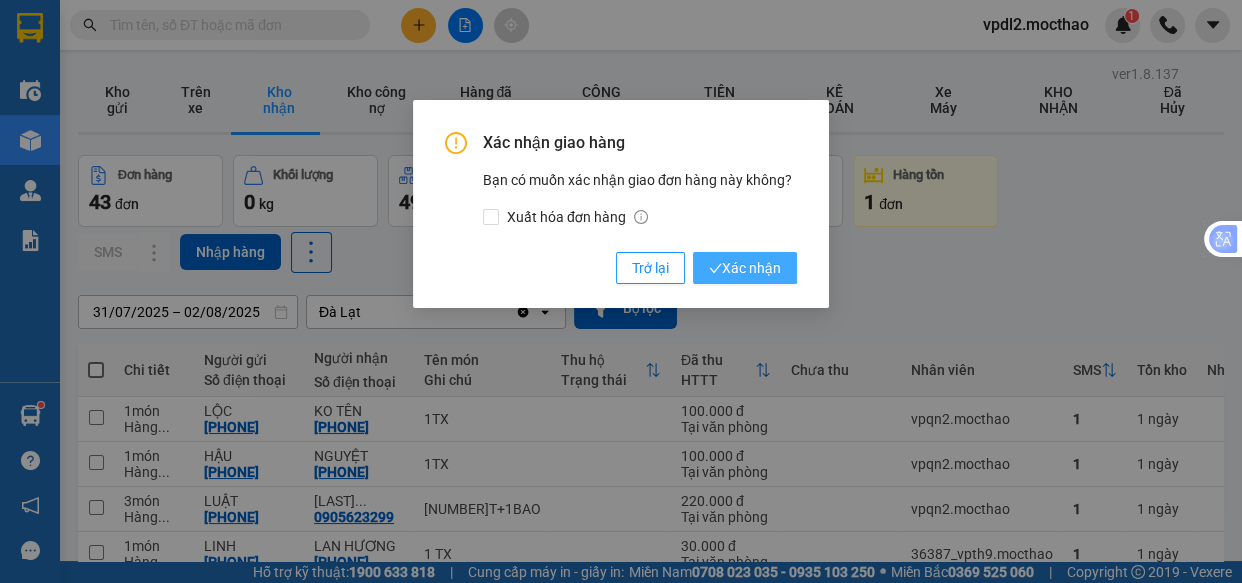 click on "Xác nhận" at bounding box center [745, 268] 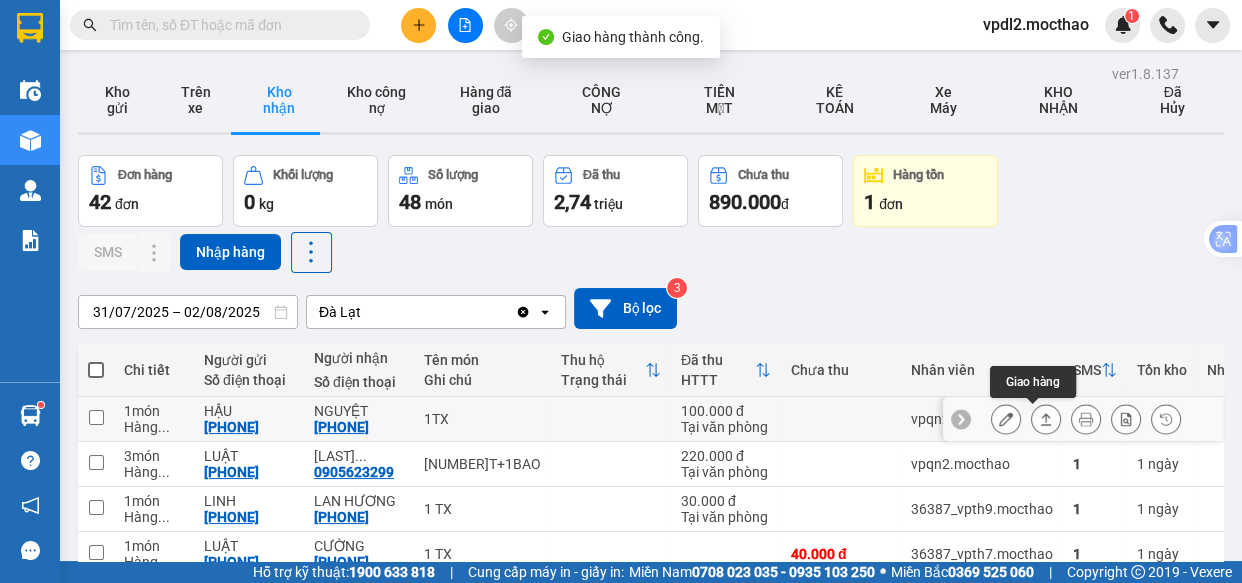 click 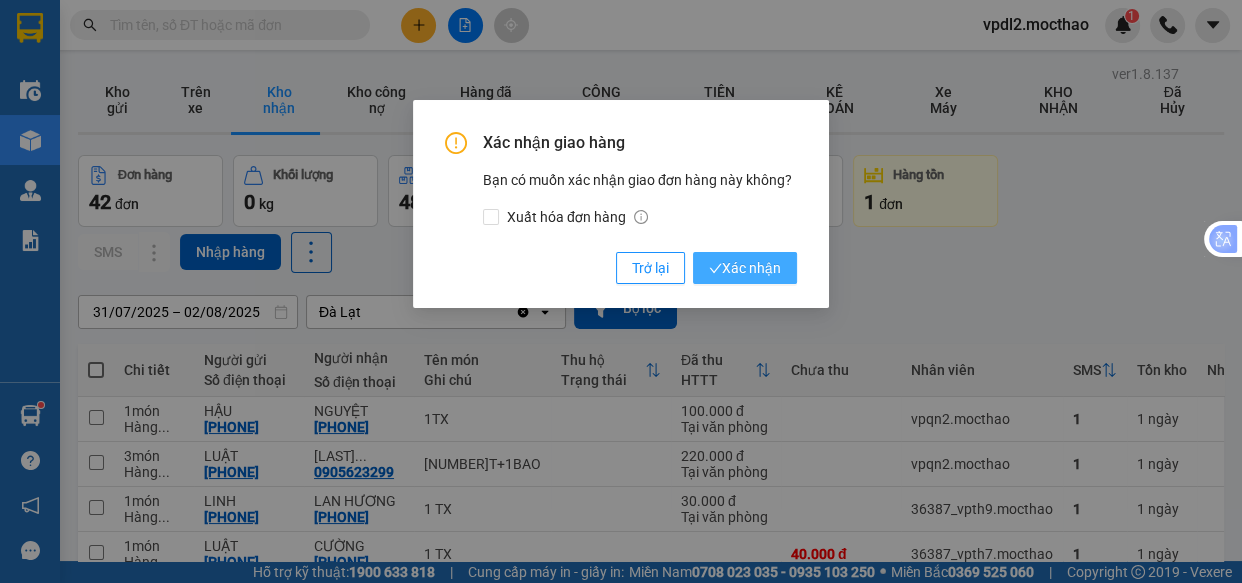 click on "Xác nhận" at bounding box center [745, 268] 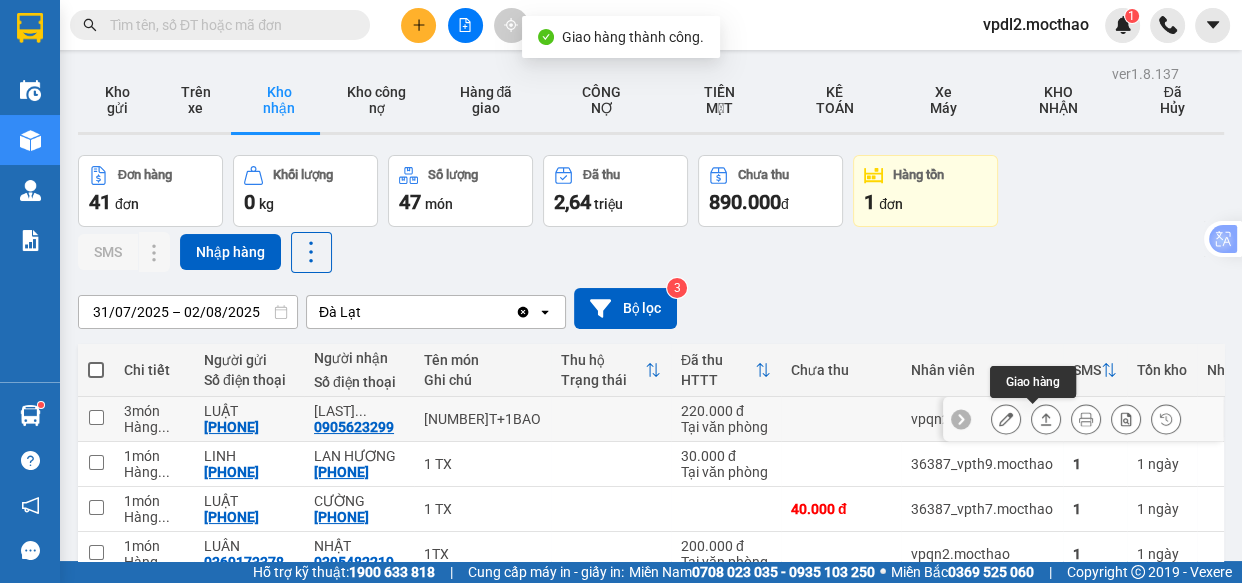 click 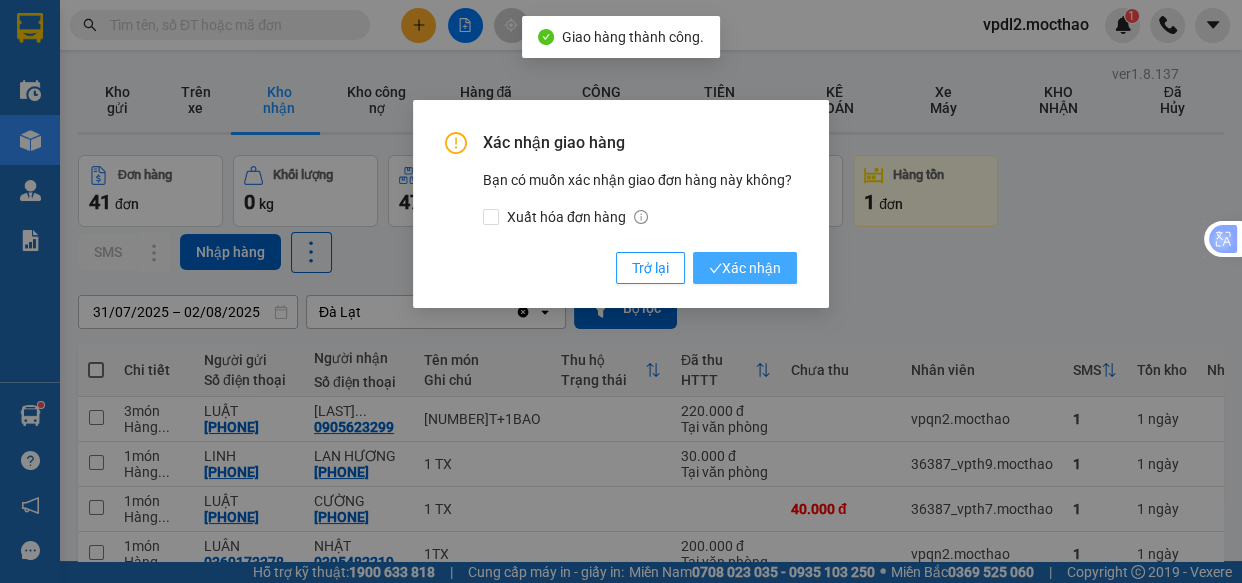 click on "Xác nhận" at bounding box center [745, 268] 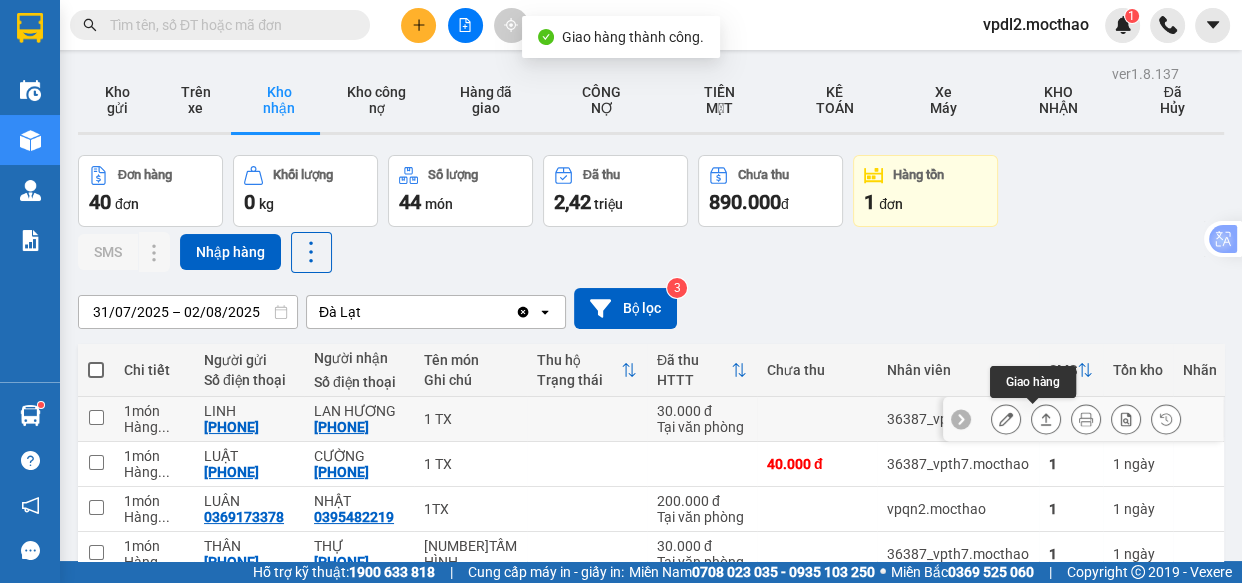 click 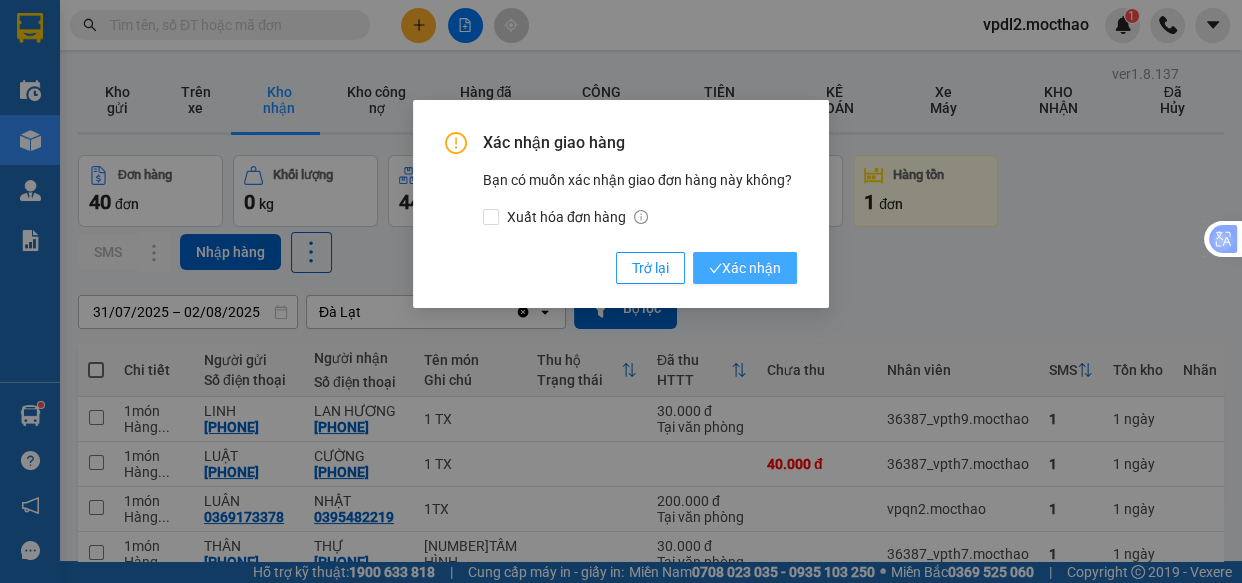 click on "Xác nhận" at bounding box center [745, 268] 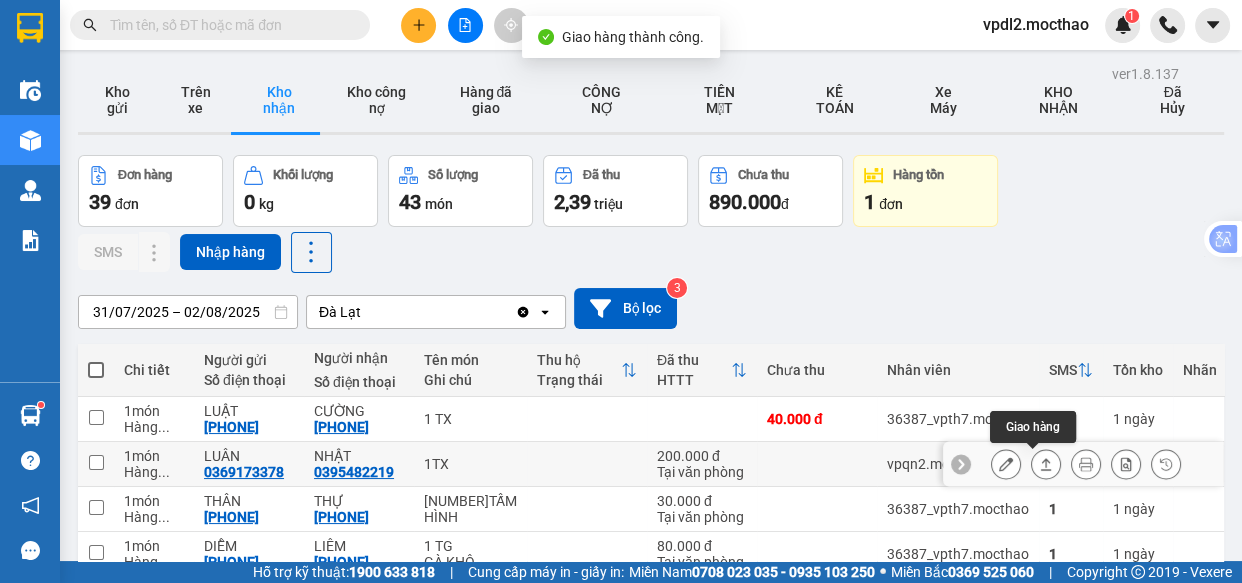 click at bounding box center [1046, 464] 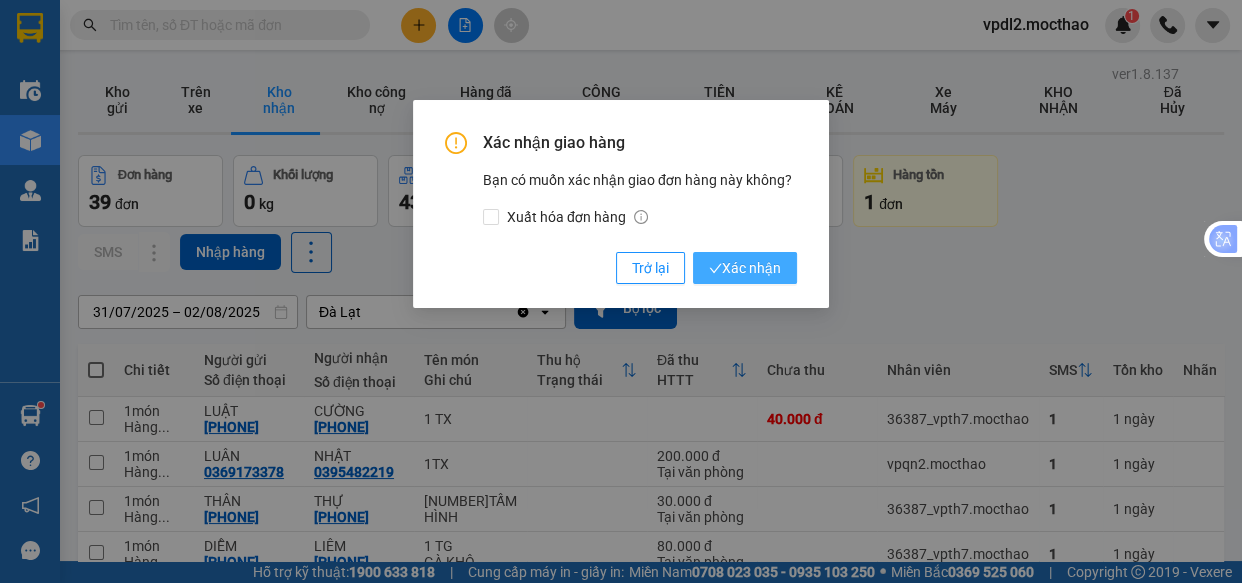 click on "Xác nhận" at bounding box center (745, 268) 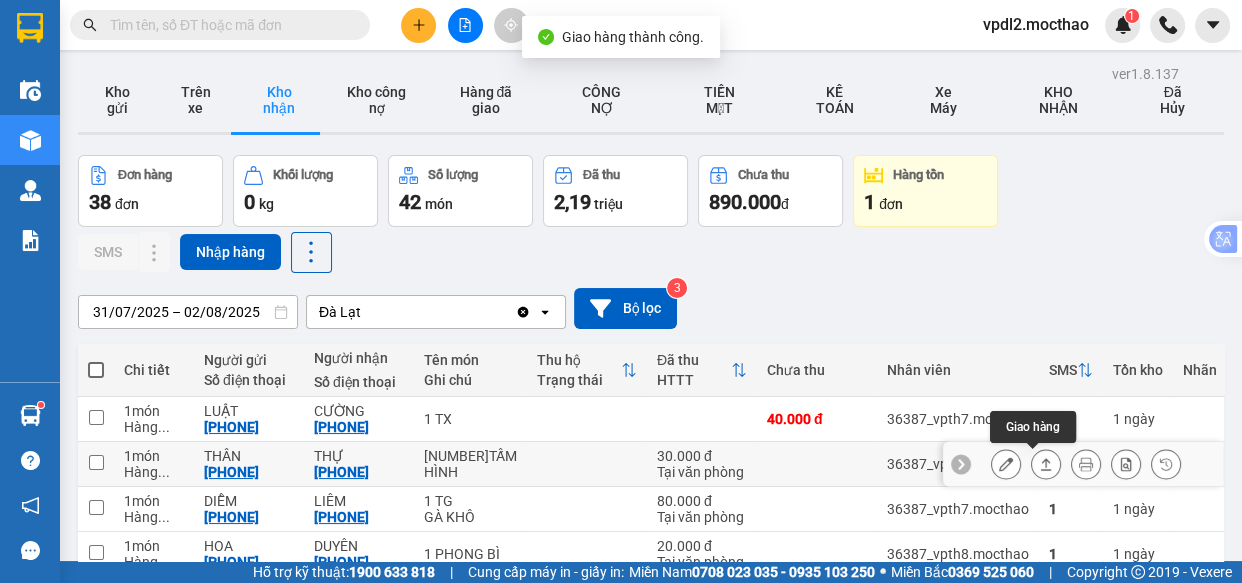 click 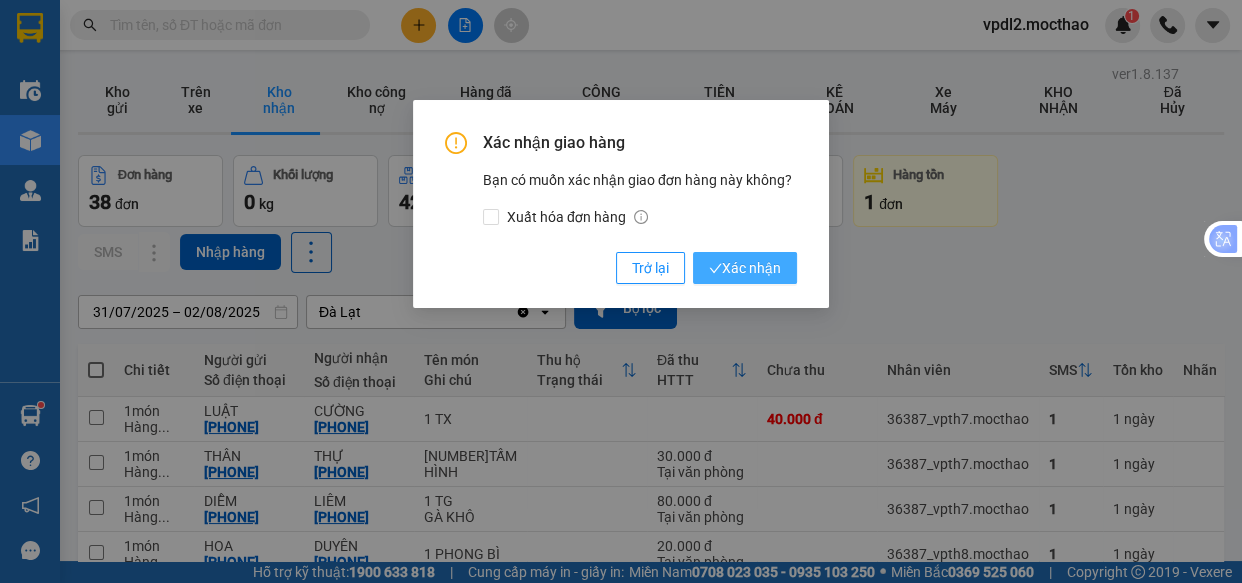 click on "Xác nhận" at bounding box center [745, 268] 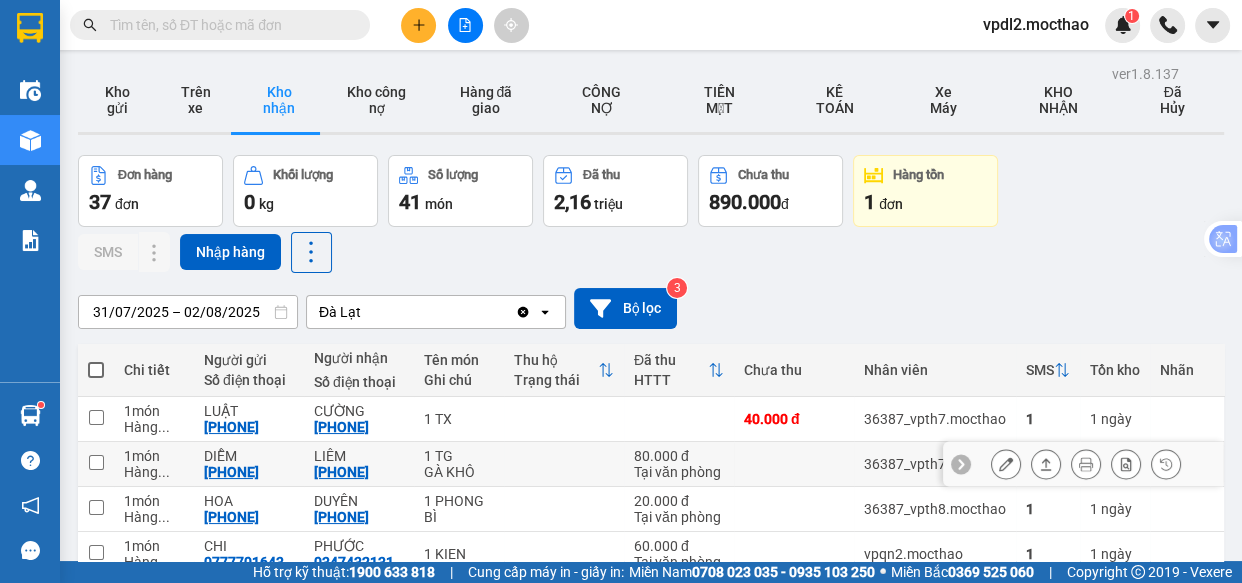 scroll, scrollTop: 181, scrollLeft: 0, axis: vertical 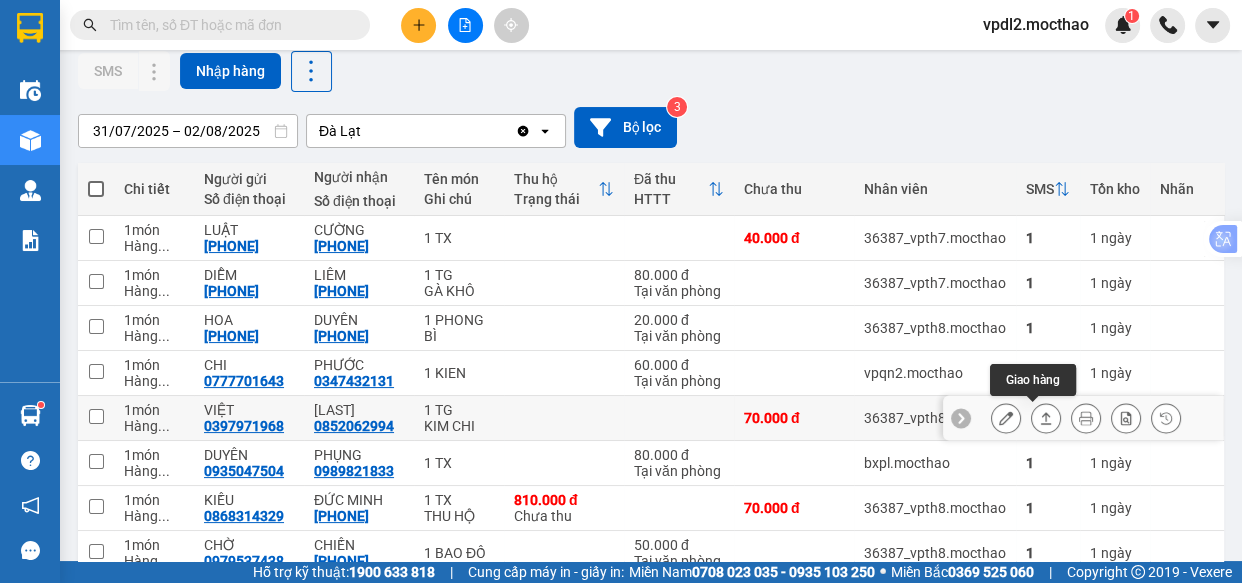click 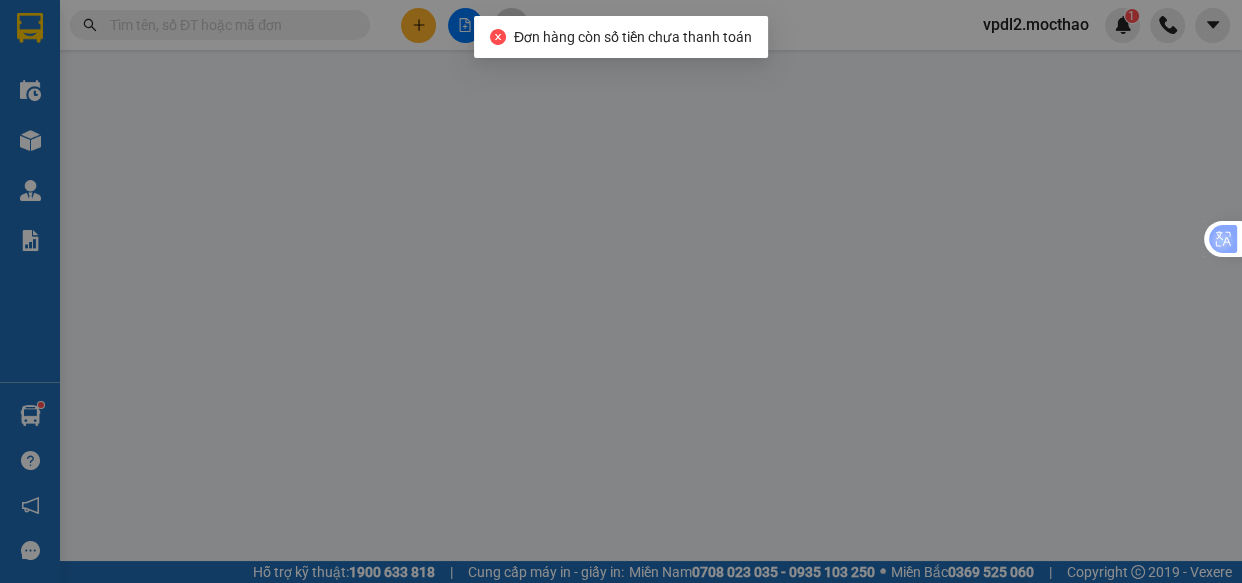 type on "0397971968" 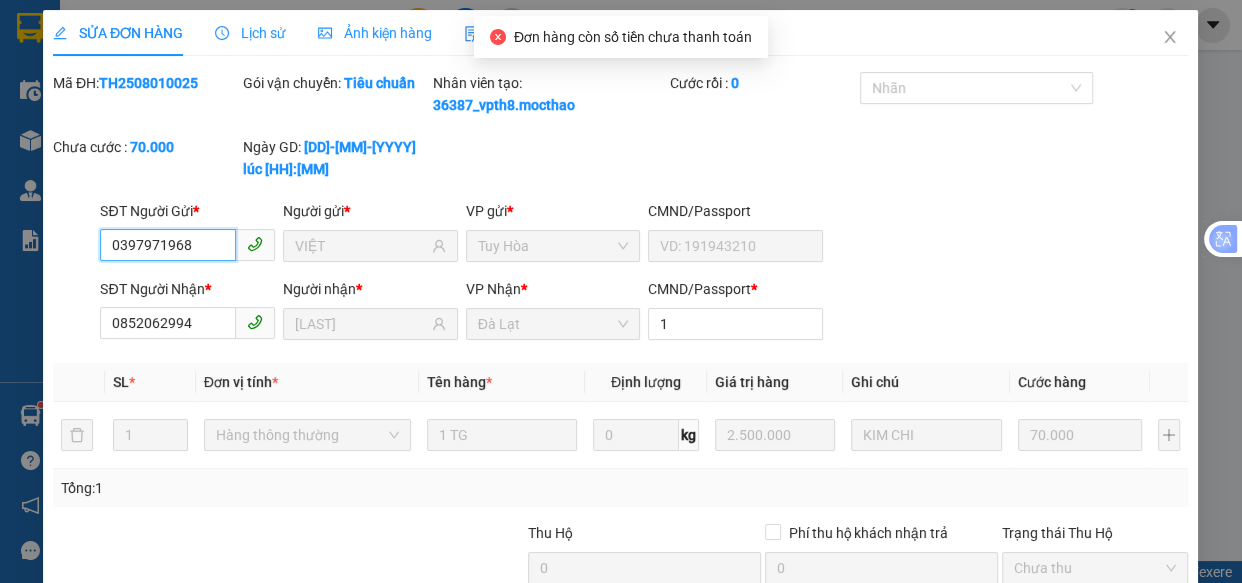 scroll, scrollTop: 0, scrollLeft: 0, axis: both 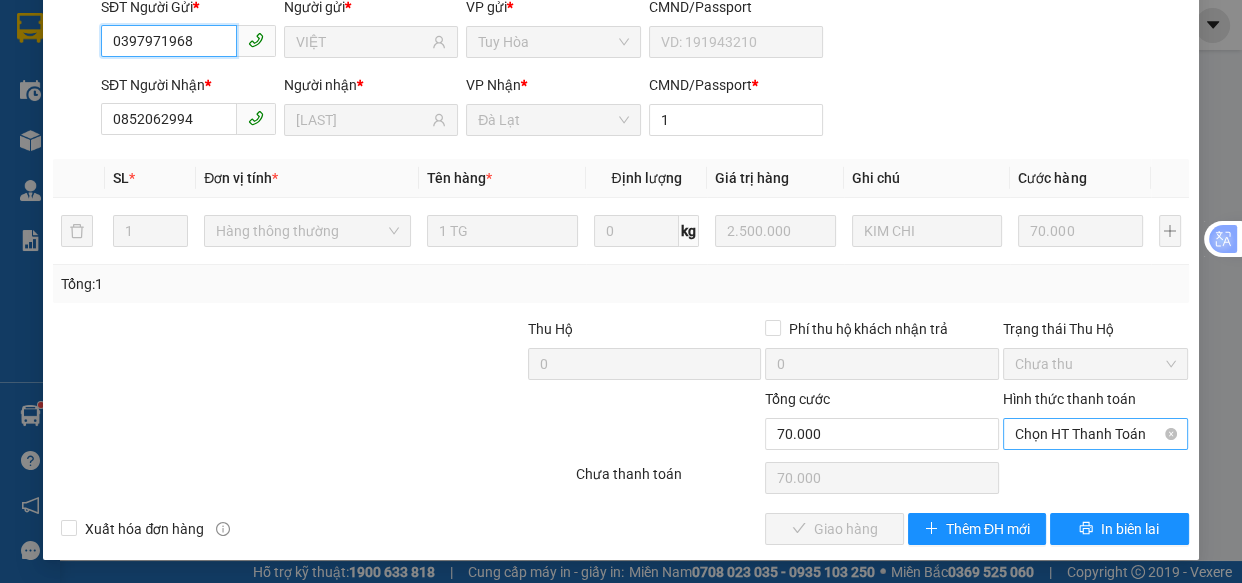 click on "Chọn HT Thanh Toán" at bounding box center (1096, 434) 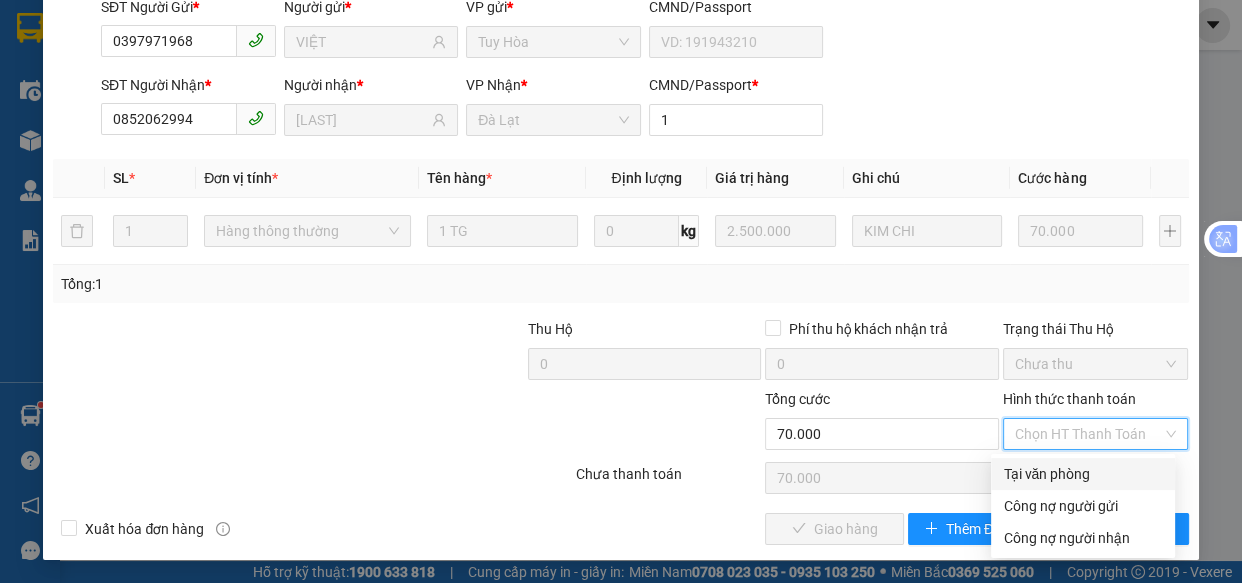 click on "Tại văn phòng" at bounding box center (1083, 474) 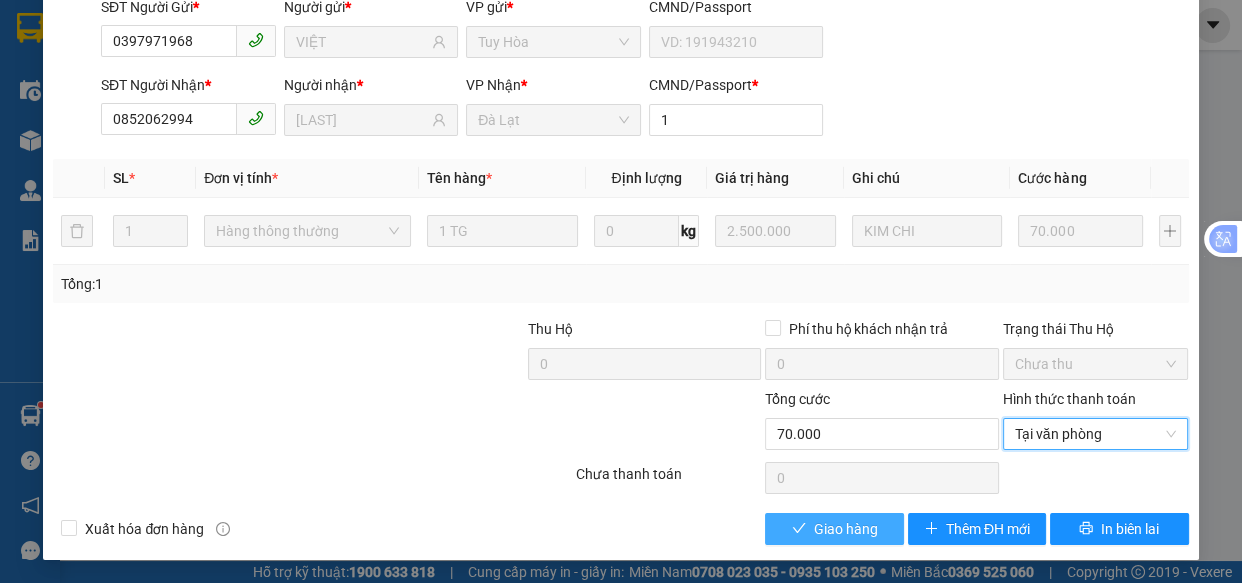 click on "Giao hàng" at bounding box center (846, 529) 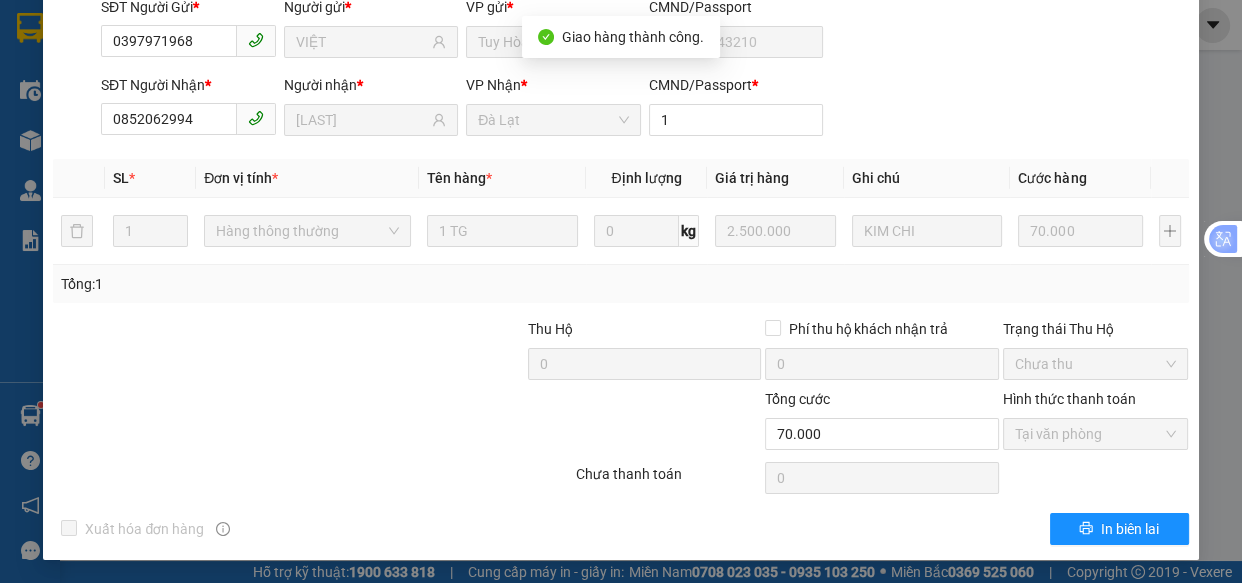 scroll, scrollTop: 22, scrollLeft: 0, axis: vertical 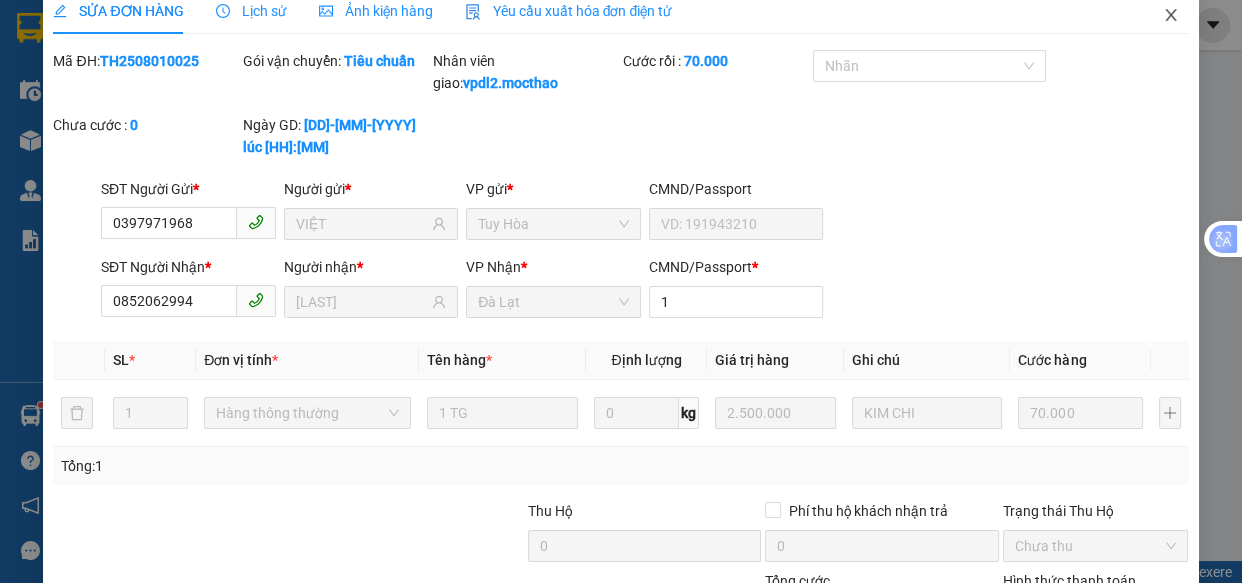 click 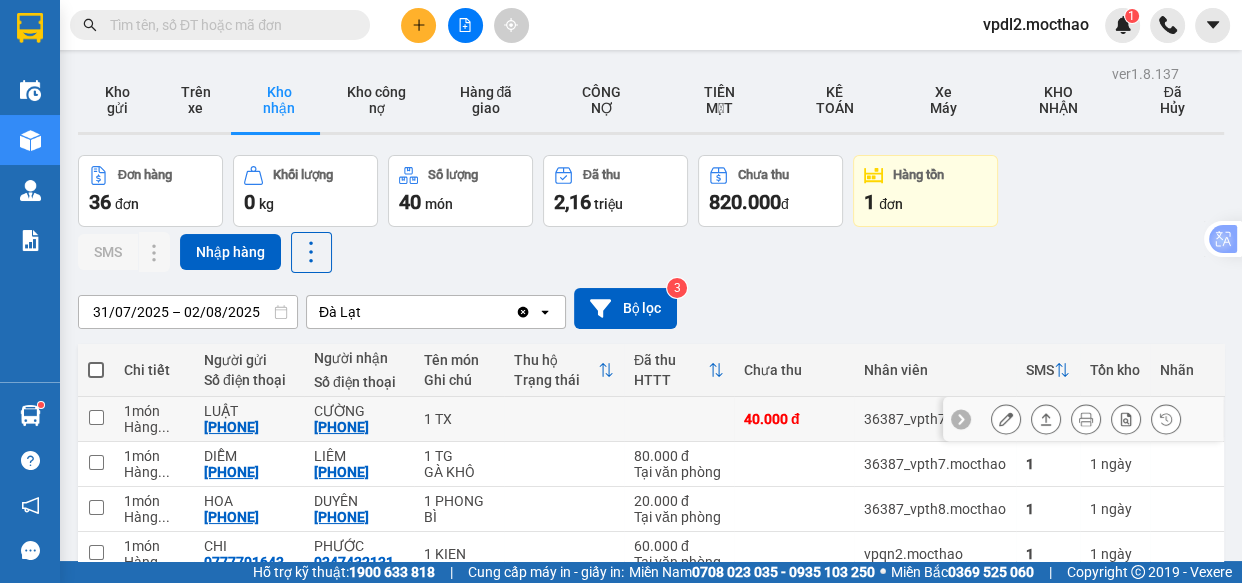 scroll, scrollTop: 363, scrollLeft: 0, axis: vertical 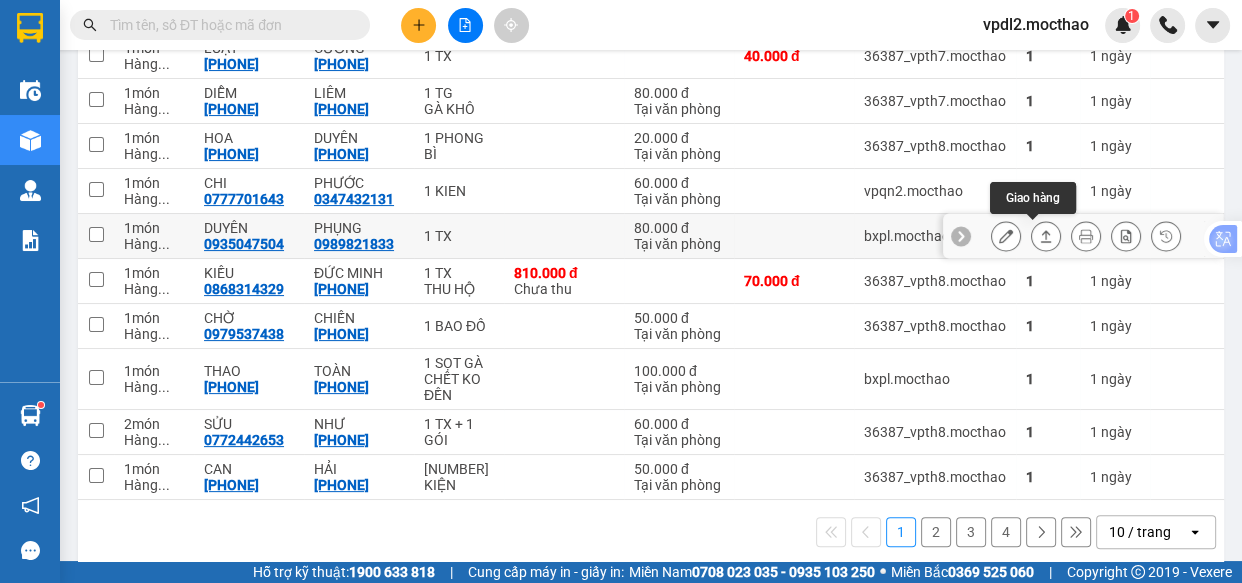 click 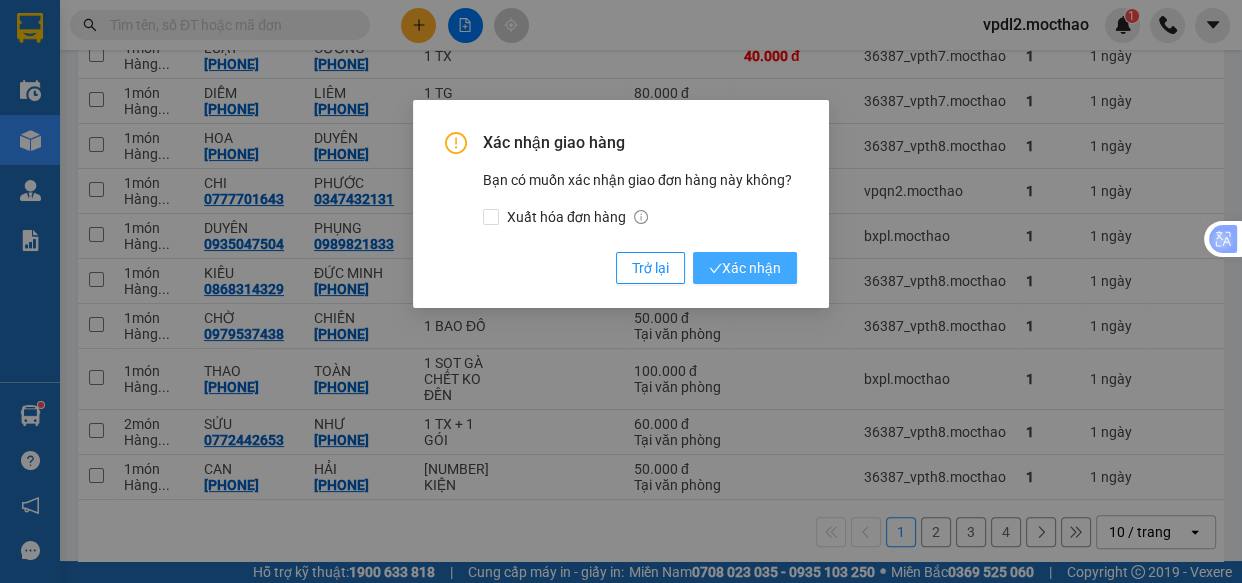 click on "Xác nhận" at bounding box center (745, 268) 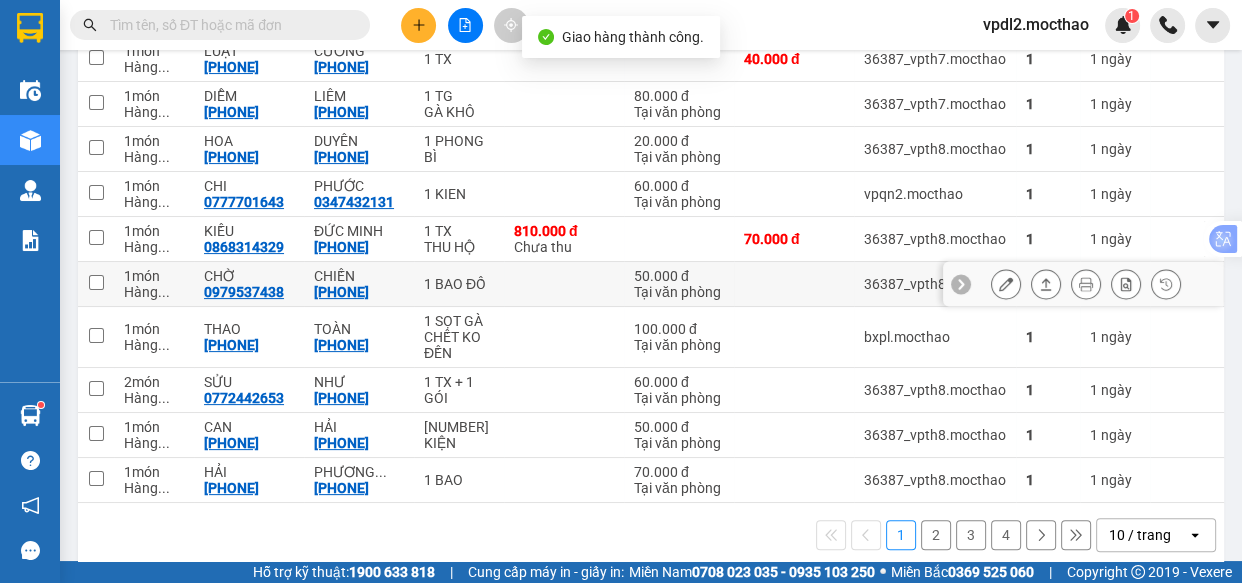 scroll, scrollTop: 363, scrollLeft: 0, axis: vertical 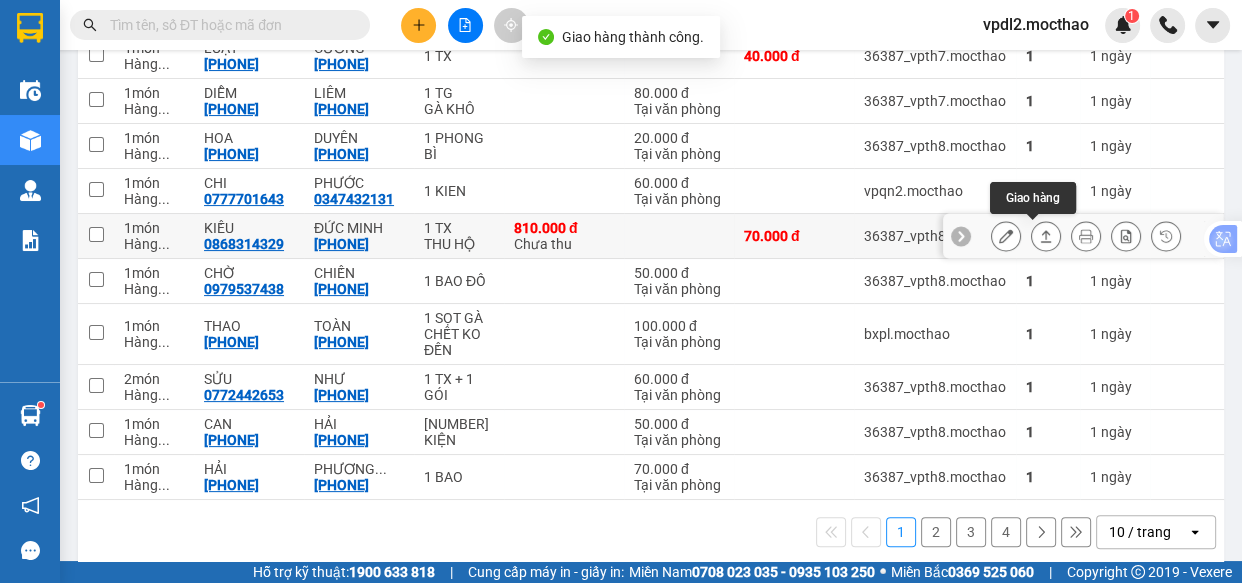 click 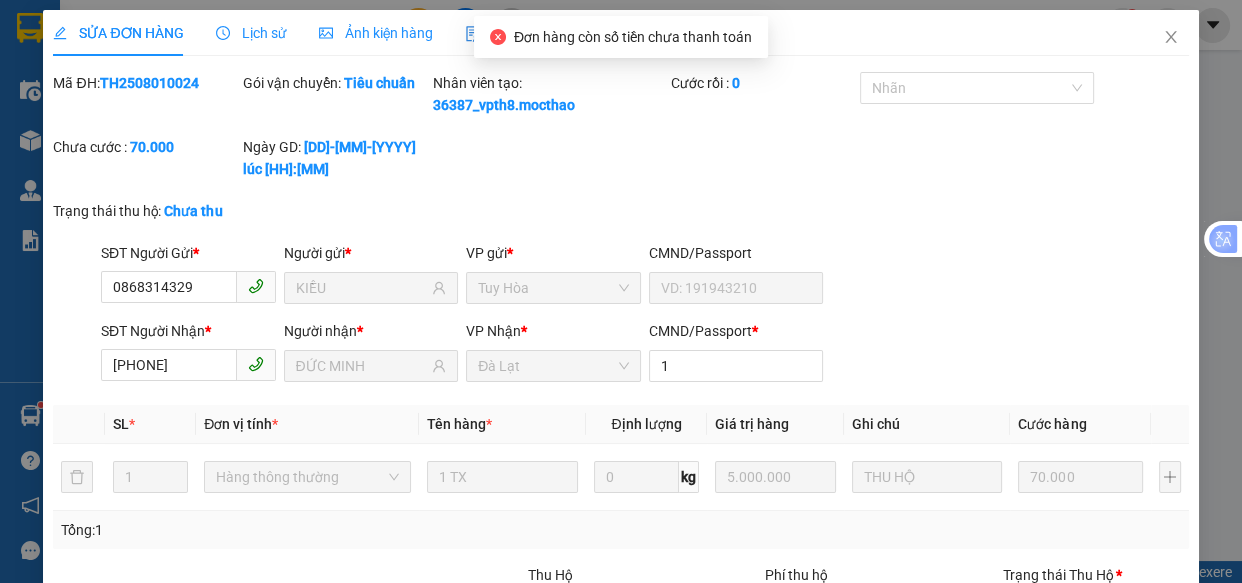 type on "0868314329" 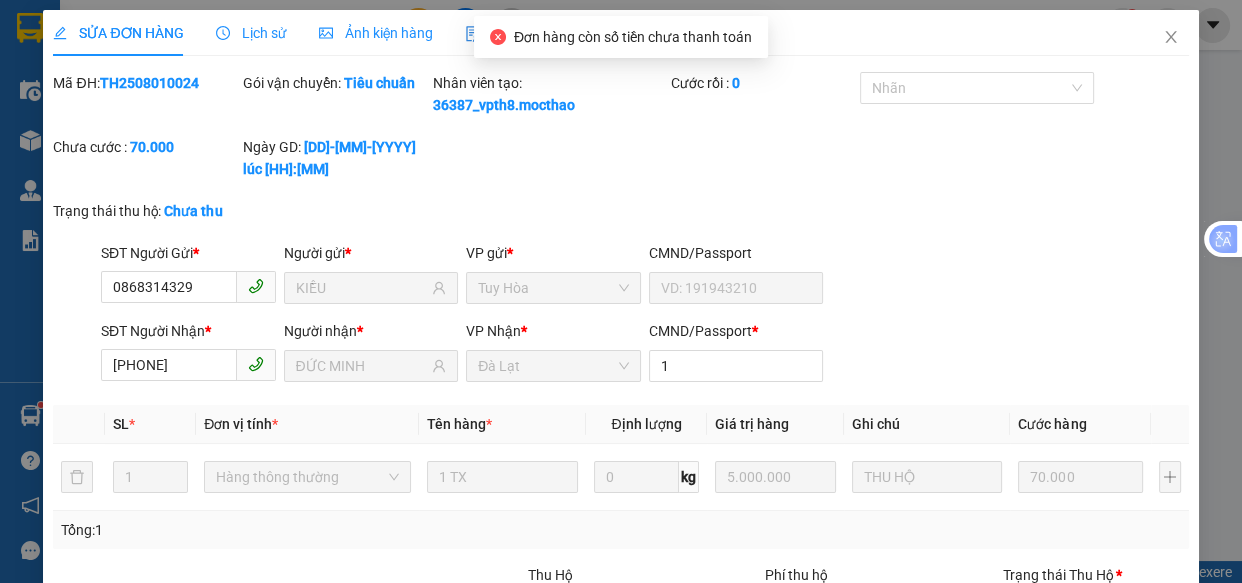 type on "KIỀU" 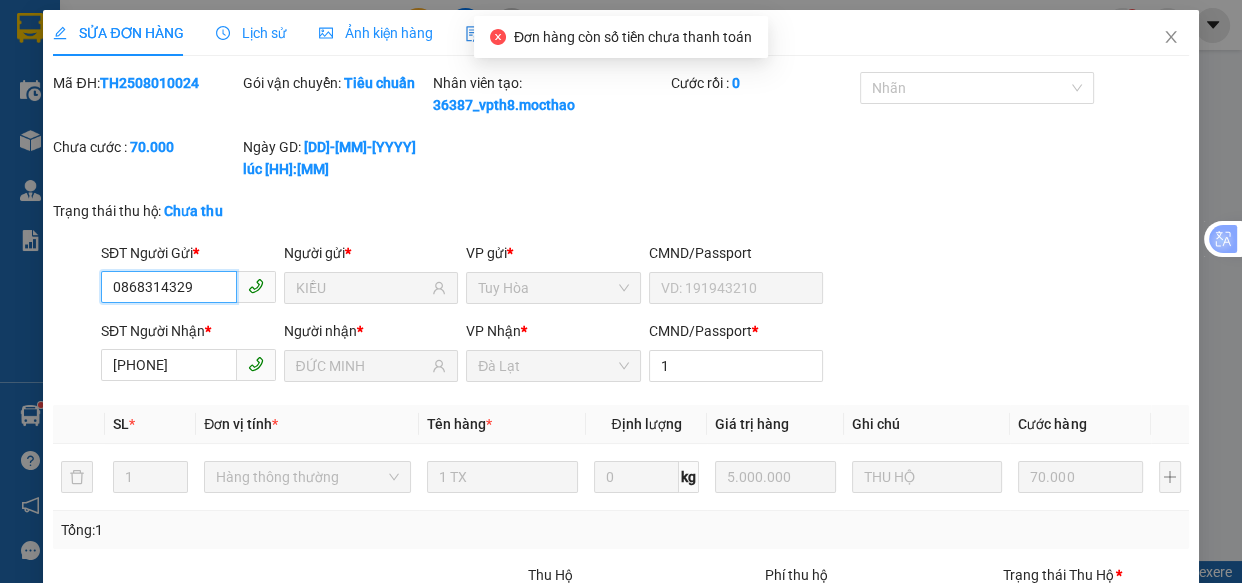 scroll, scrollTop: 246, scrollLeft: 0, axis: vertical 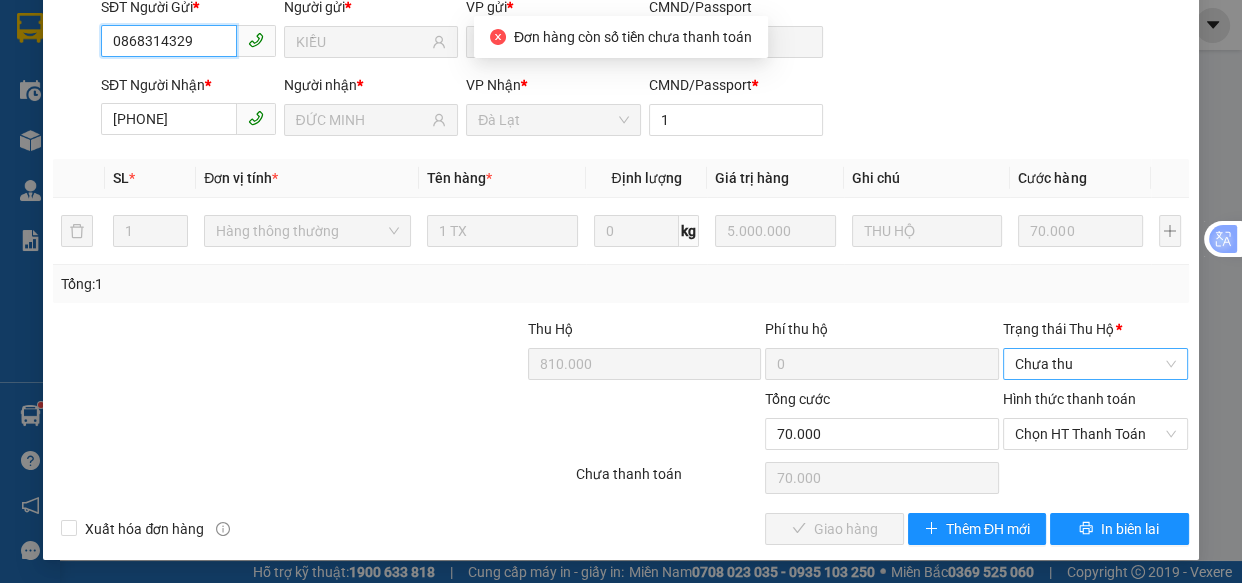 click on "Chưa thu" at bounding box center (1096, 364) 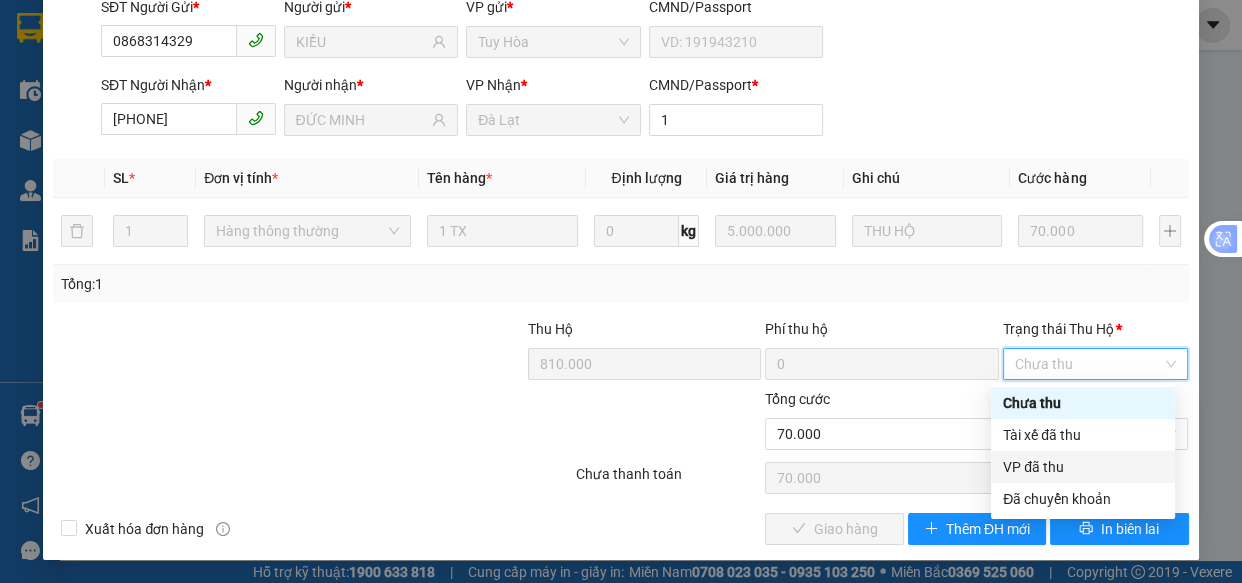 click on "VP đã thu" at bounding box center [1083, 467] 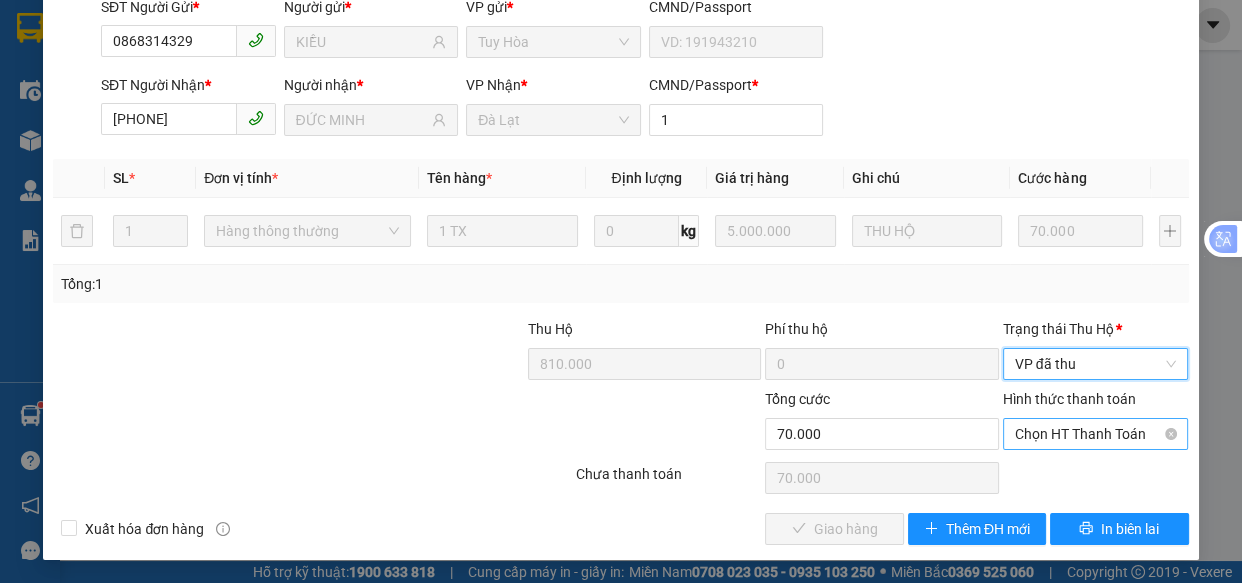 click on "Chọn HT Thanh Toán" at bounding box center [1096, 434] 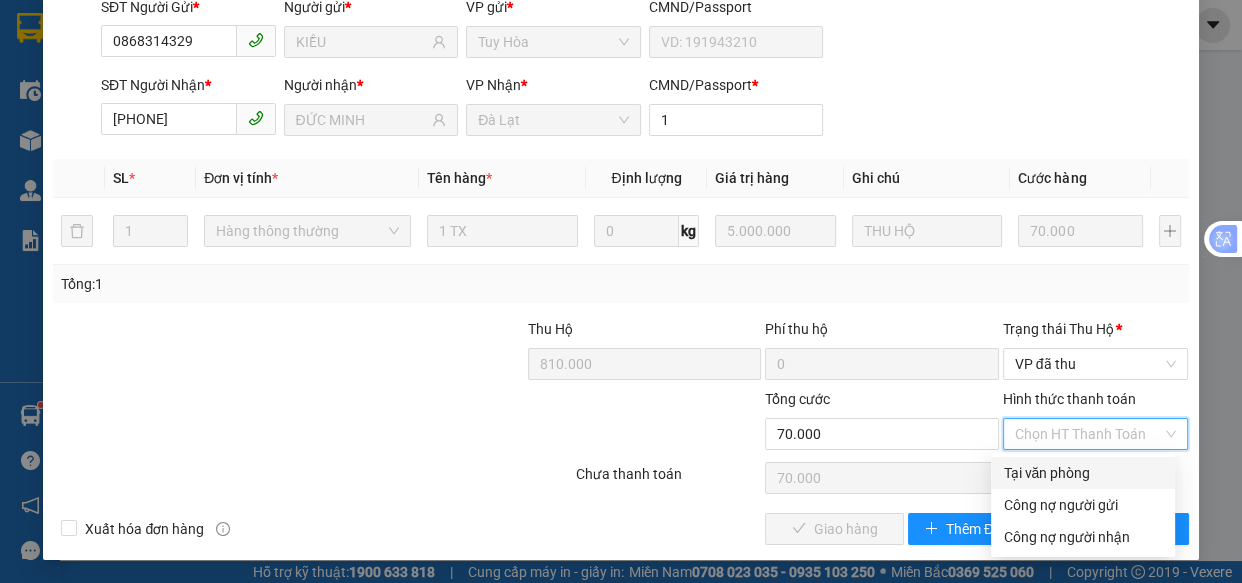 click on "Tại văn phòng" at bounding box center [1083, 473] 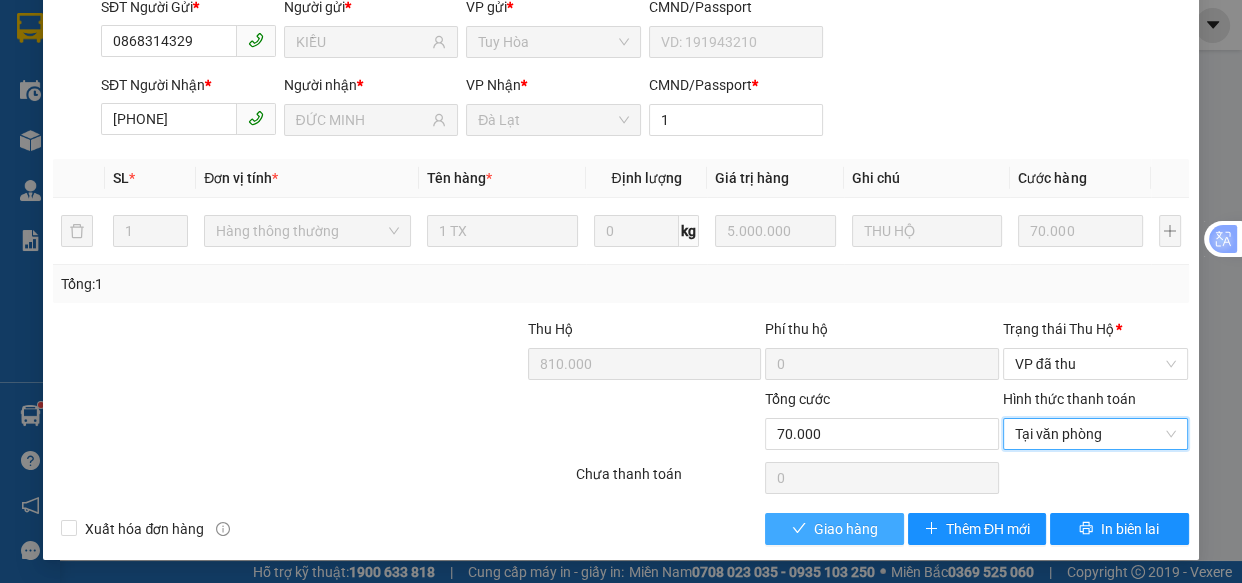 click on "Giao hàng" at bounding box center [834, 529] 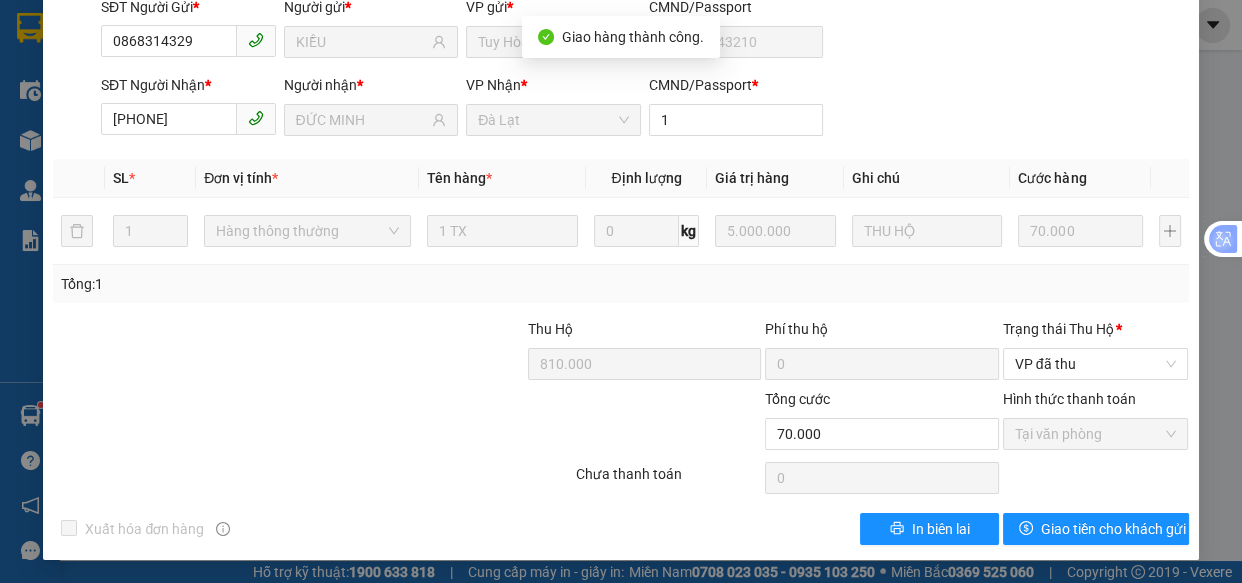 scroll, scrollTop: 0, scrollLeft: 0, axis: both 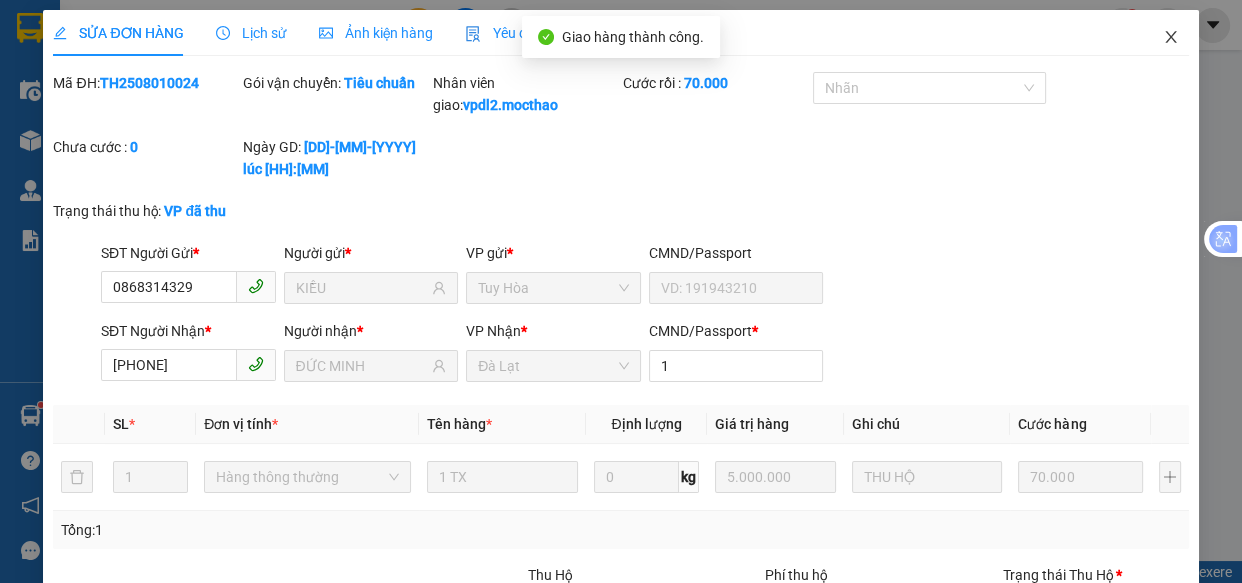 click 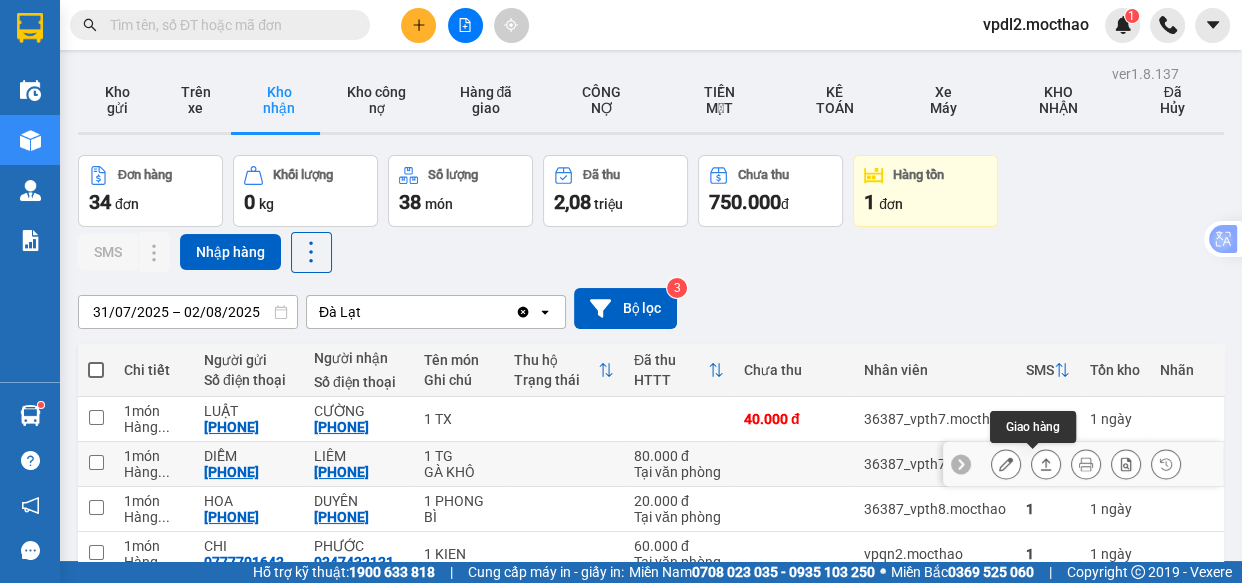 click 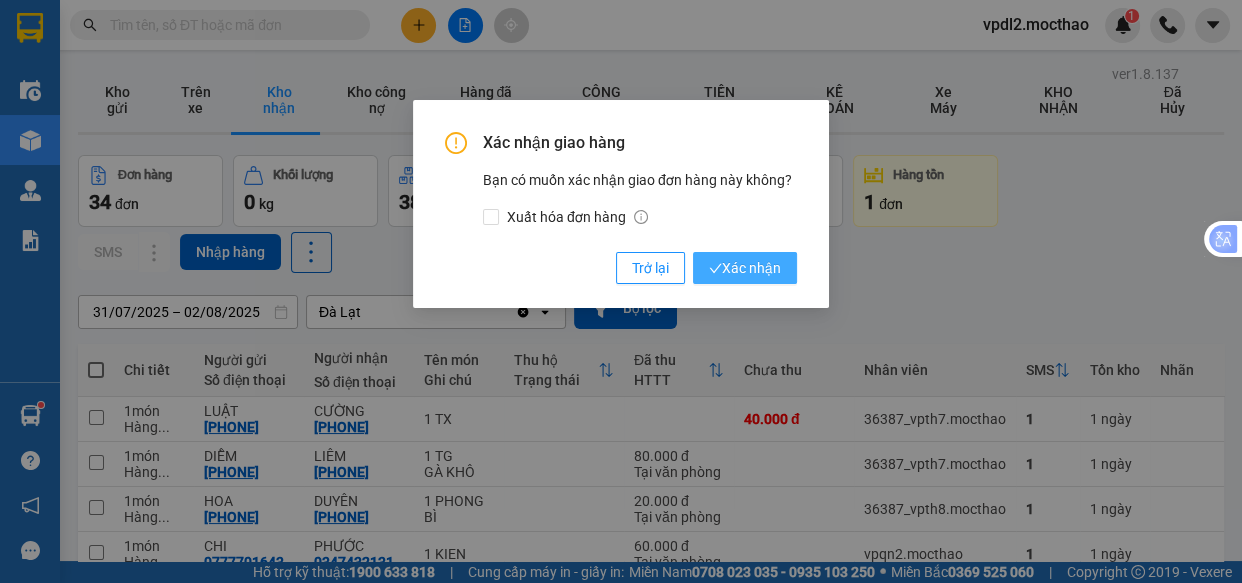 click on "Xác nhận" at bounding box center [745, 268] 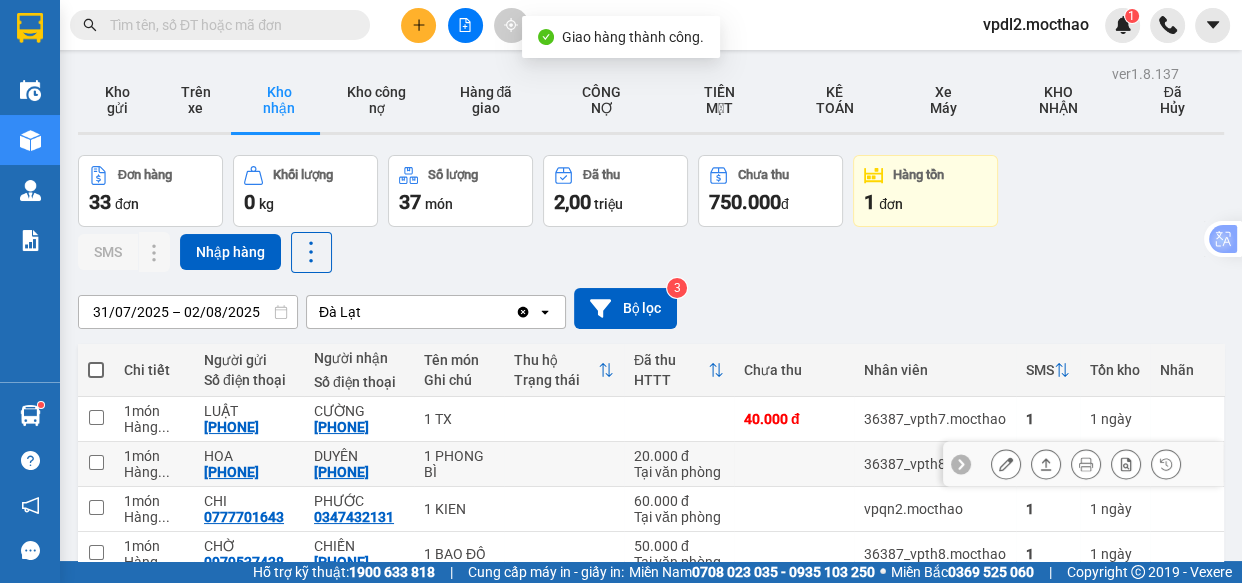 scroll, scrollTop: 181, scrollLeft: 0, axis: vertical 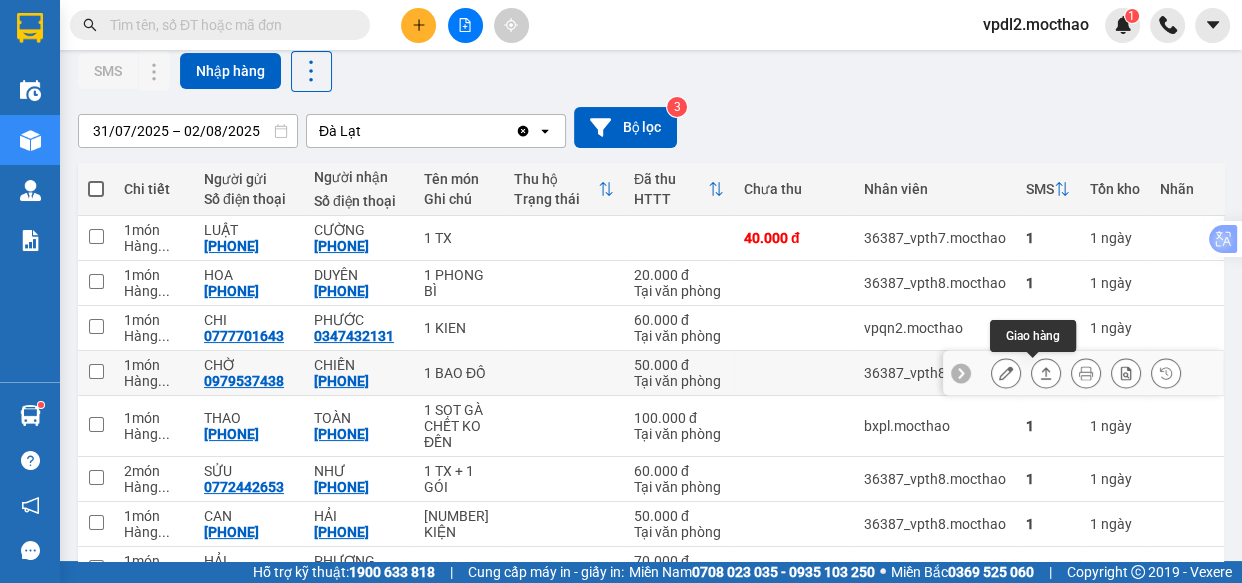 click 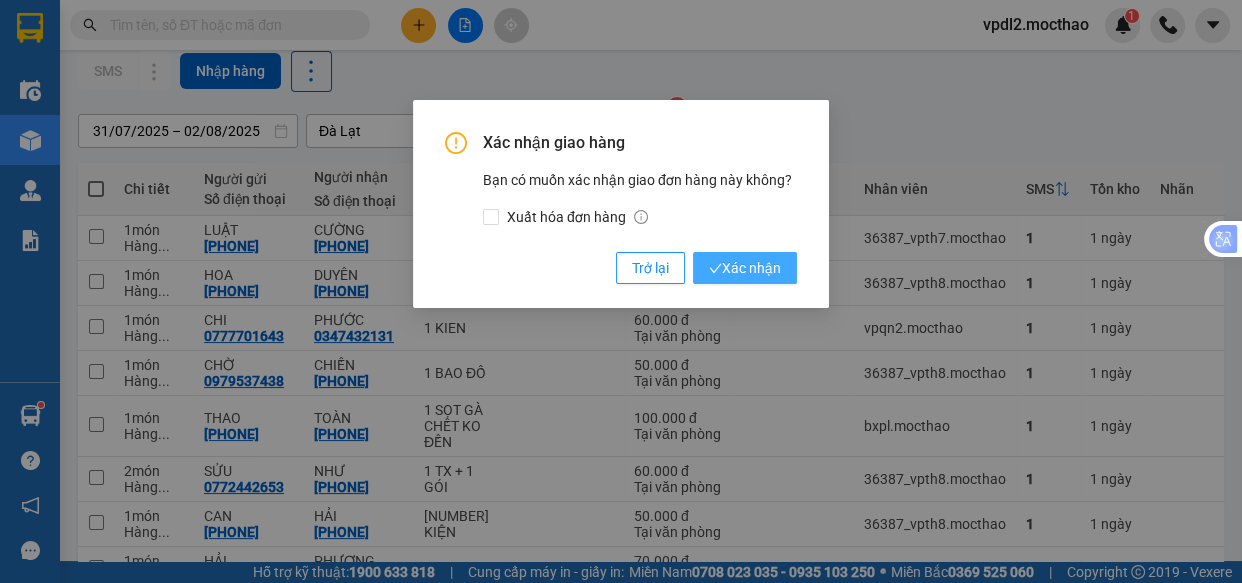 click on "Xác nhận" at bounding box center (745, 268) 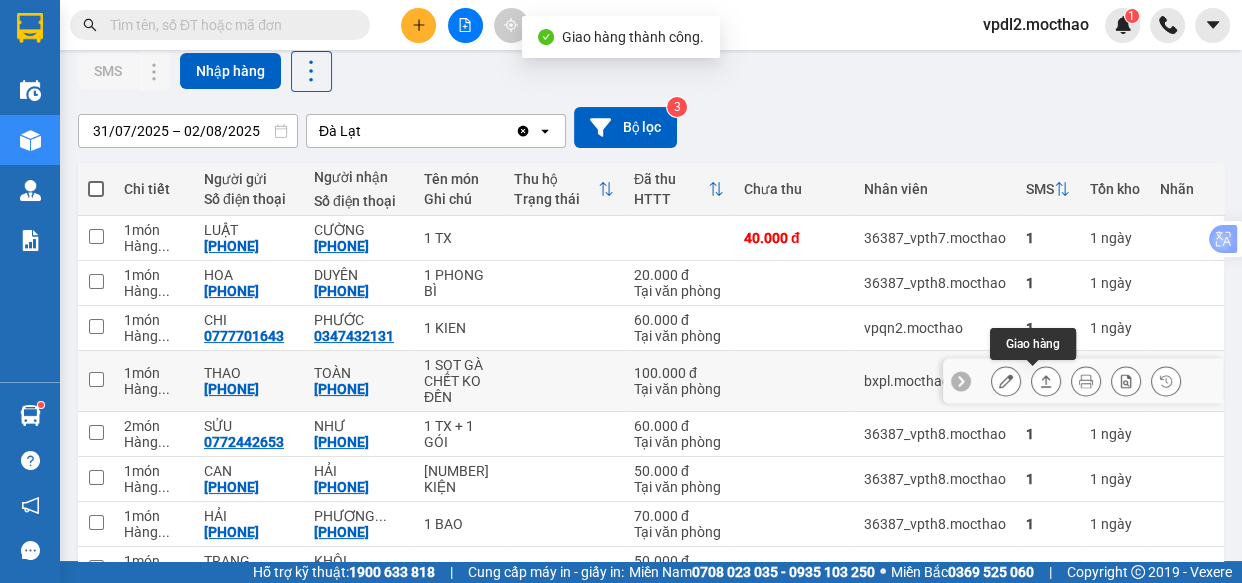 click 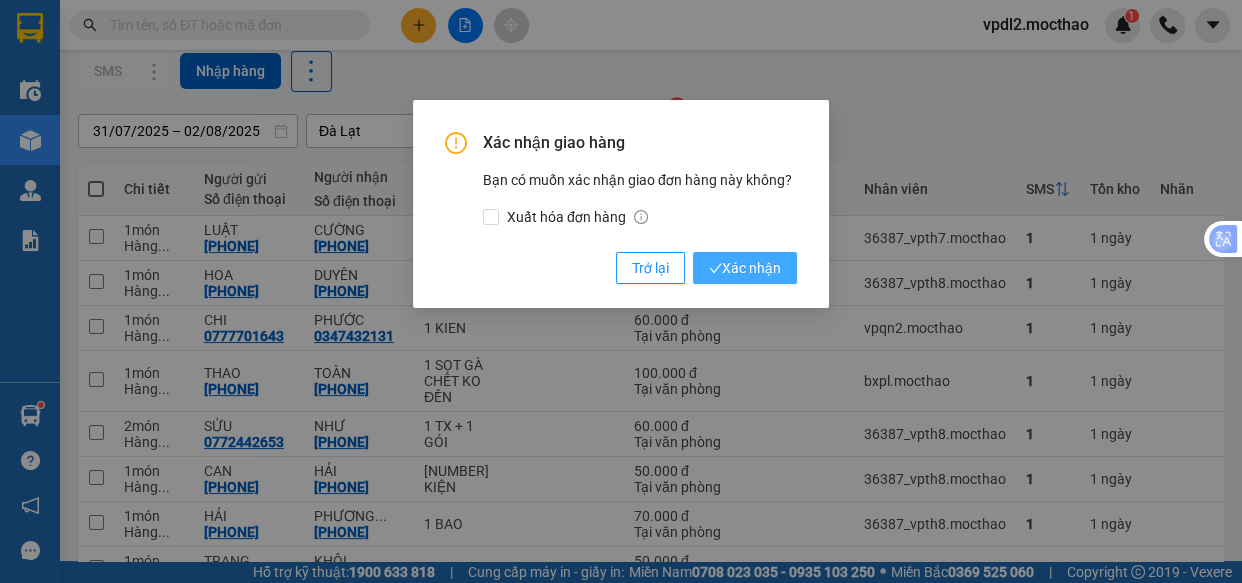 click on "Xác nhận" at bounding box center [745, 268] 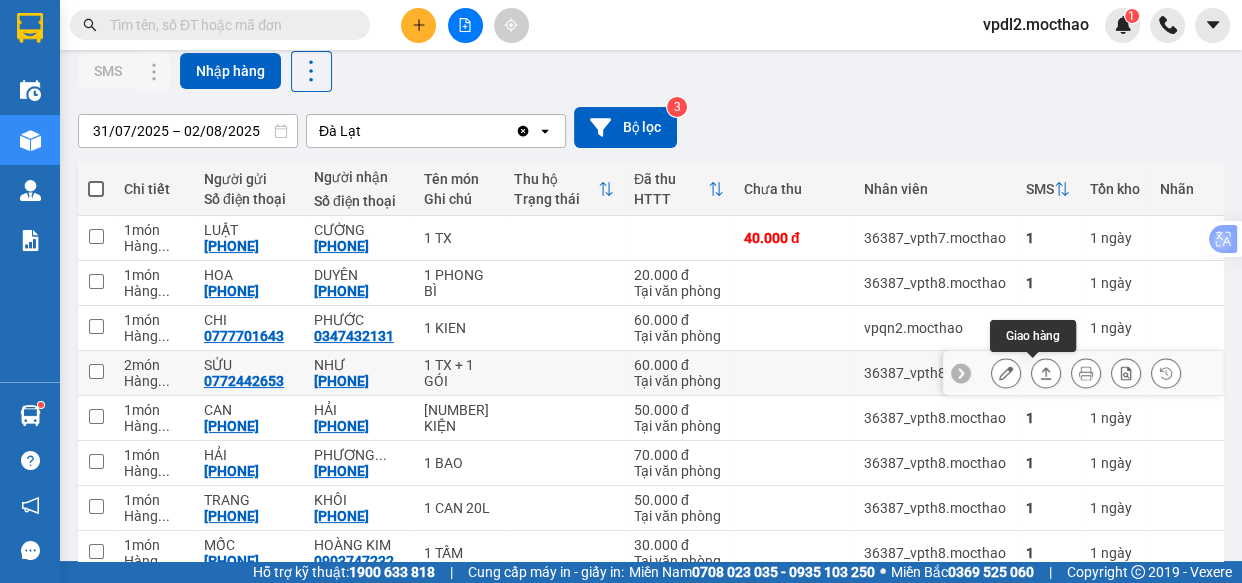 click 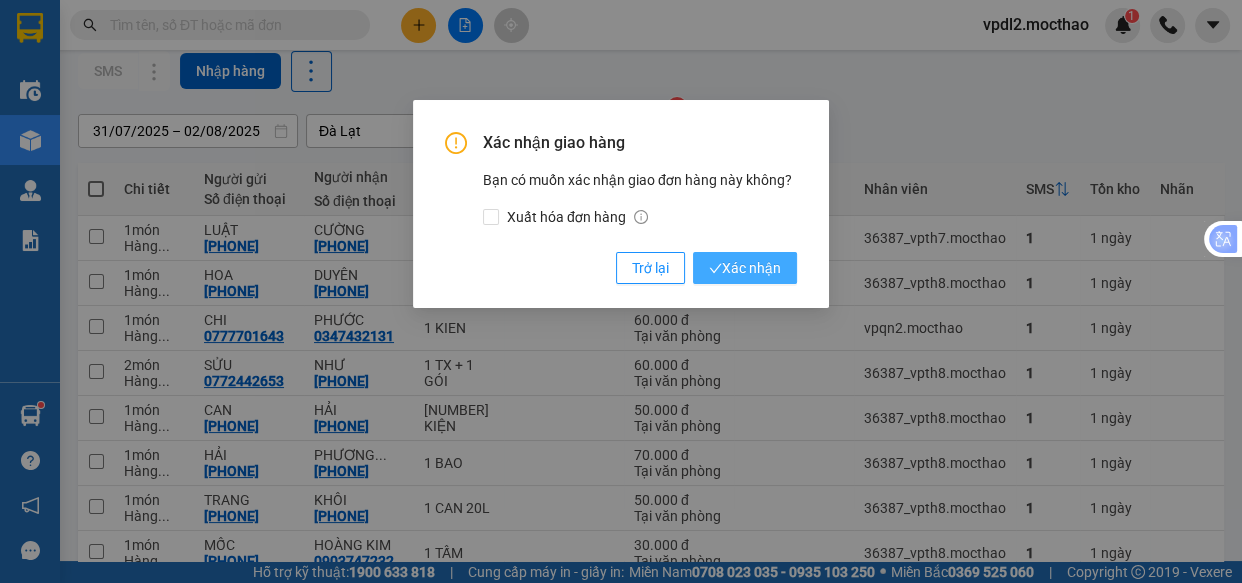 click on "Xác nhận" at bounding box center (745, 268) 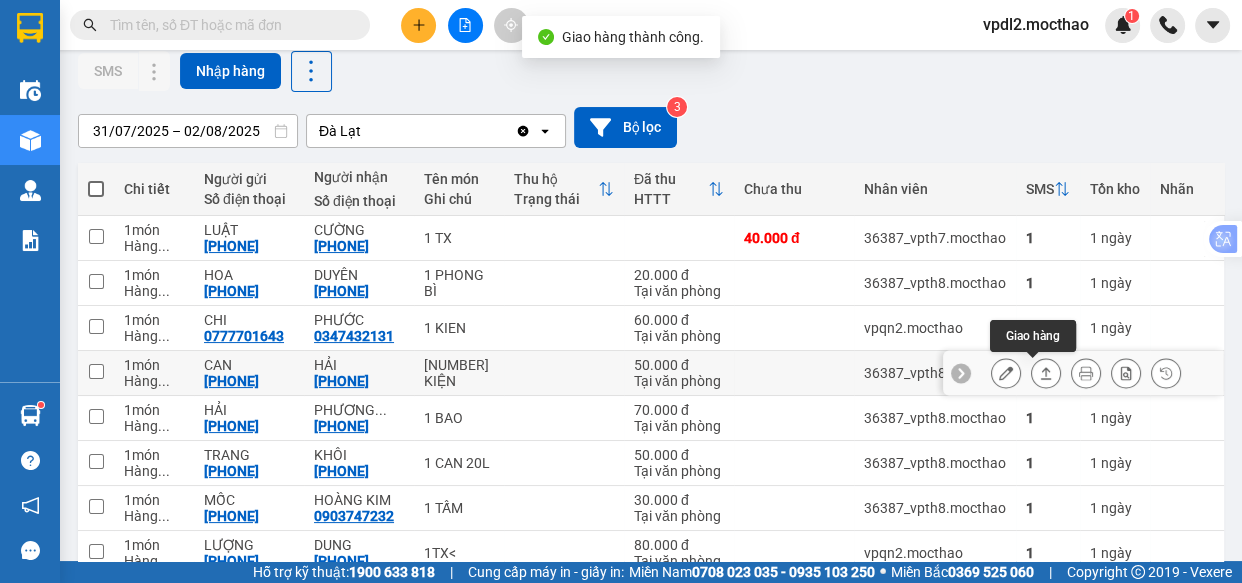 click 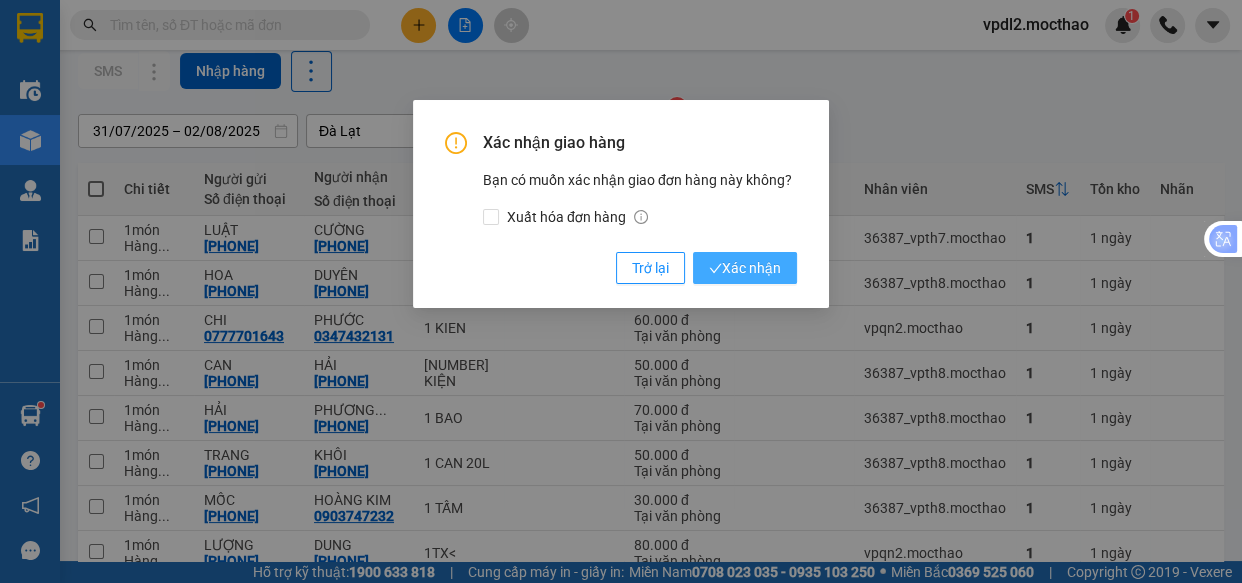 click on "Xác nhận" at bounding box center [745, 268] 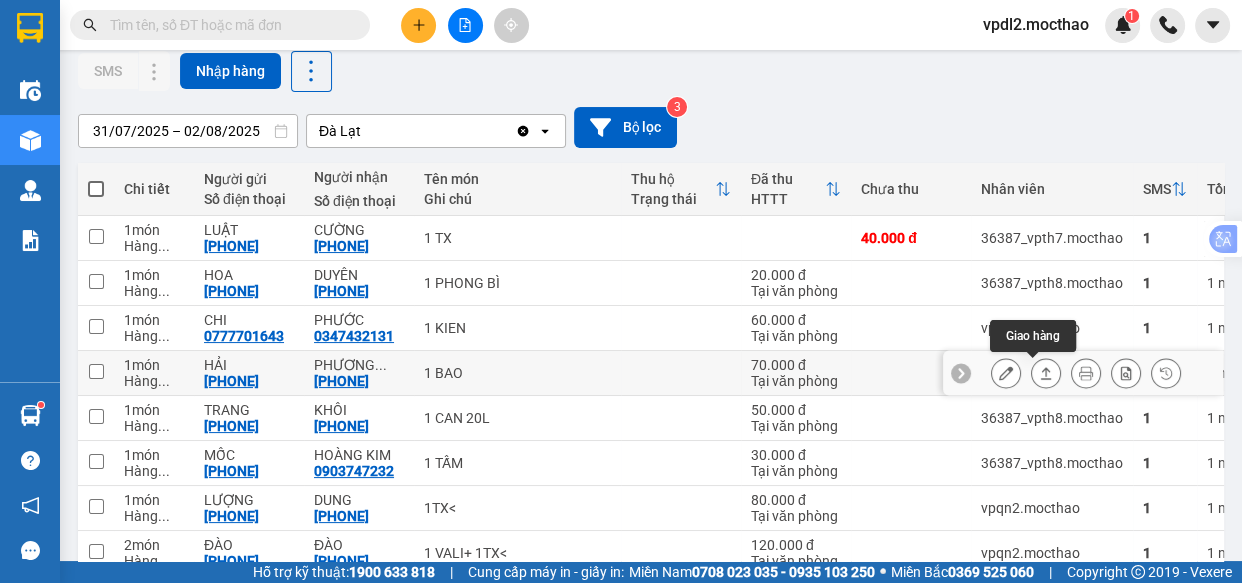 click 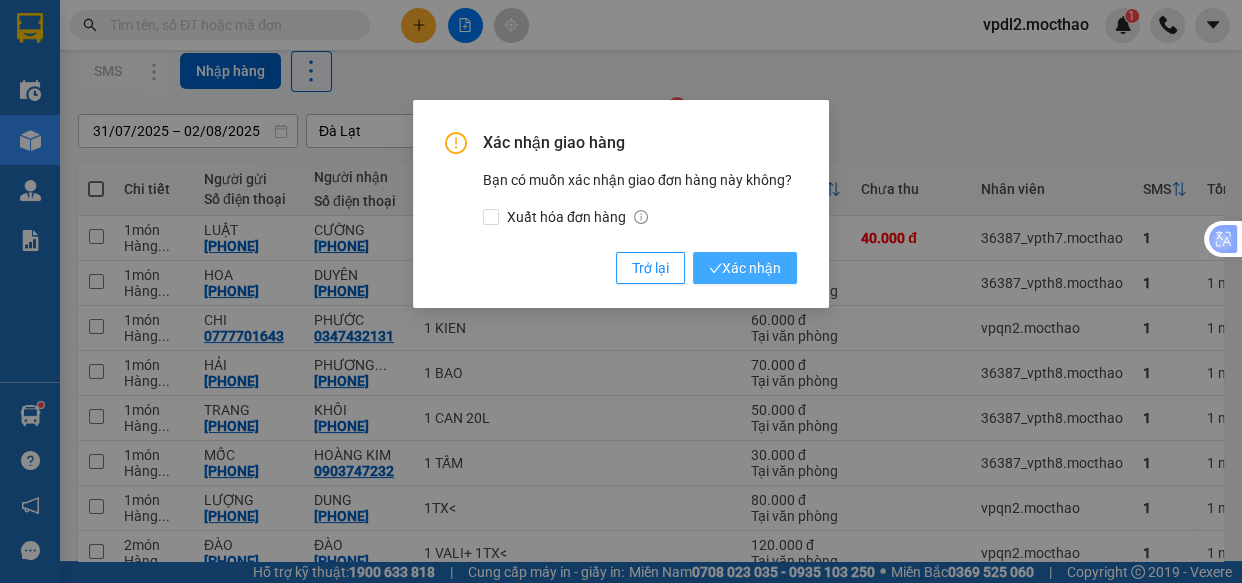click on "Xác nhận" at bounding box center [745, 268] 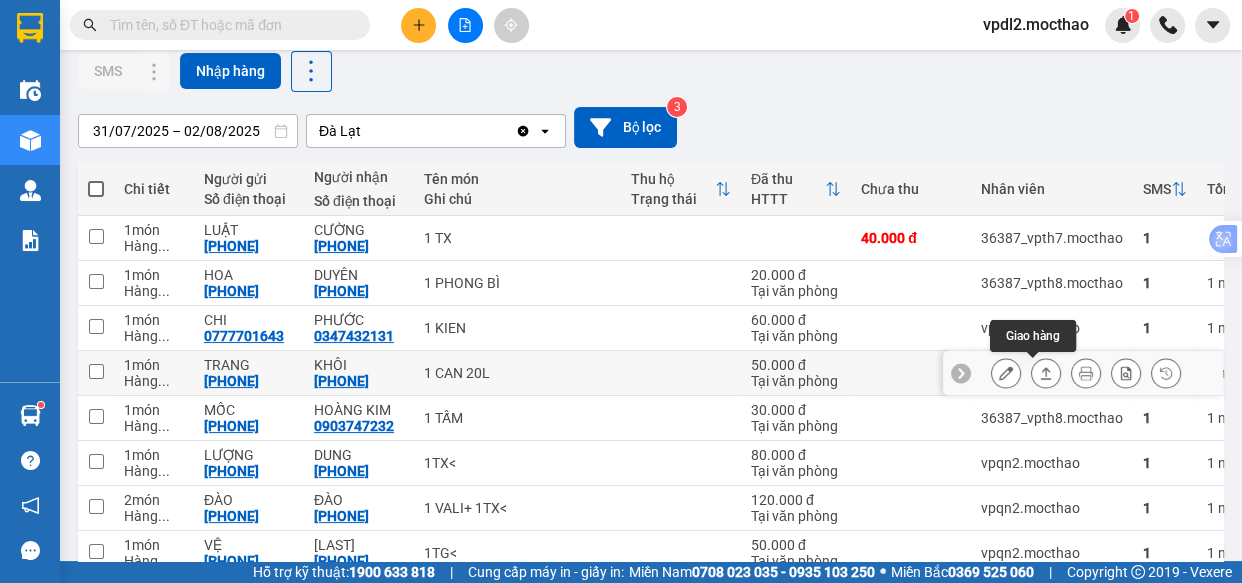 click 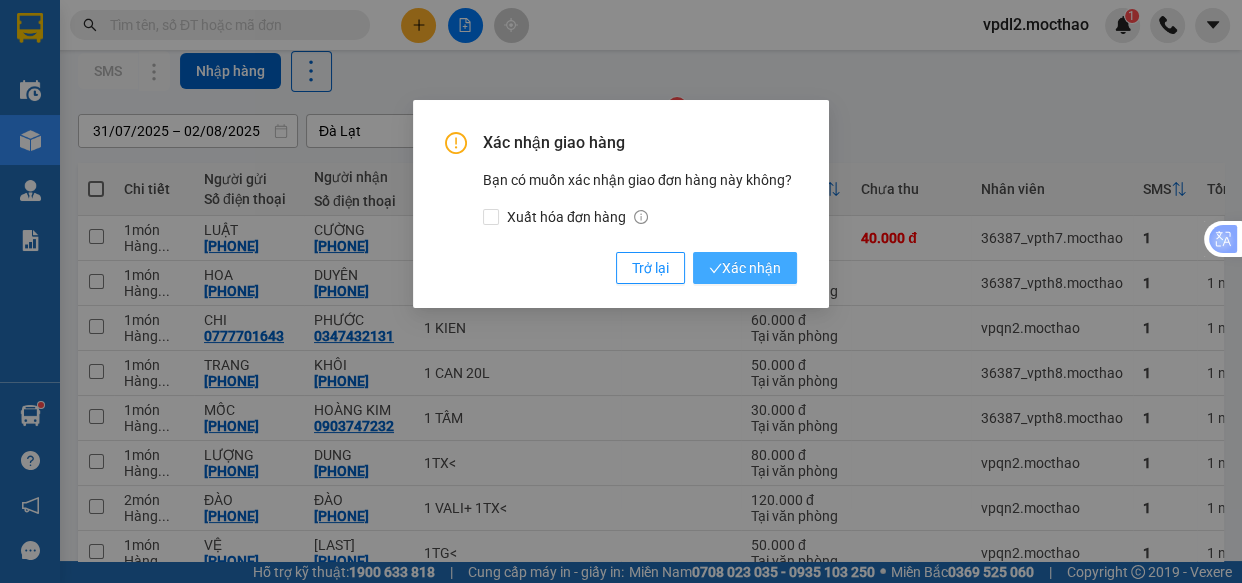 click on "Xác nhận" at bounding box center [745, 268] 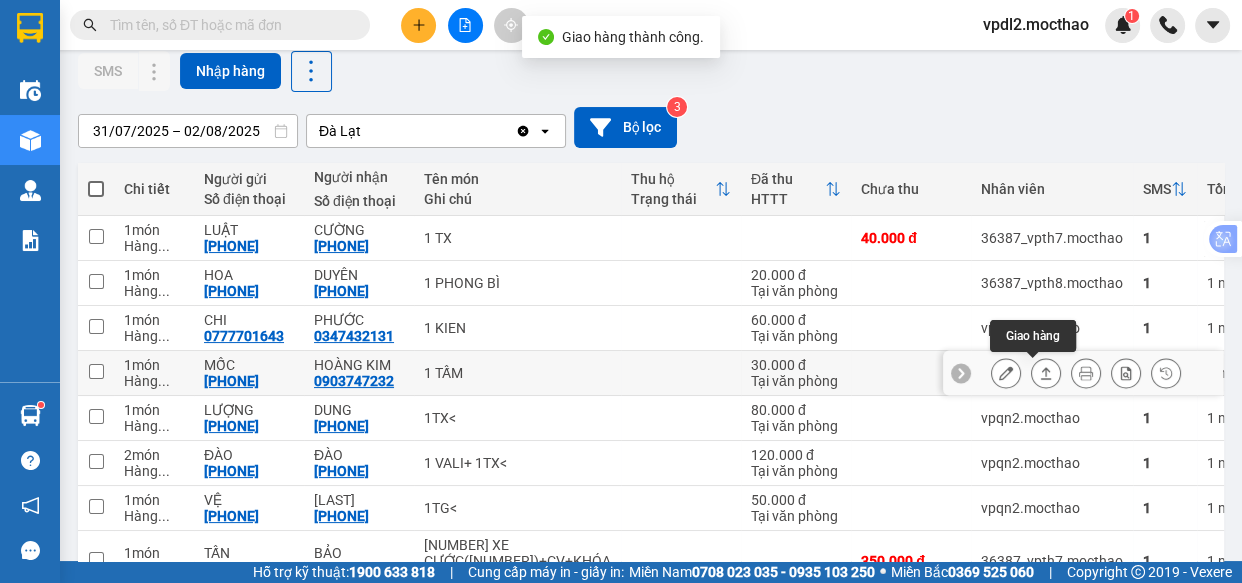 click 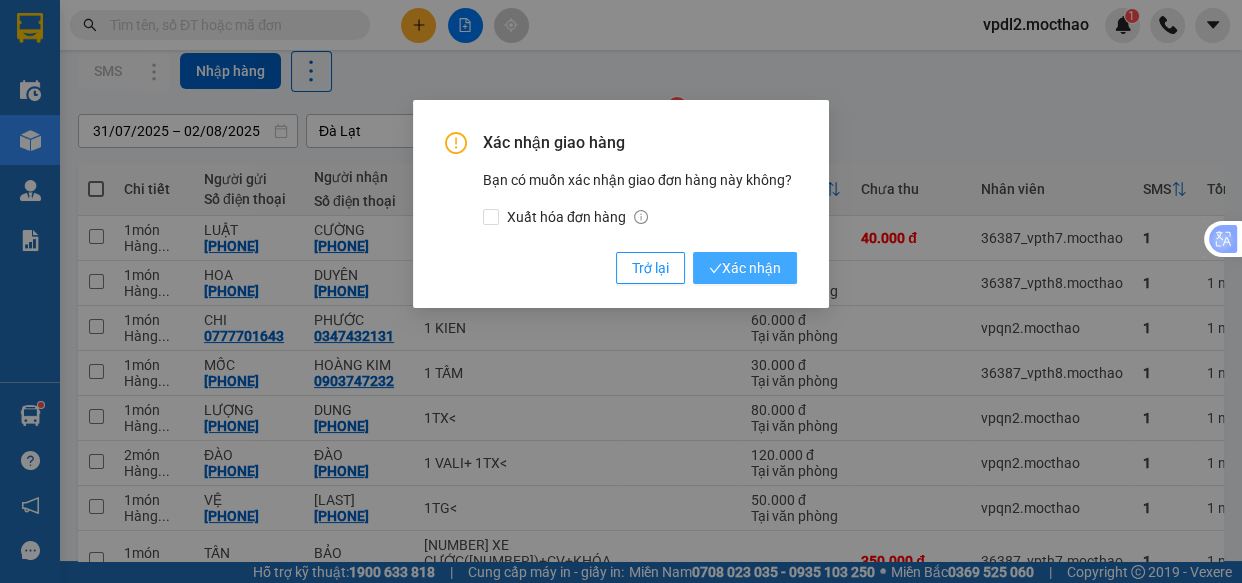 click on "Xác nhận" at bounding box center [745, 268] 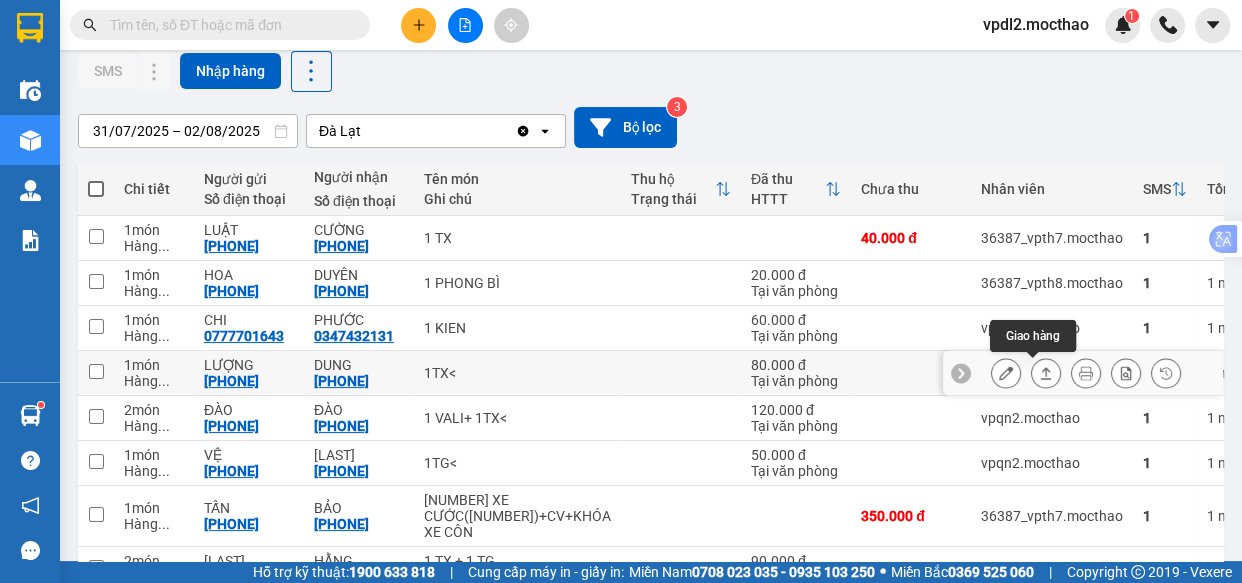 click 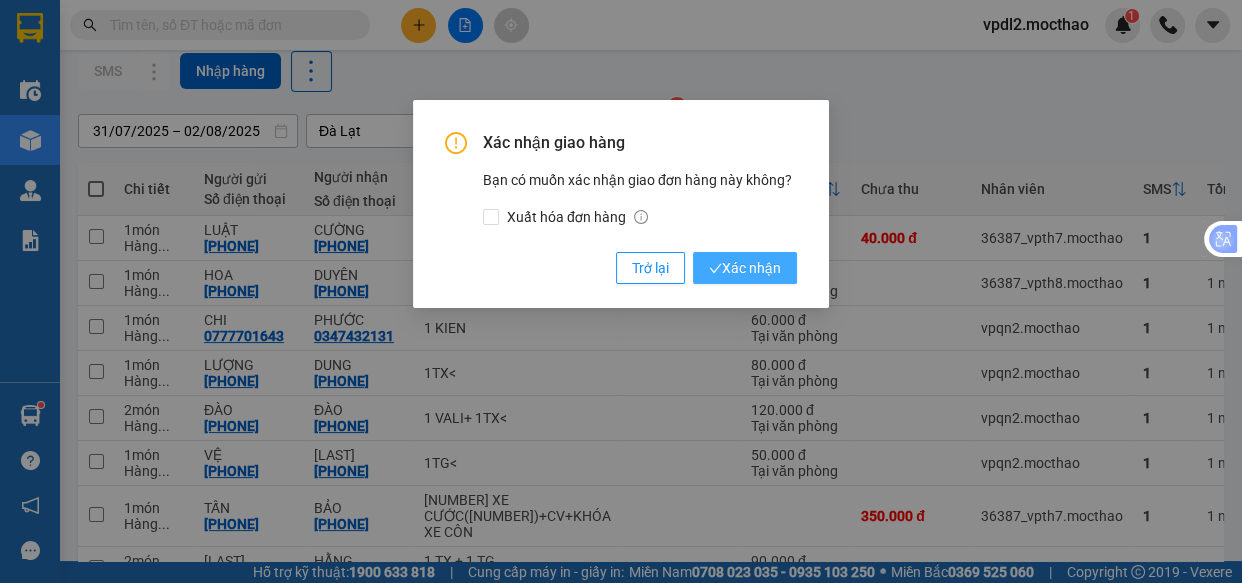 click on "Xác nhận" at bounding box center (745, 268) 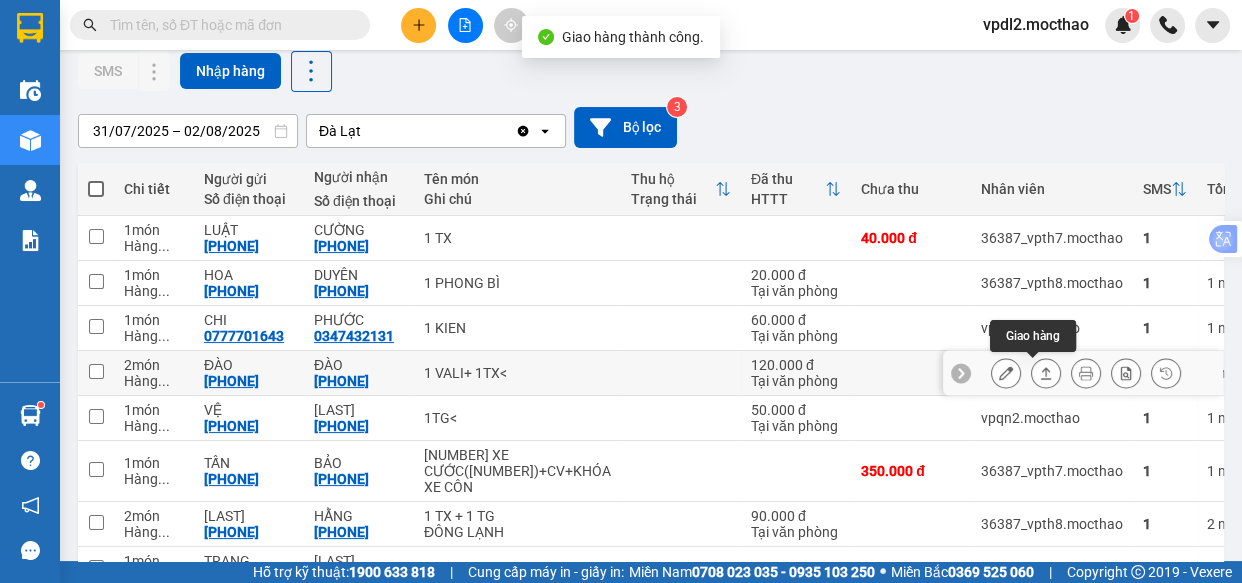 click 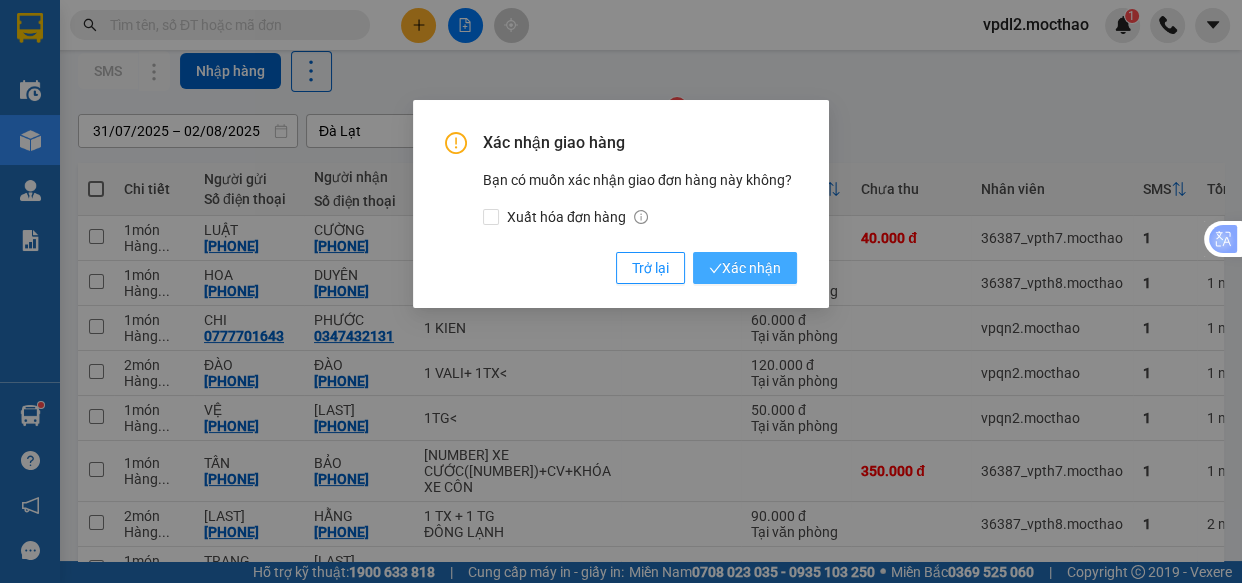 click on "Xác nhận" at bounding box center (745, 268) 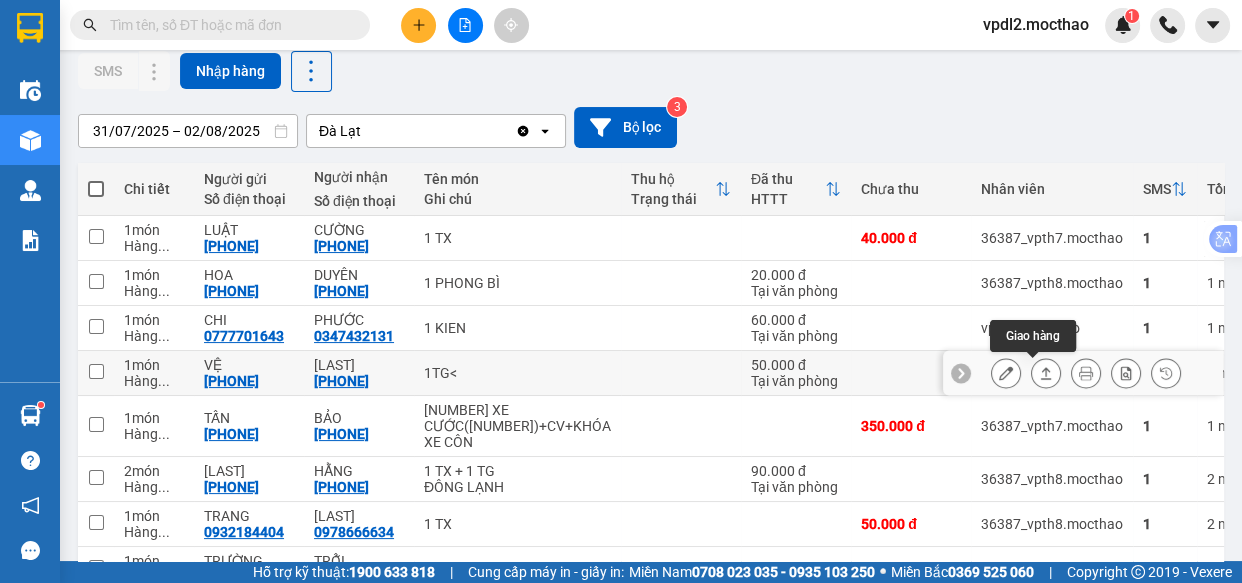 click 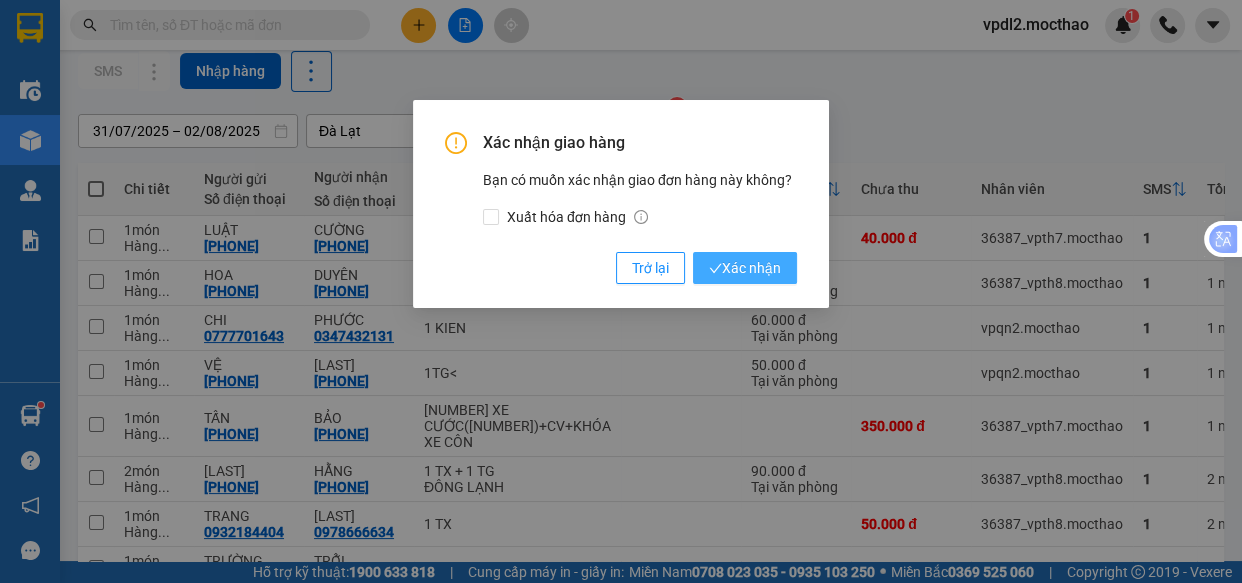 click on "Xác nhận" at bounding box center [745, 268] 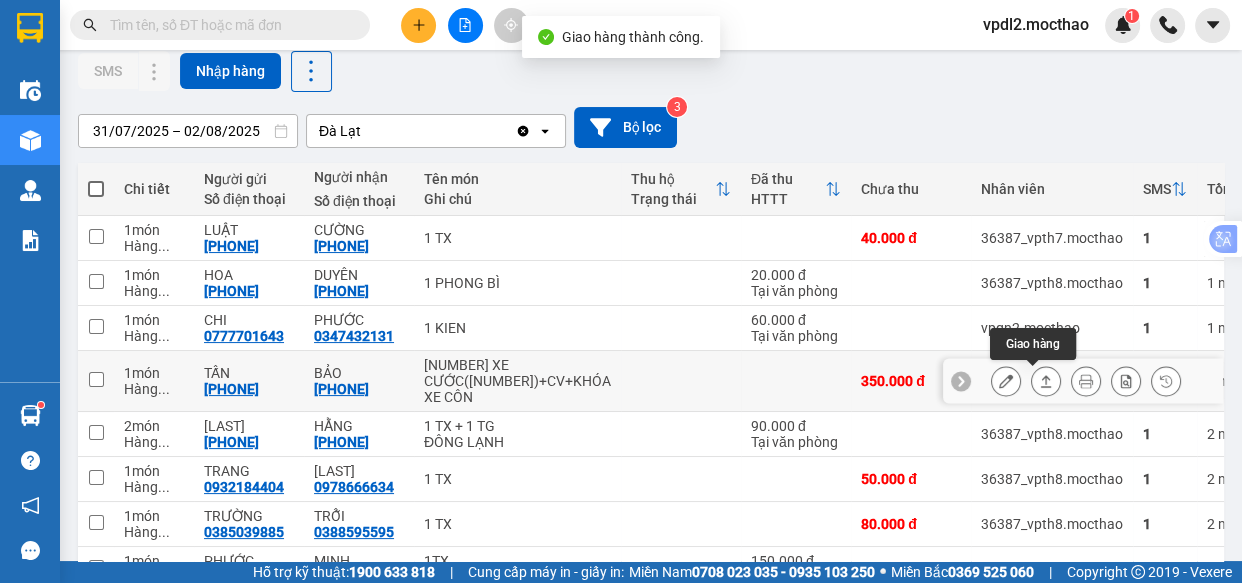 click 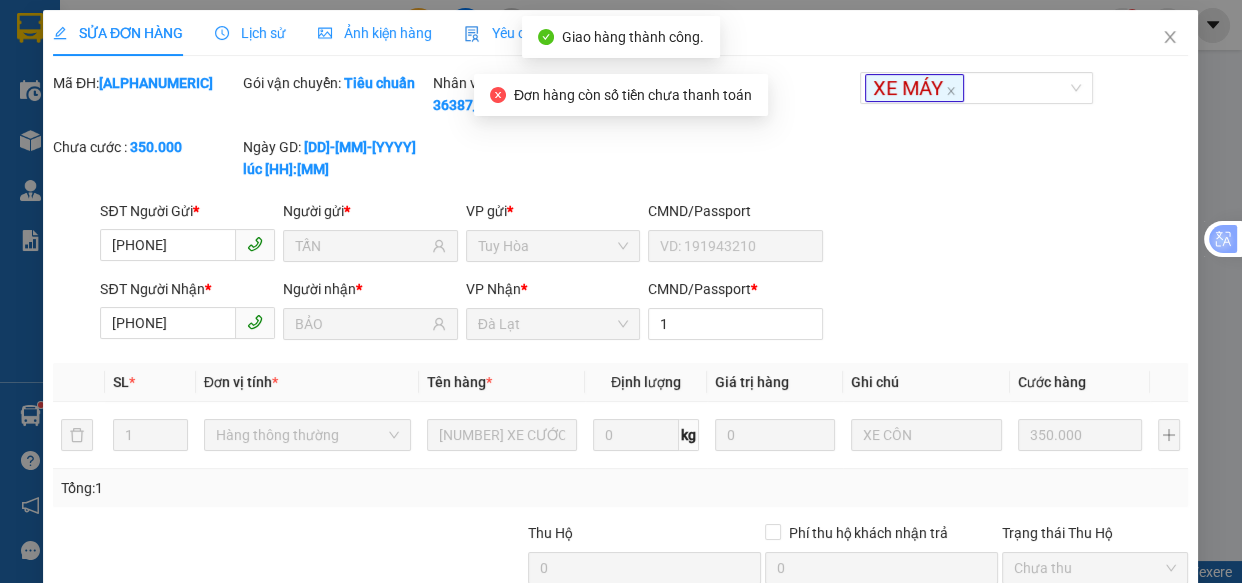 type on "[PHONE]" 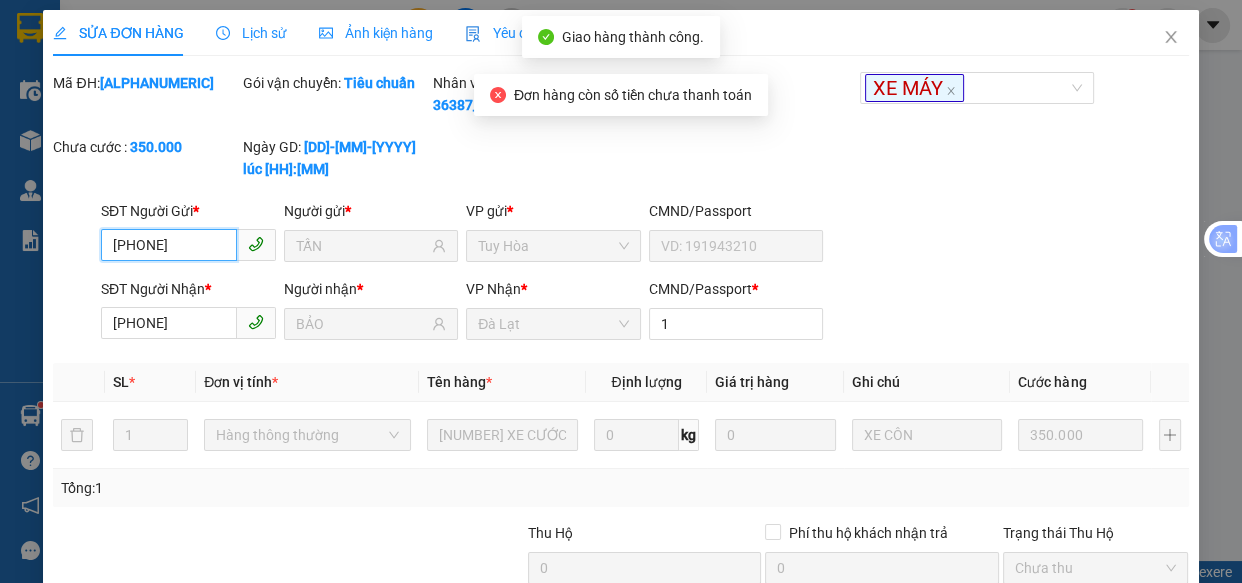 scroll, scrollTop: 0, scrollLeft: 0, axis: both 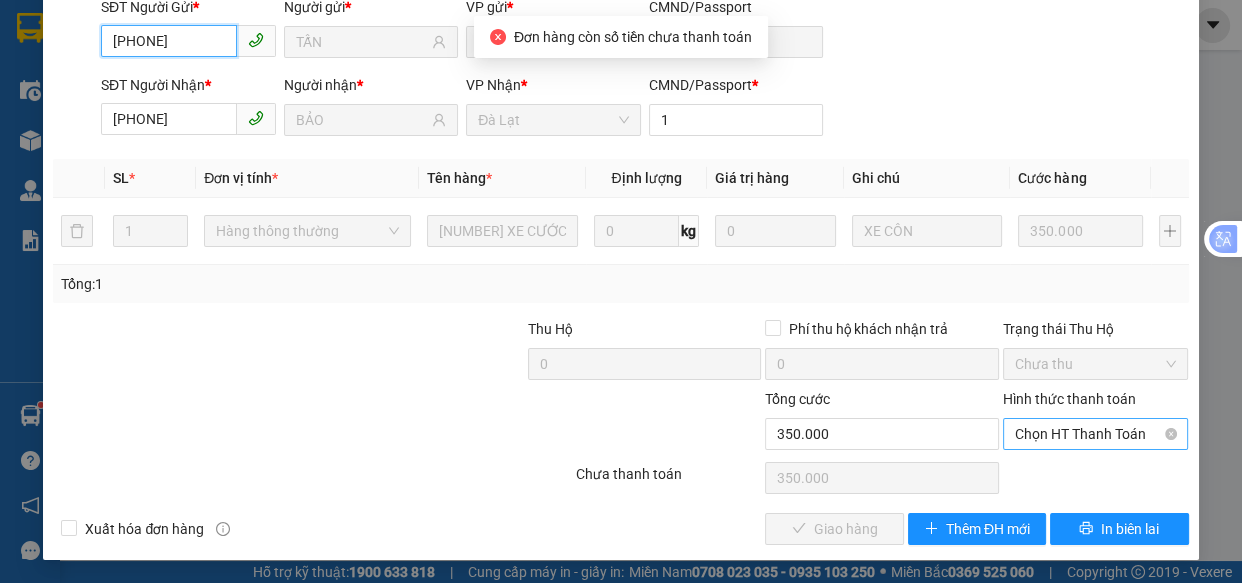 click on "Chọn HT Thanh Toán" at bounding box center (1096, 434) 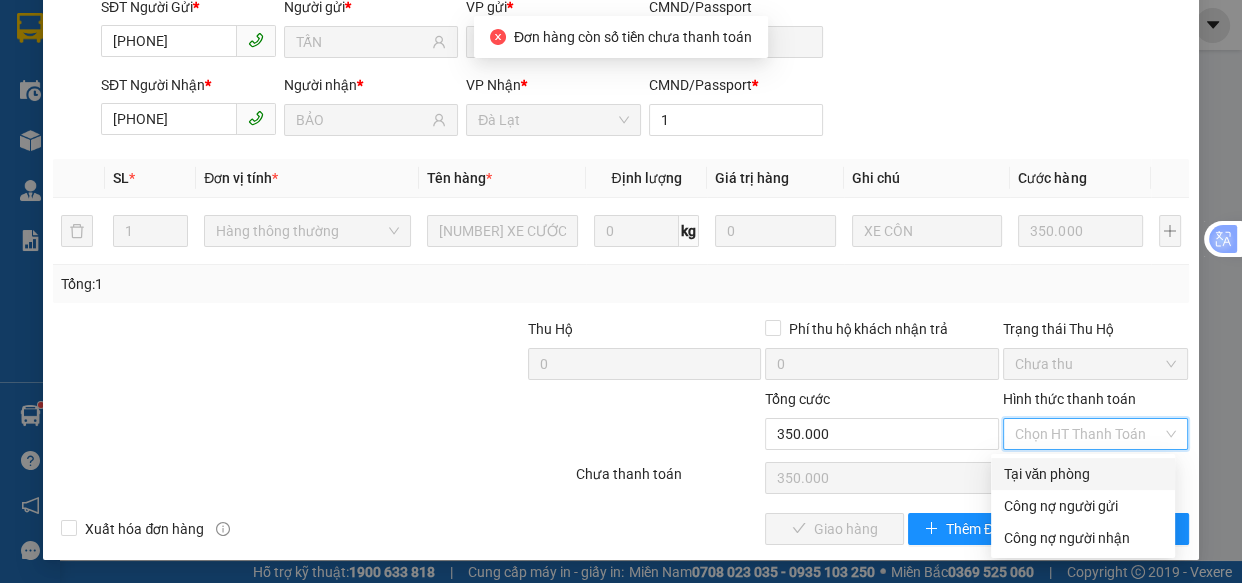 click on "Tại văn phòng" at bounding box center [1083, 474] 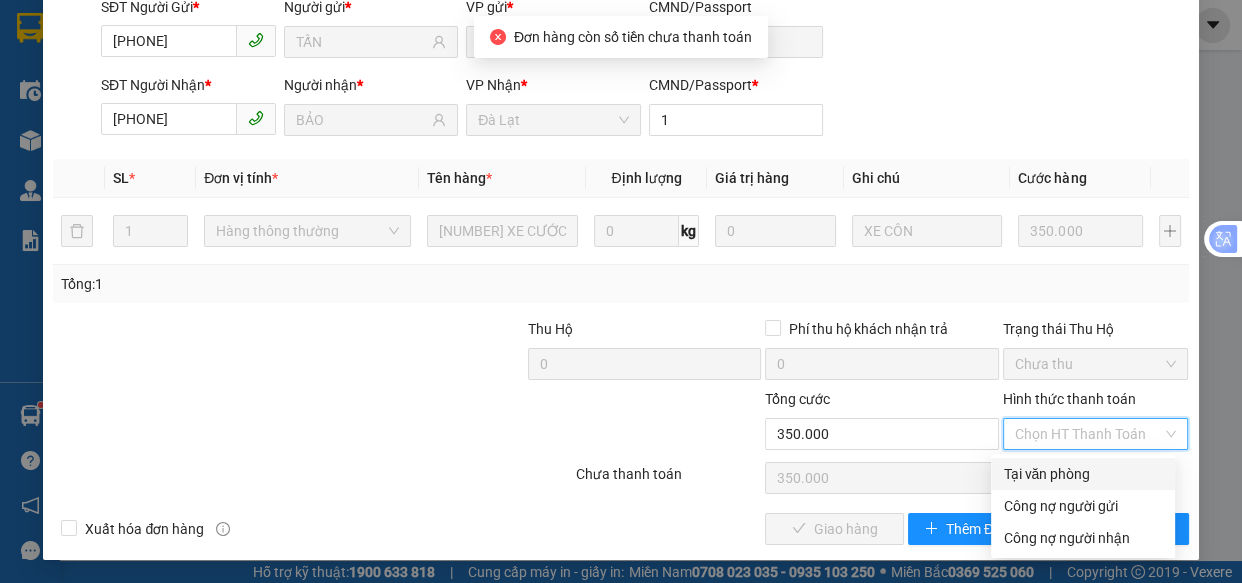 type on "0" 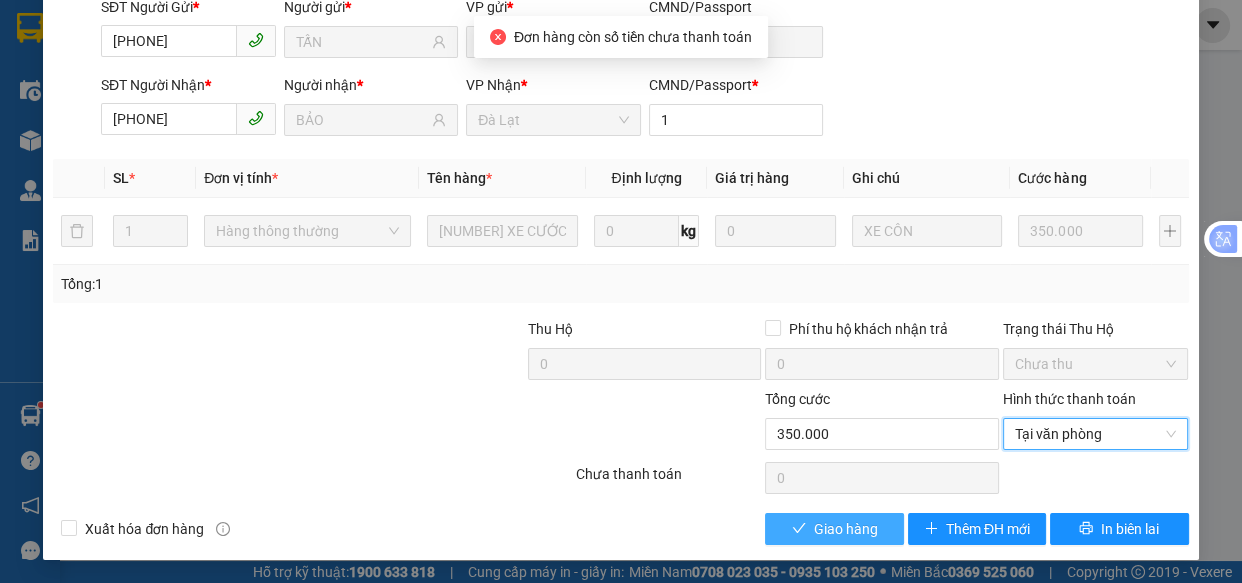 click on "Giao hàng" at bounding box center (846, 529) 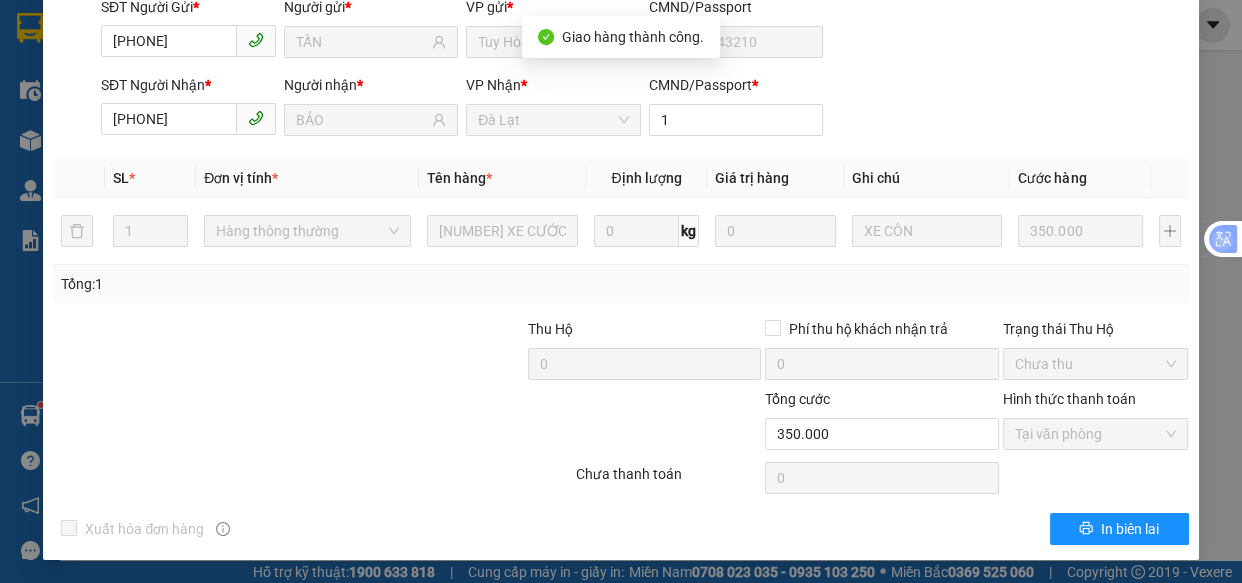 scroll, scrollTop: 0, scrollLeft: 0, axis: both 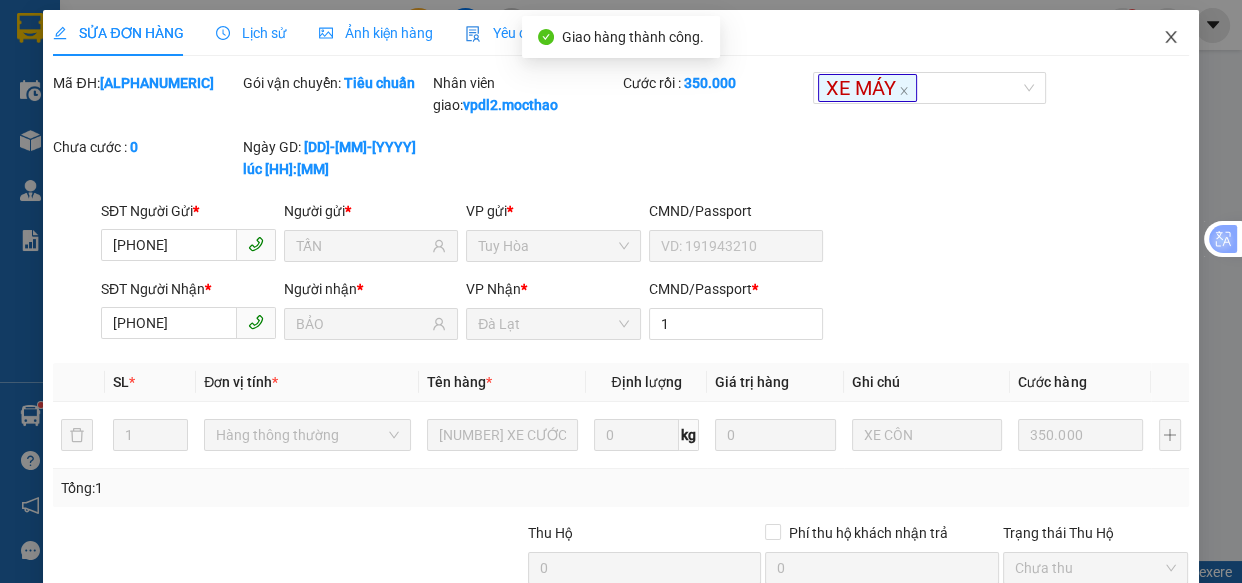 click 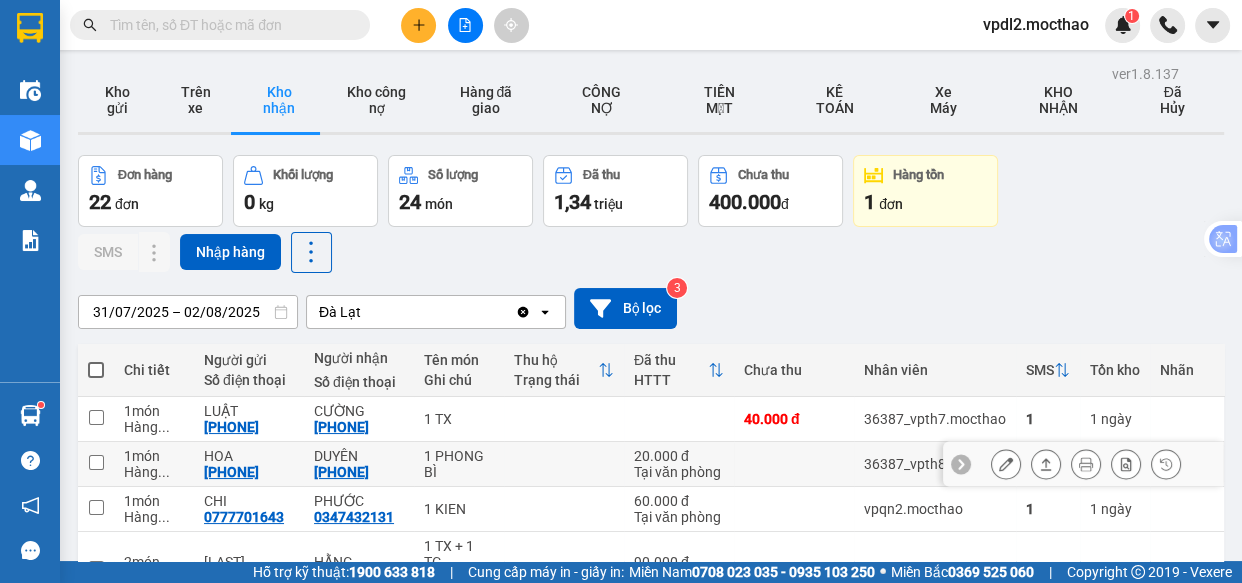 scroll, scrollTop: 181, scrollLeft: 0, axis: vertical 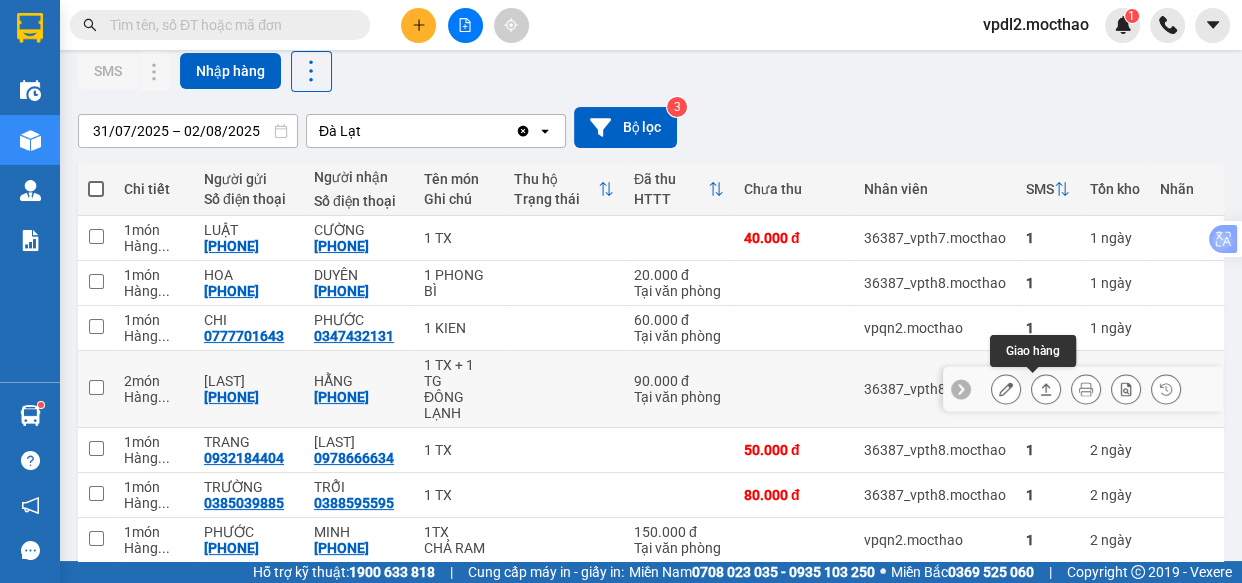 click 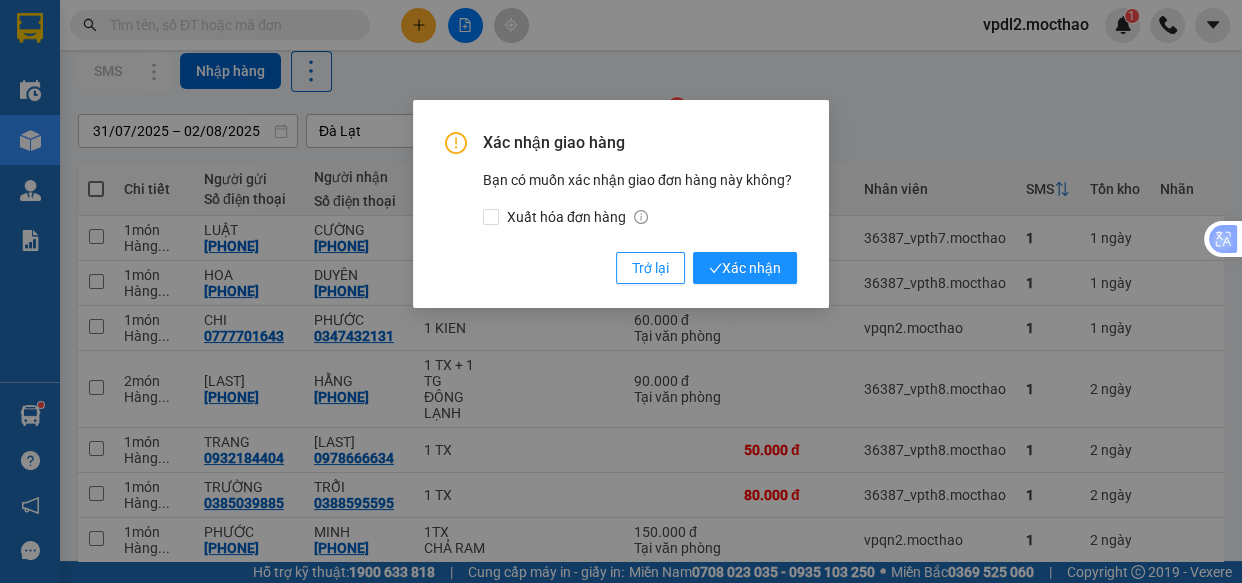 drag, startPoint x: 750, startPoint y: 270, endPoint x: 784, endPoint y: 320, distance: 60.464867 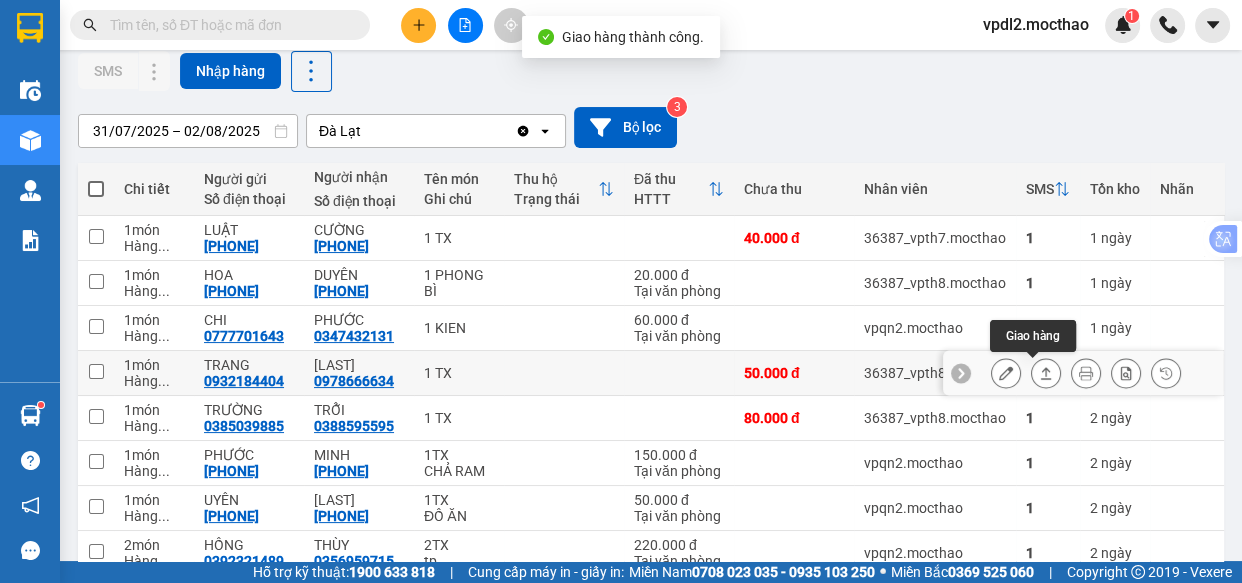 click 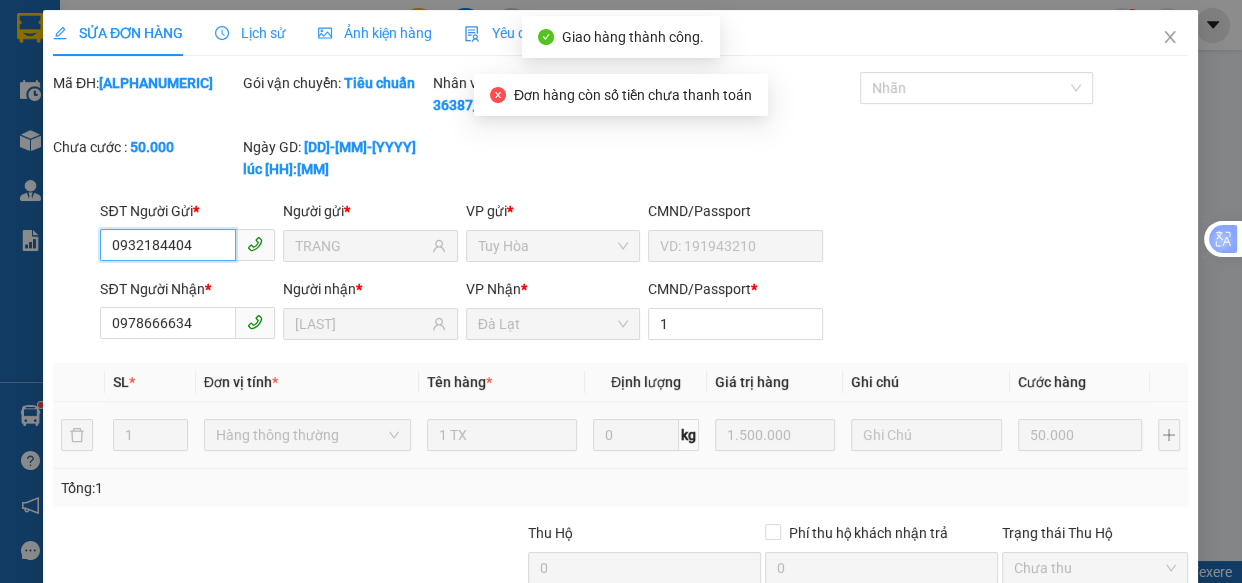 scroll, scrollTop: 0, scrollLeft: 0, axis: both 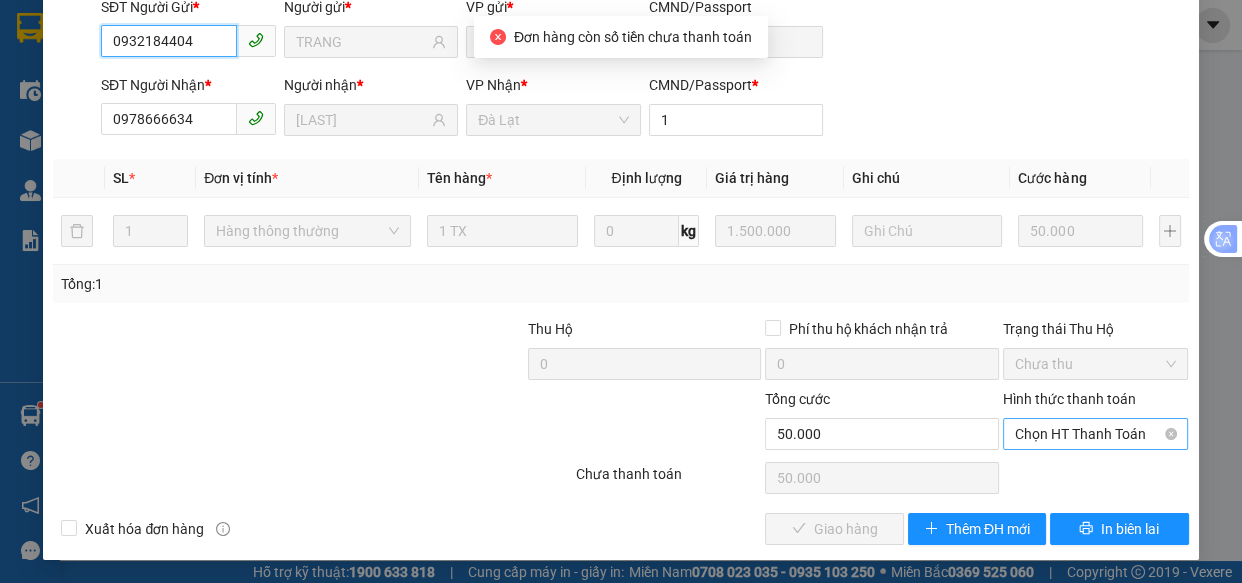 click on "Chọn HT Thanh Toán" at bounding box center [1096, 434] 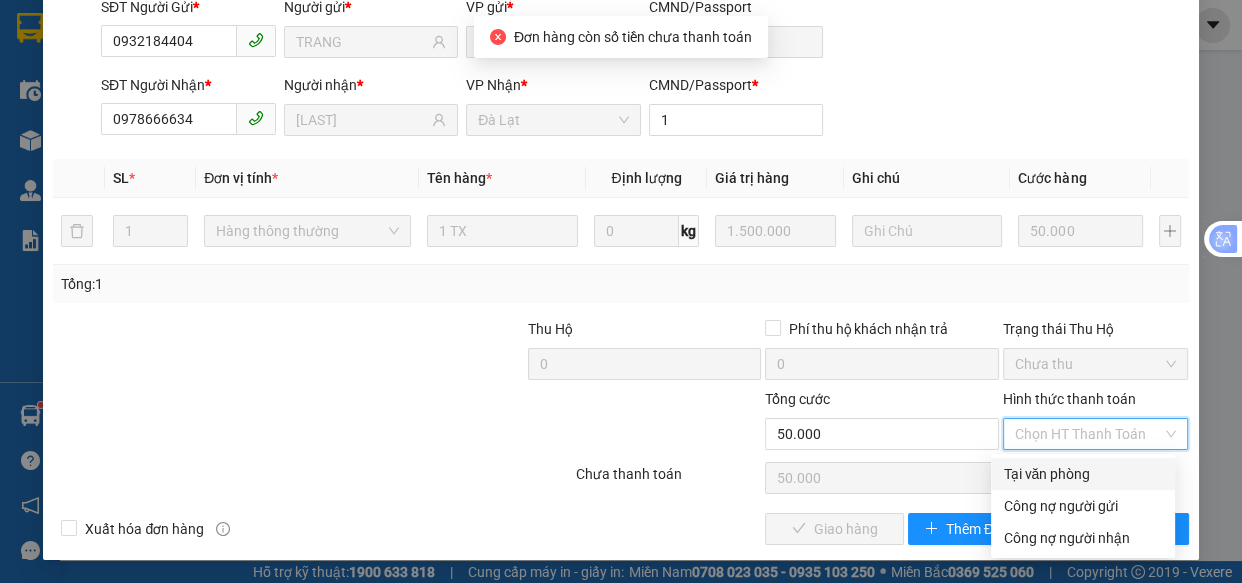 click on "Tại văn phòng" at bounding box center (1083, 474) 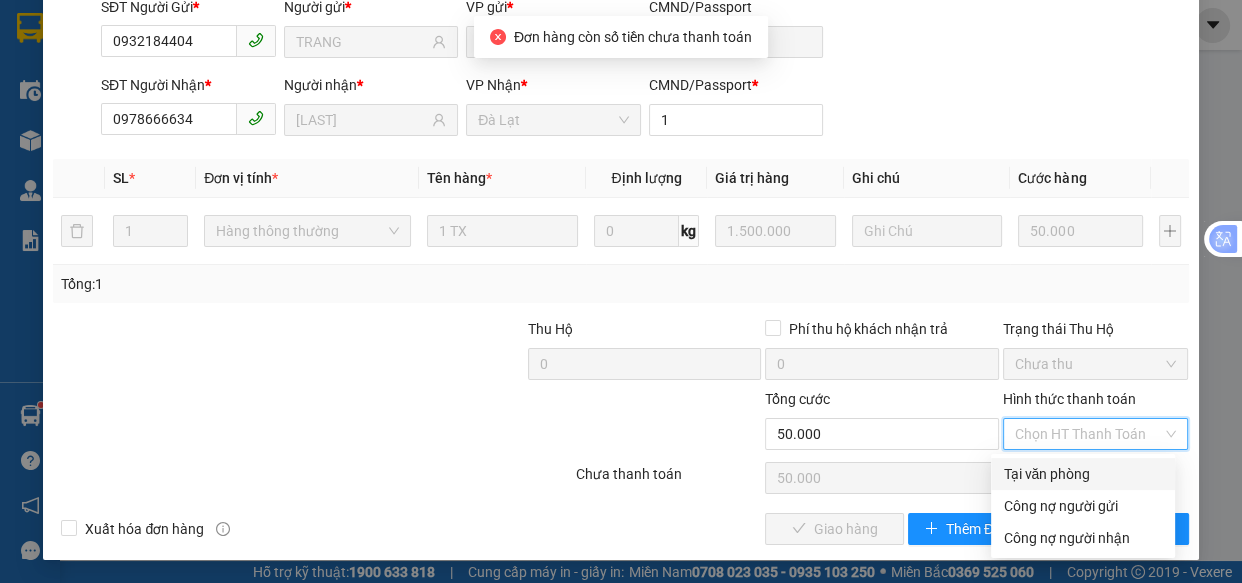 type on "0" 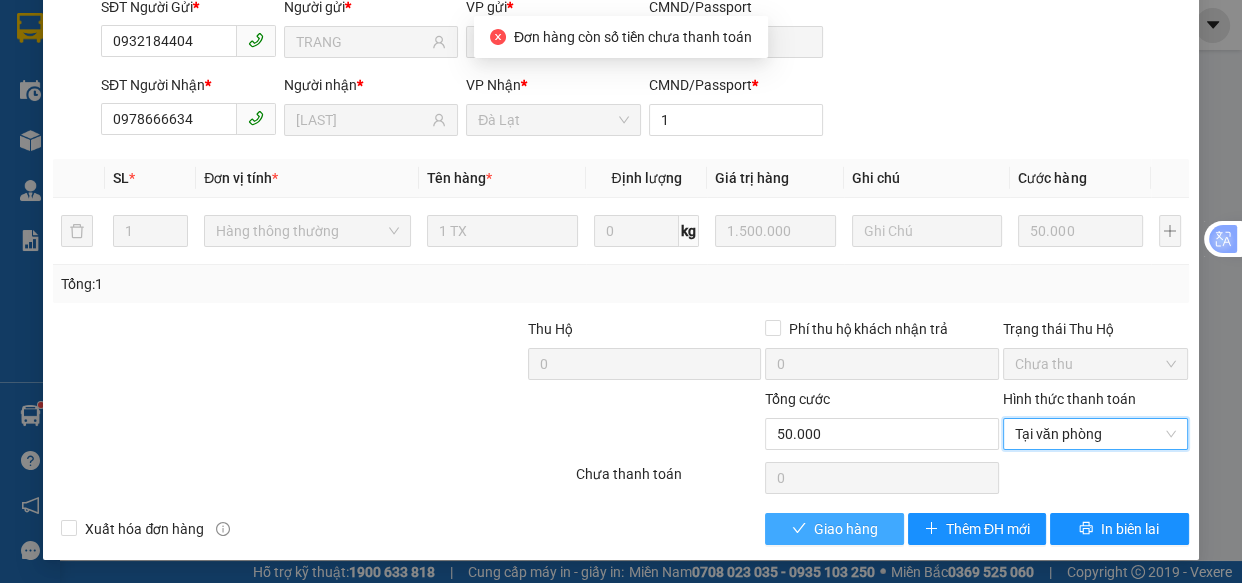 click on "Giao hàng" at bounding box center [834, 529] 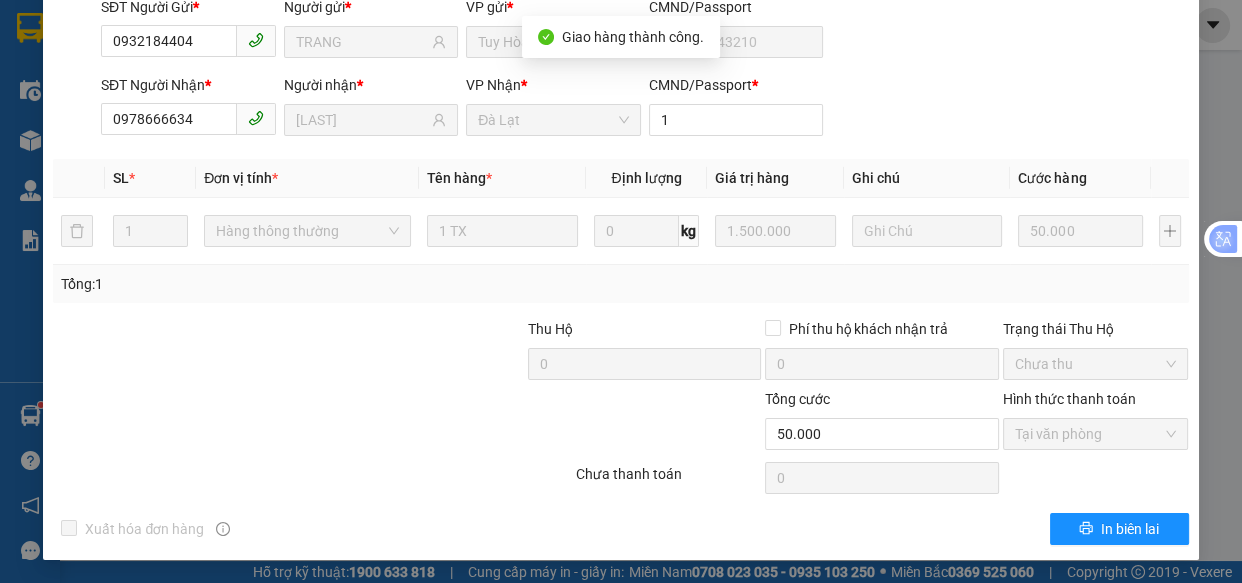 scroll, scrollTop: 0, scrollLeft: 0, axis: both 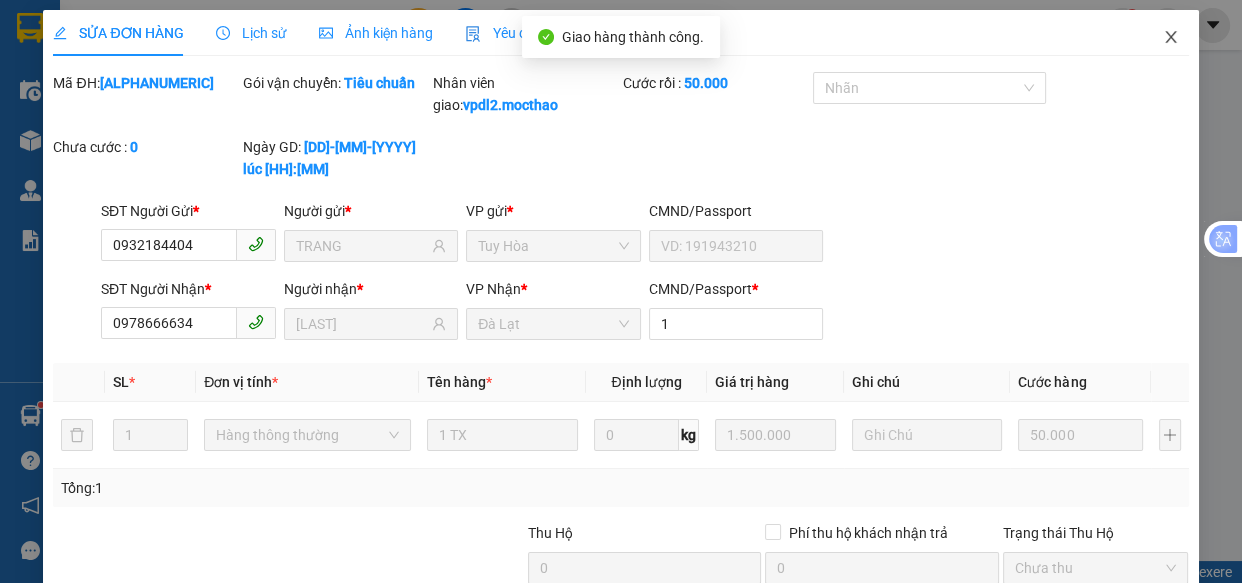 click 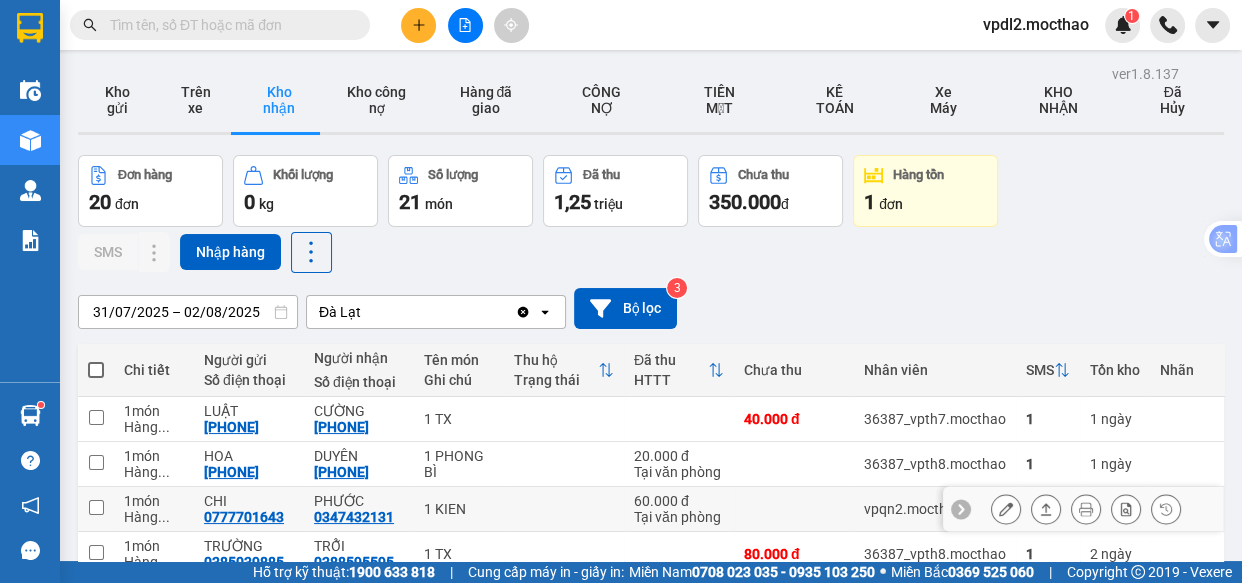 scroll, scrollTop: 90, scrollLeft: 0, axis: vertical 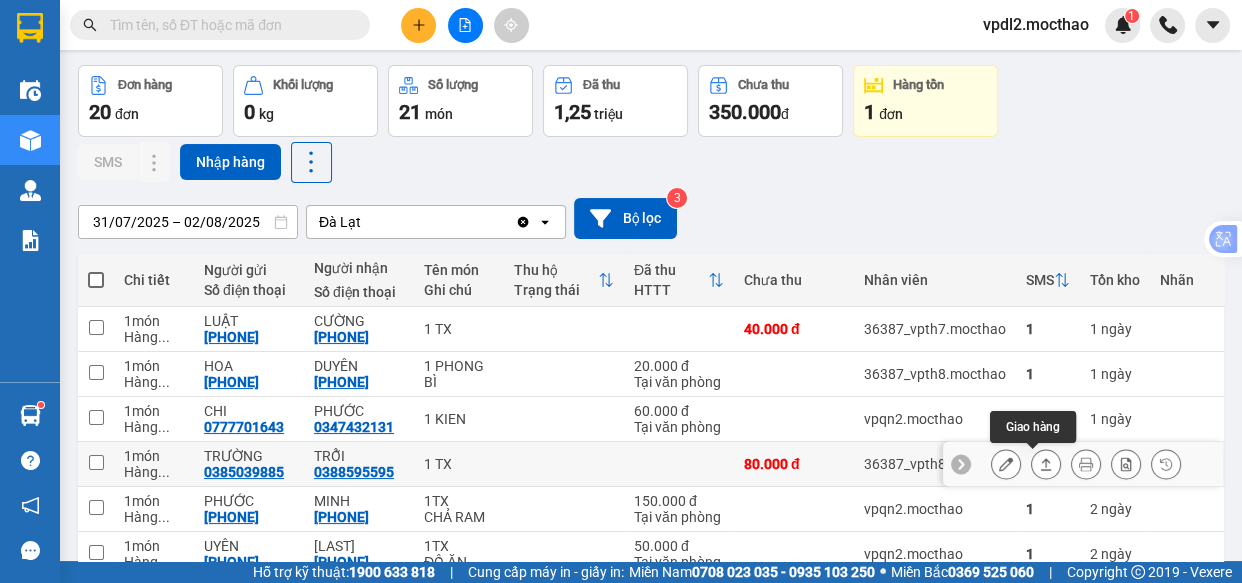 click 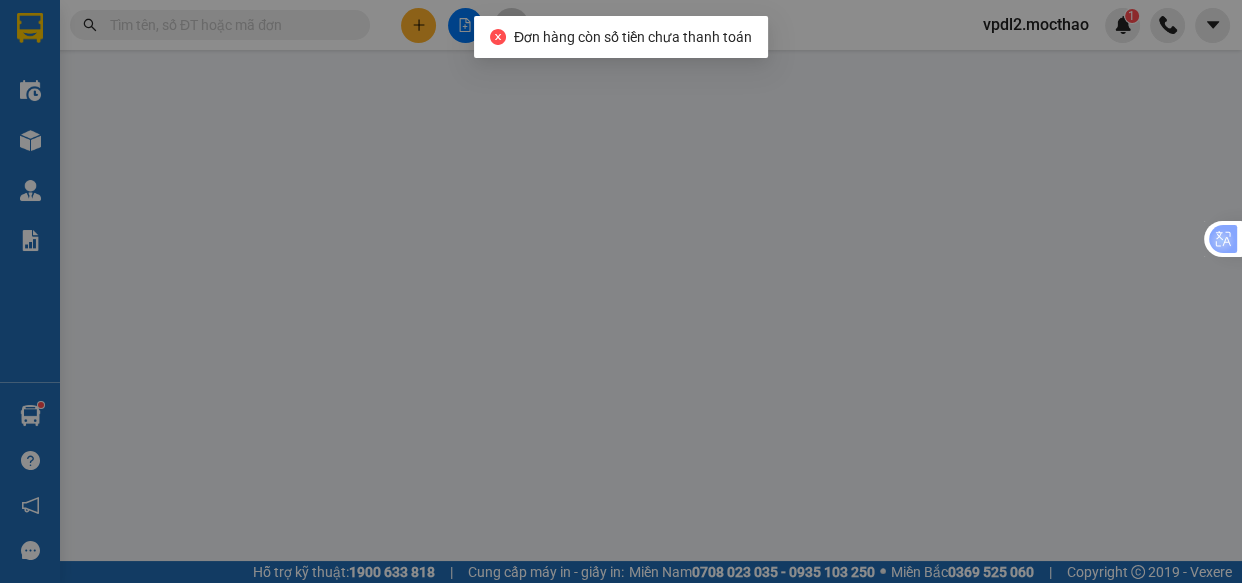 type on "0385039885" 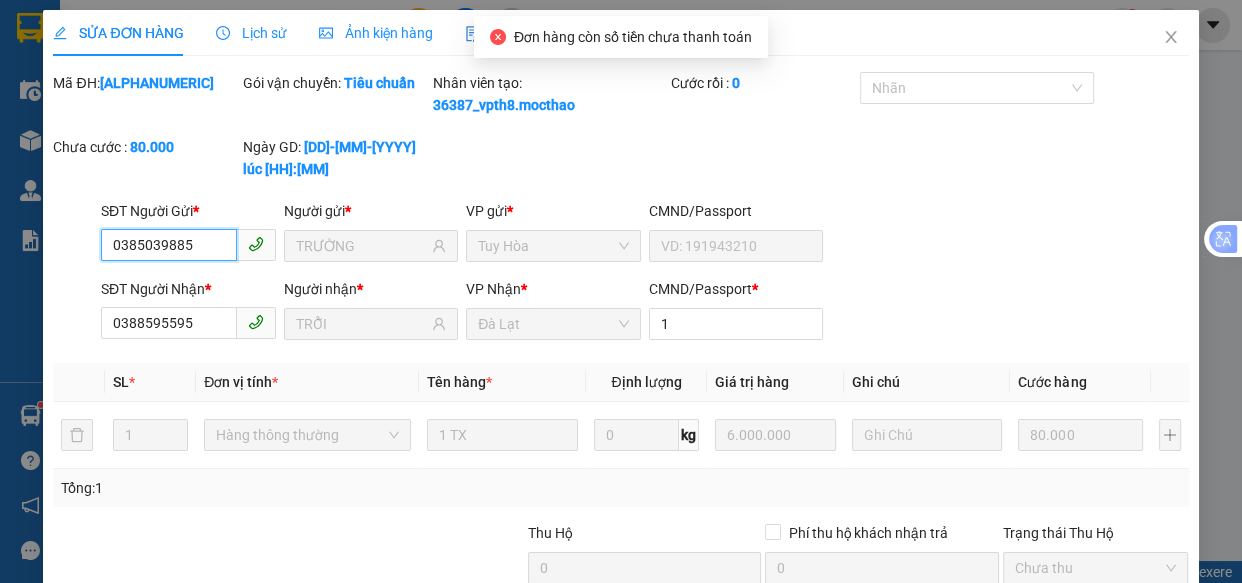 scroll, scrollTop: 0, scrollLeft: 0, axis: both 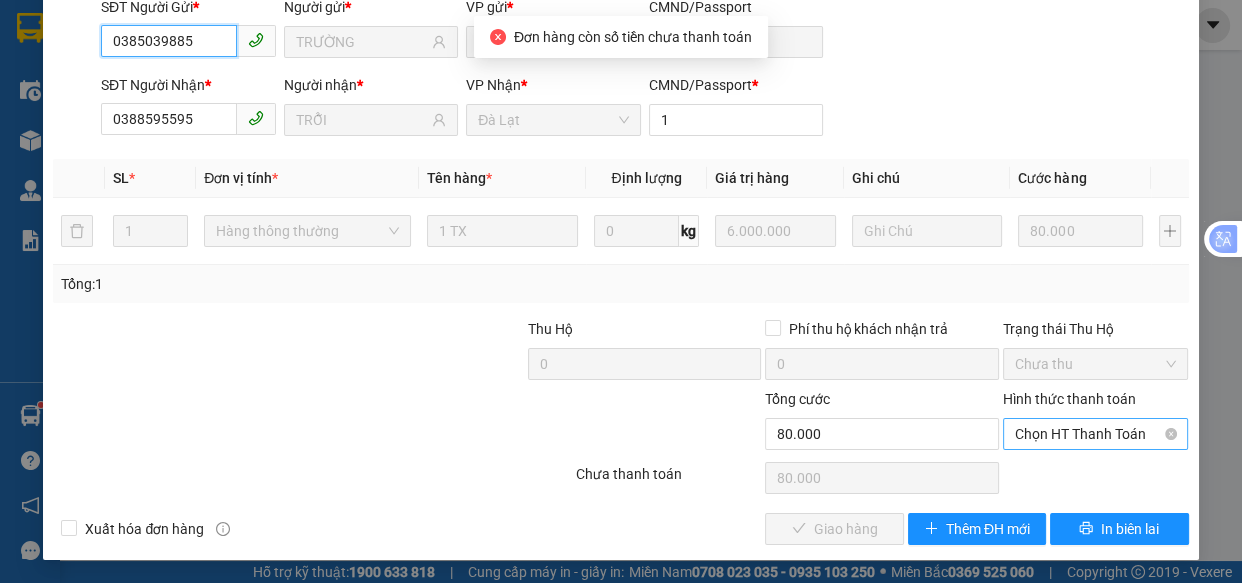 click on "Chọn HT Thanh Toán" at bounding box center (1096, 434) 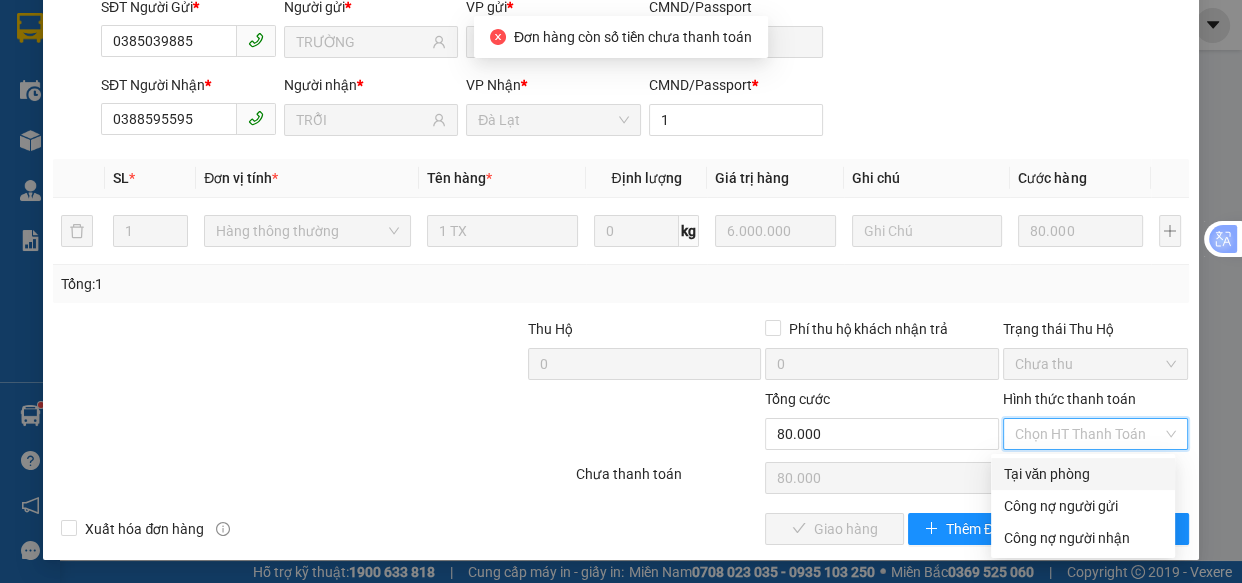 click on "Tại văn phòng" at bounding box center (1083, 474) 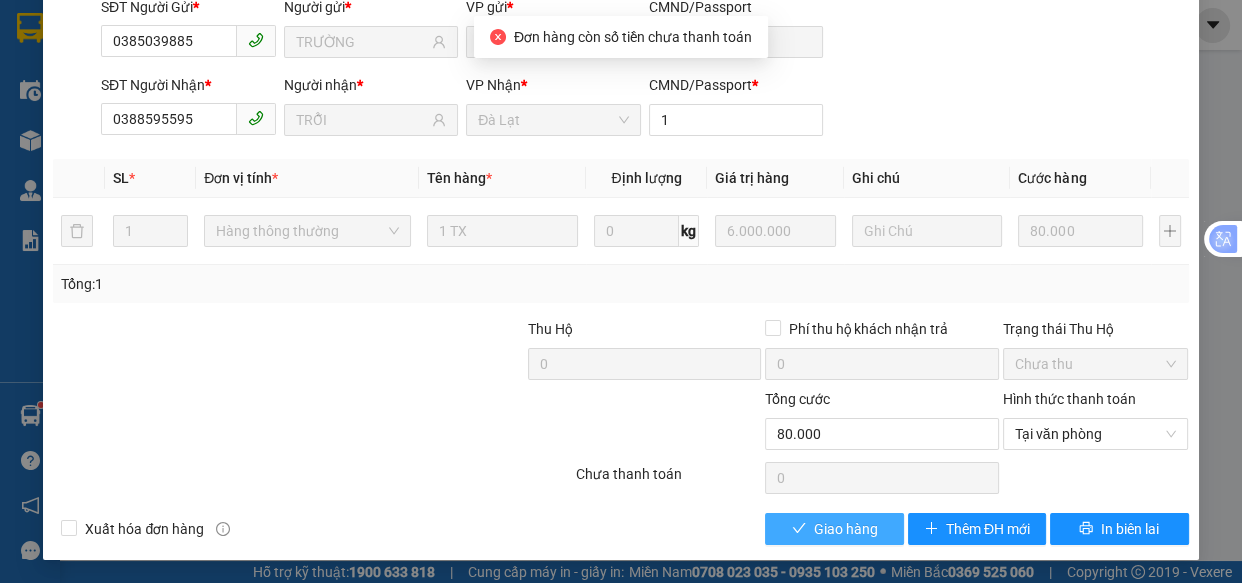 click on "Giao hàng" at bounding box center [834, 529] 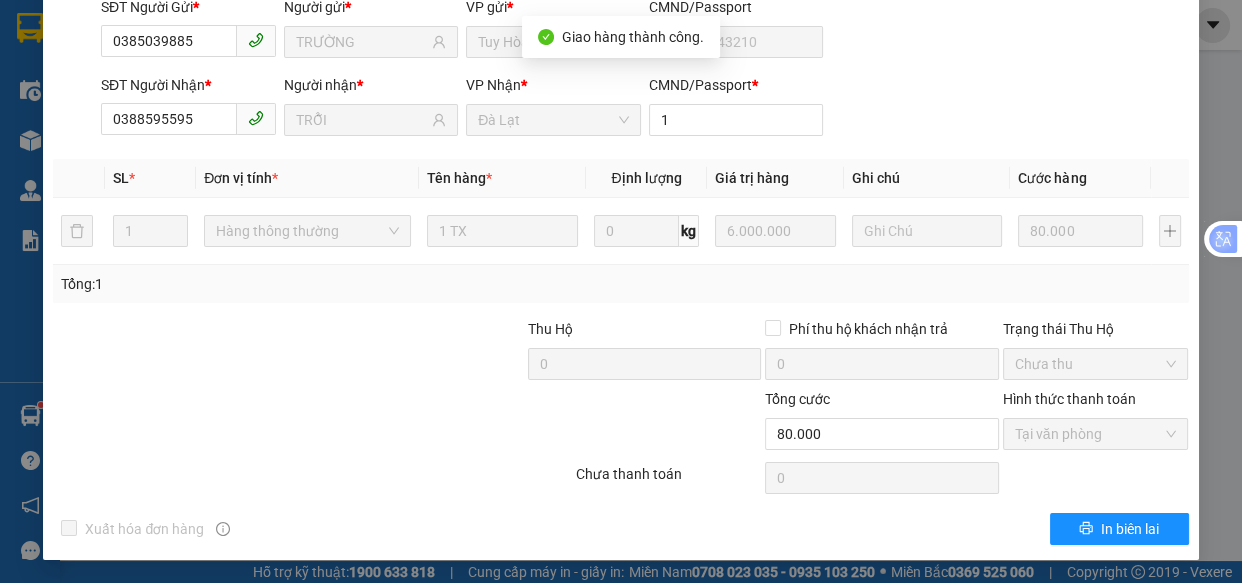 scroll, scrollTop: 0, scrollLeft: 0, axis: both 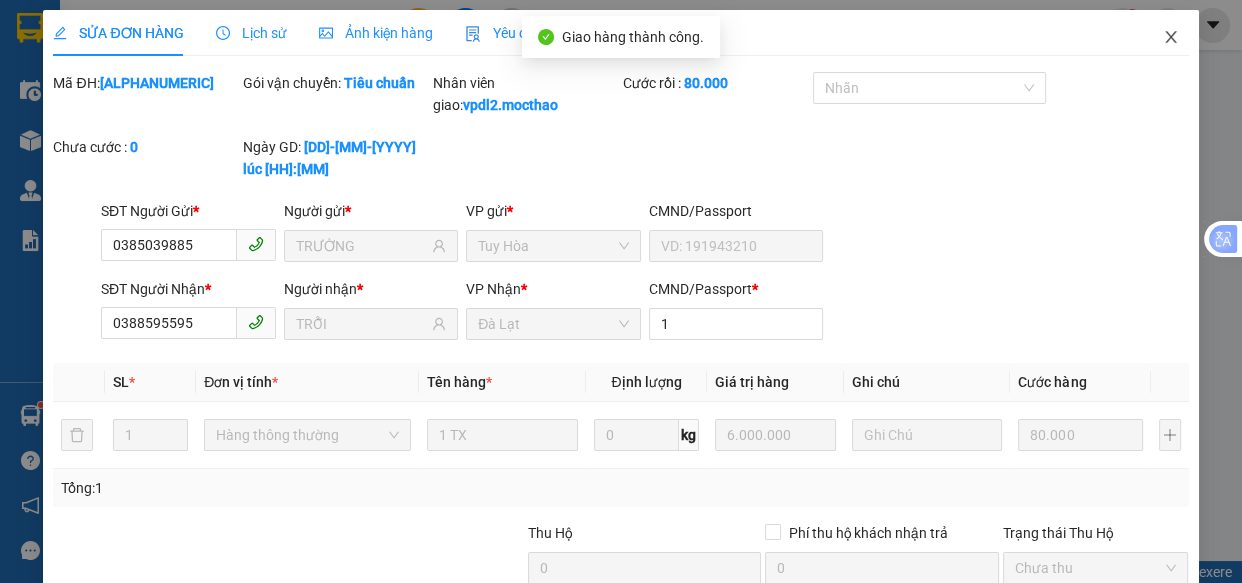 click 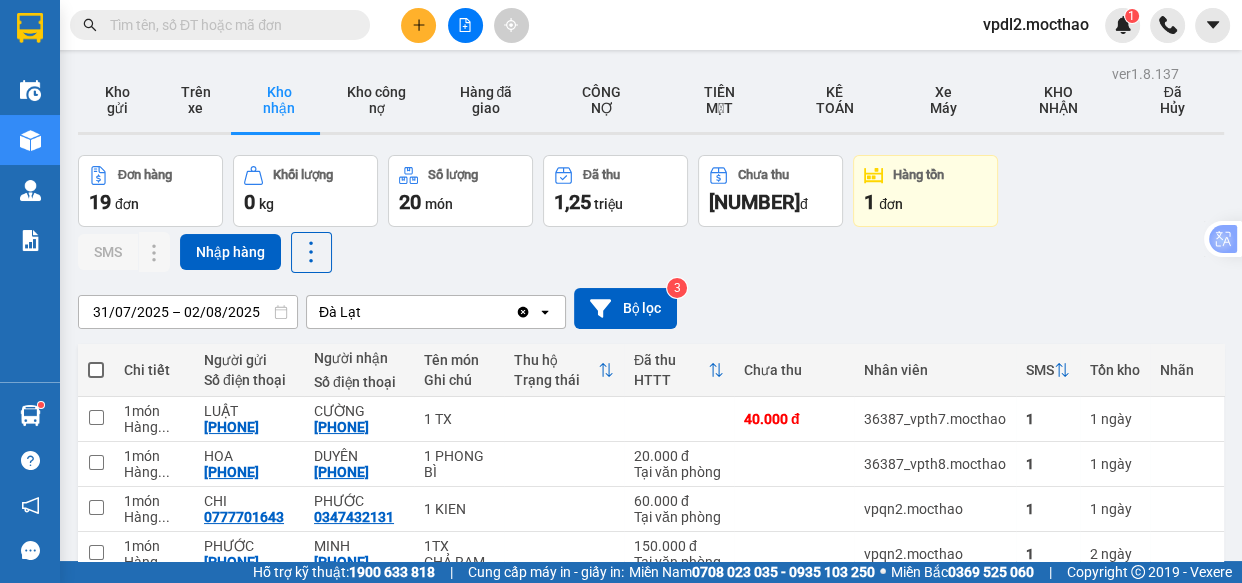scroll, scrollTop: 181, scrollLeft: 0, axis: vertical 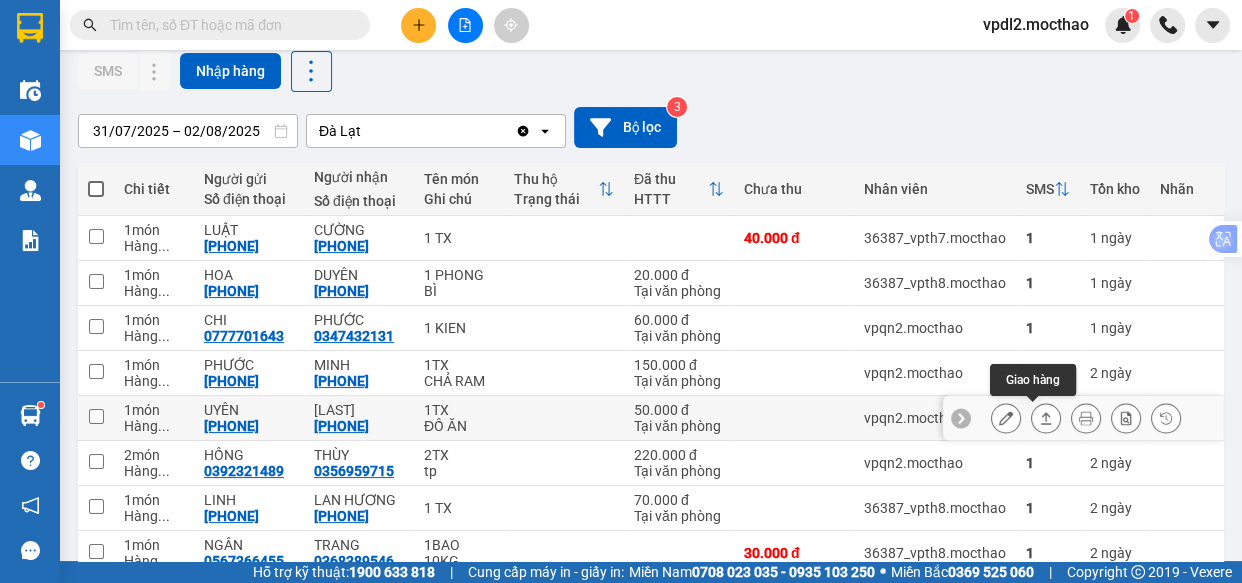 click 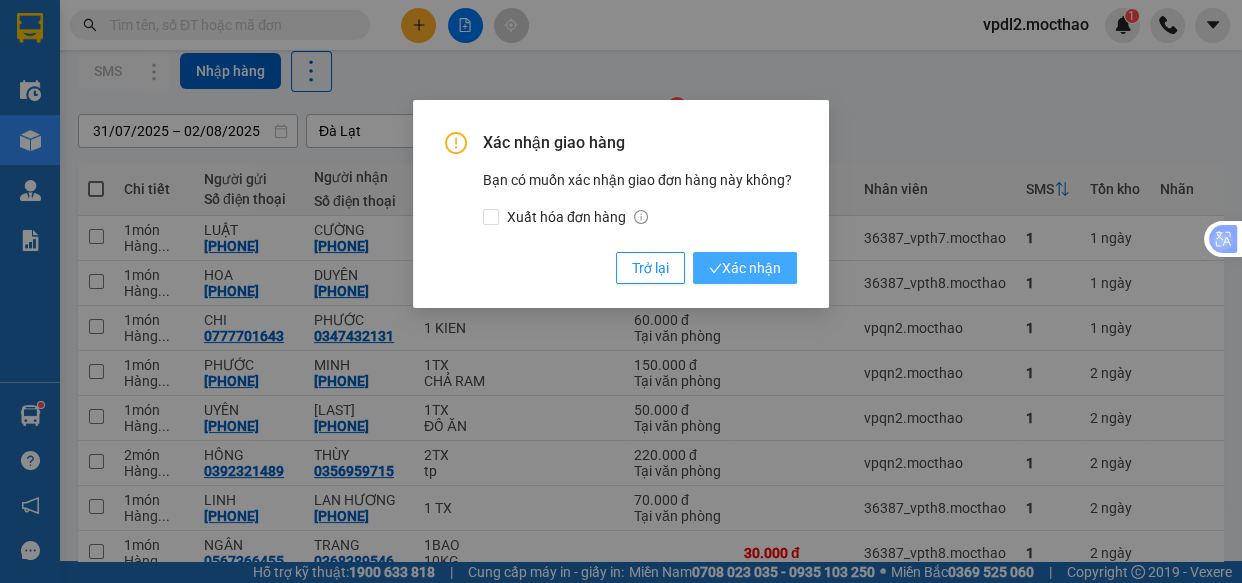 click on "Xác nhận" at bounding box center (745, 268) 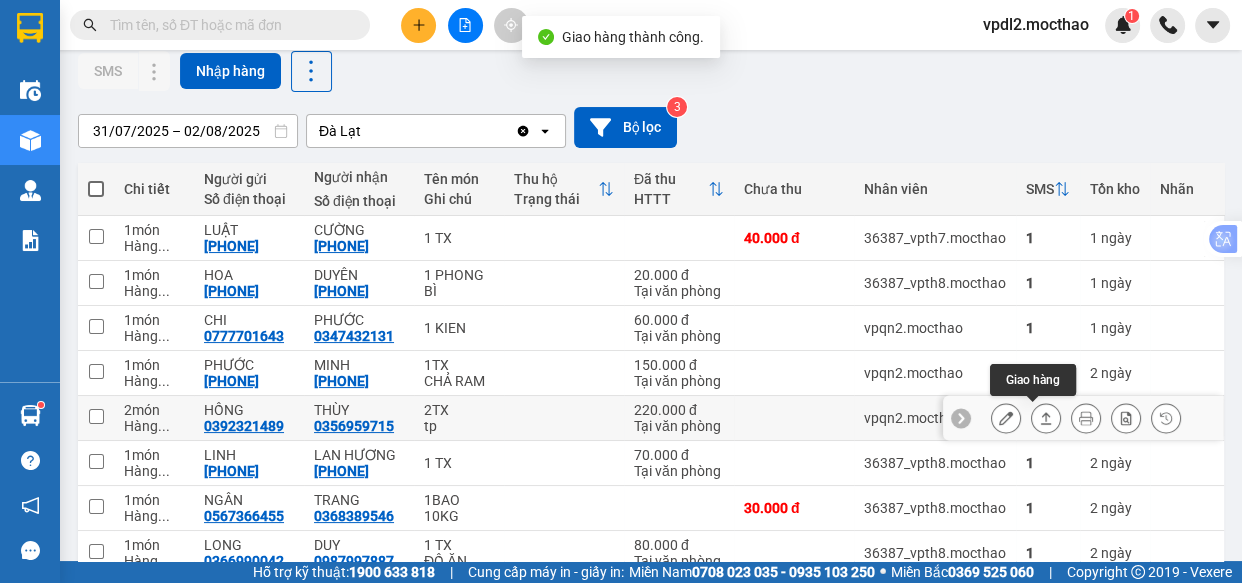 click 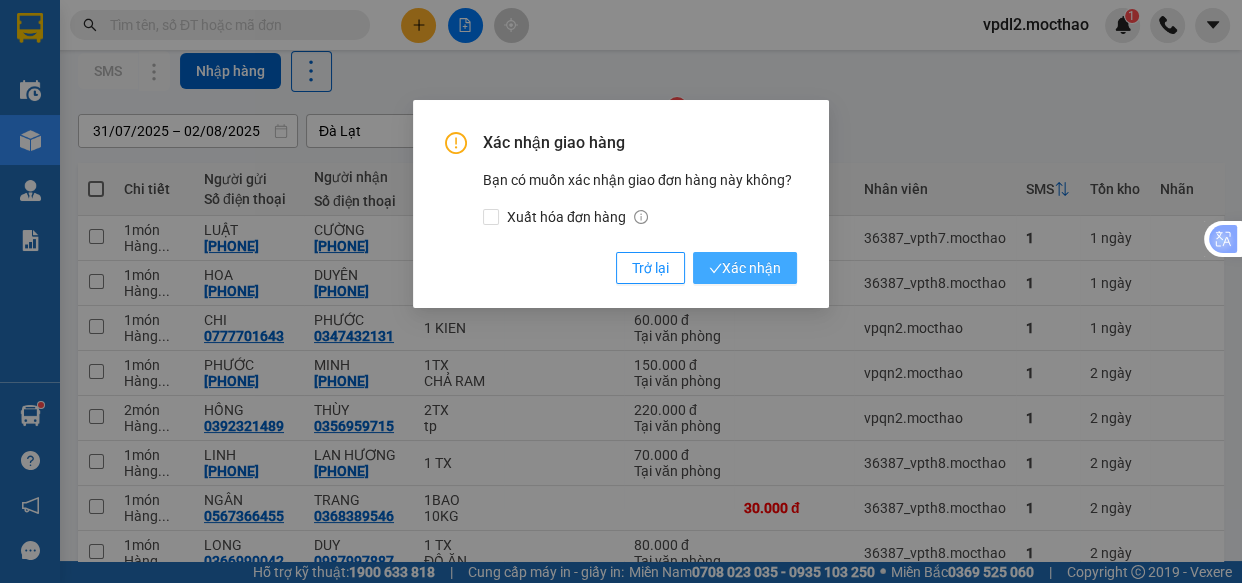 click on "Xác nhận" at bounding box center [745, 268] 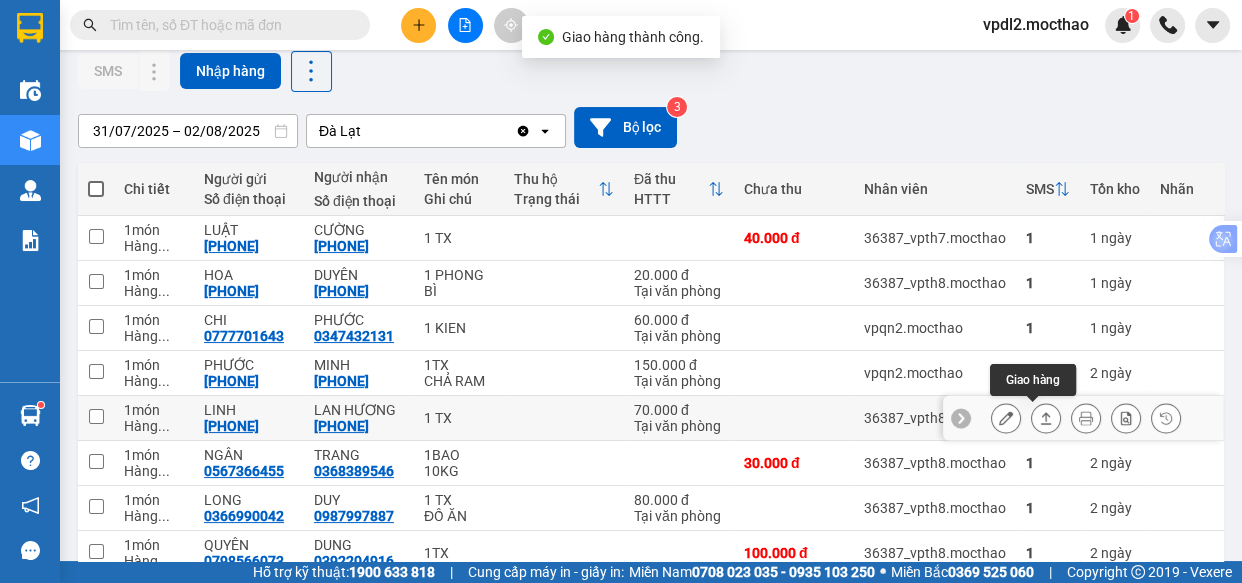 click 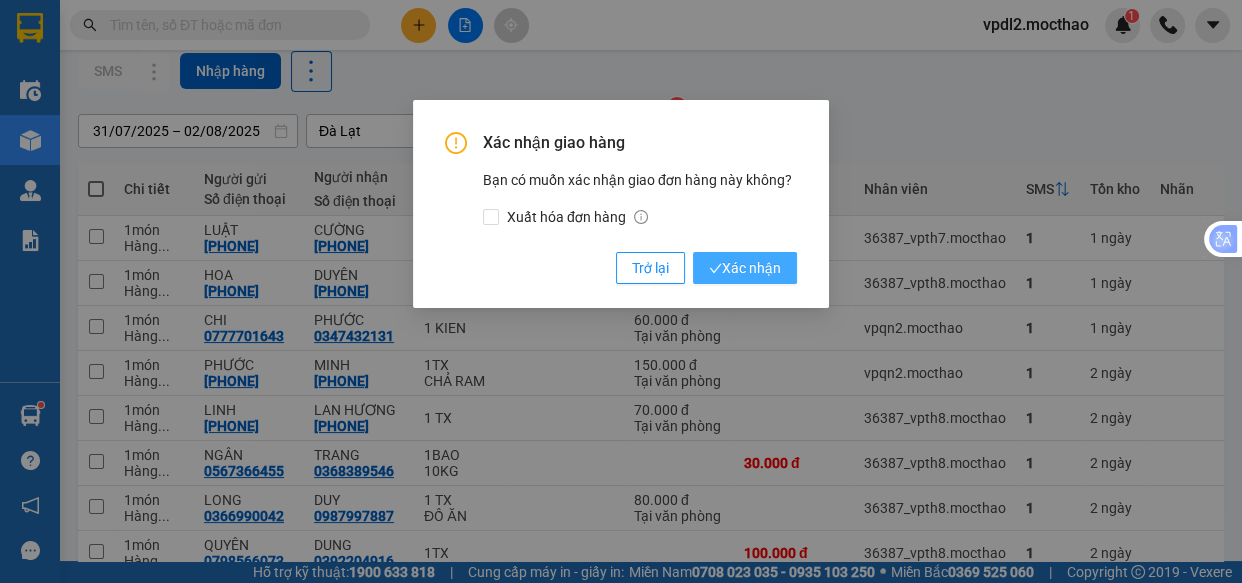 click on "Xác nhận" at bounding box center (745, 268) 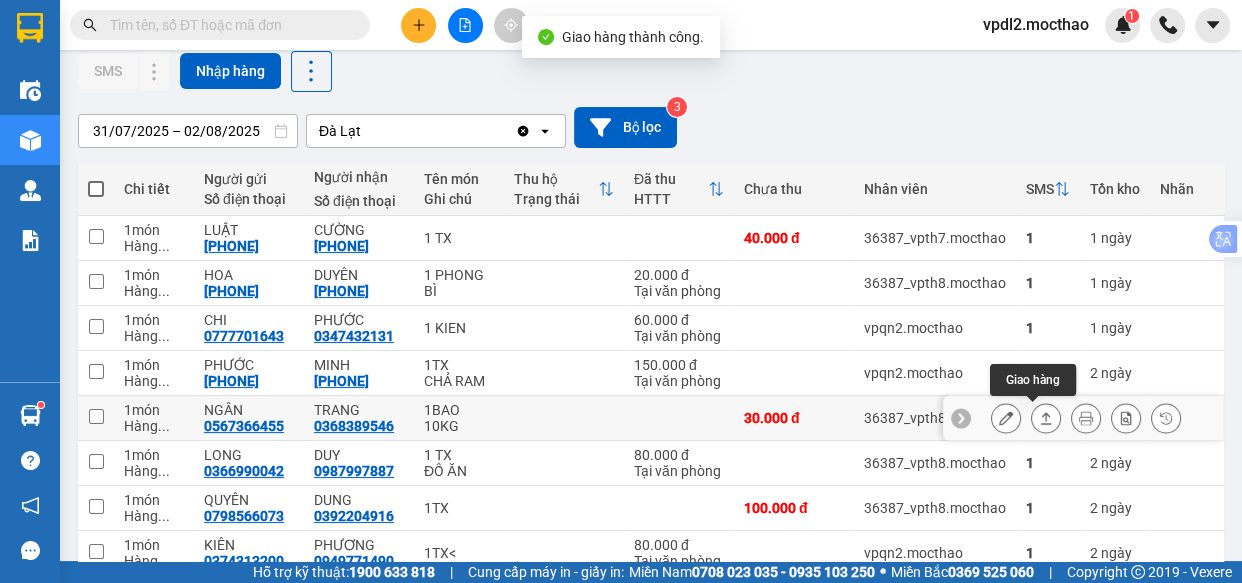 click 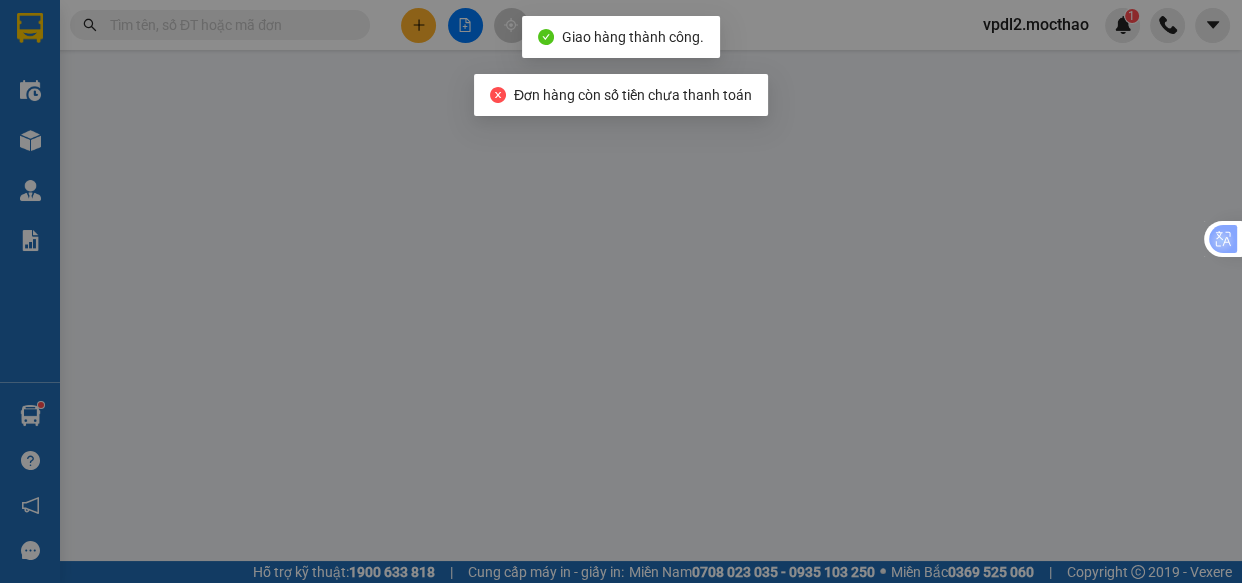 type on "0567366455" 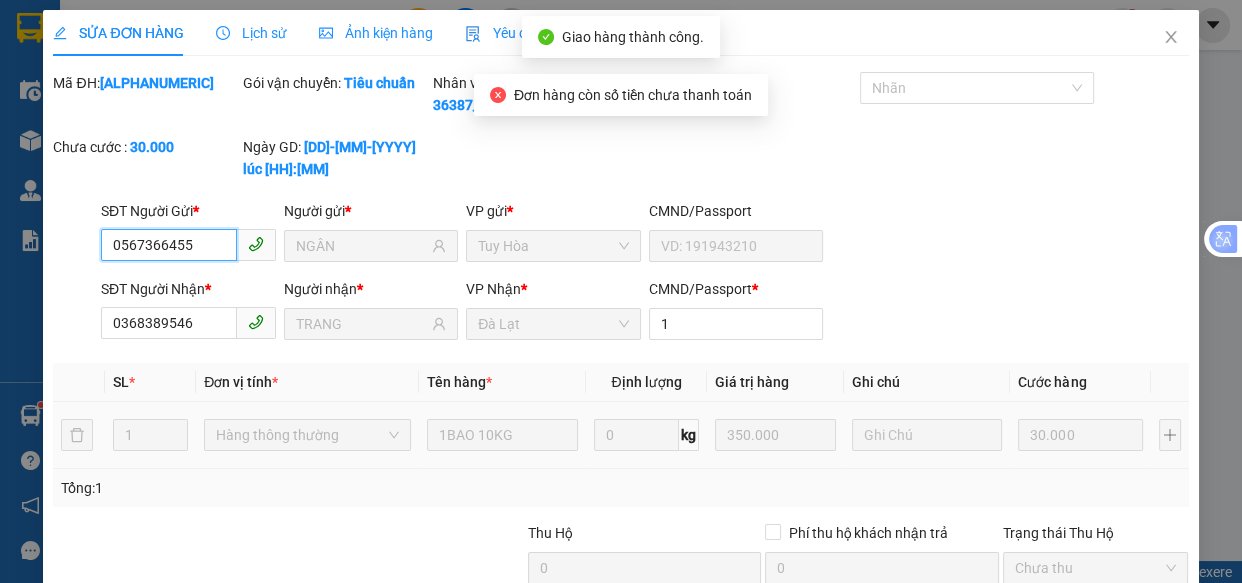 scroll, scrollTop: 0, scrollLeft: 0, axis: both 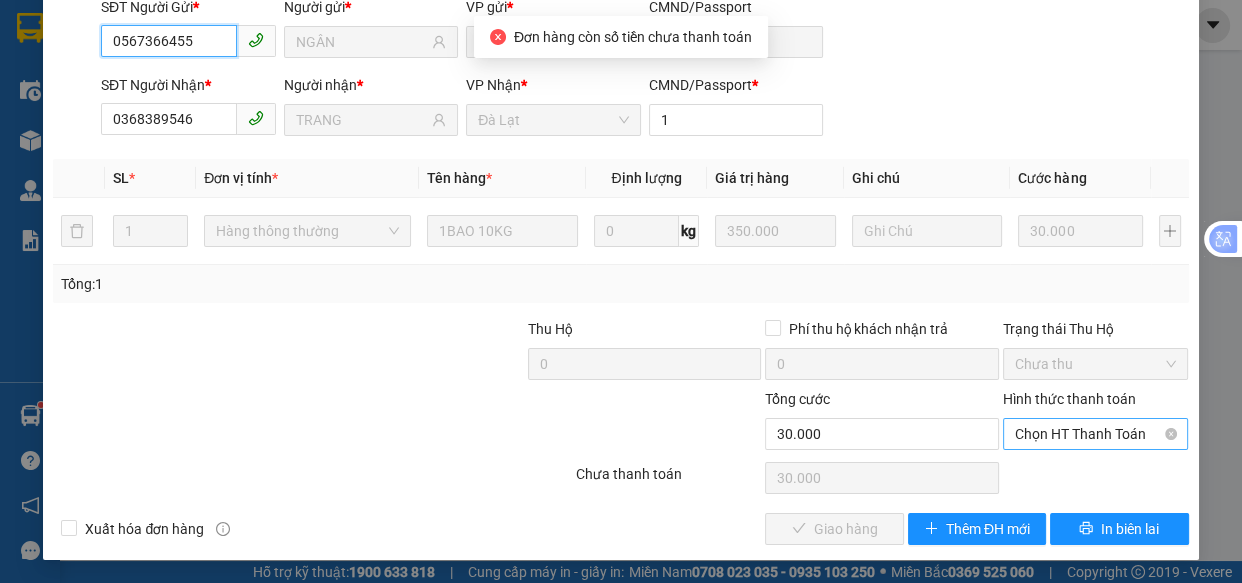 click on "Chọn HT Thanh Toán" at bounding box center (1096, 434) 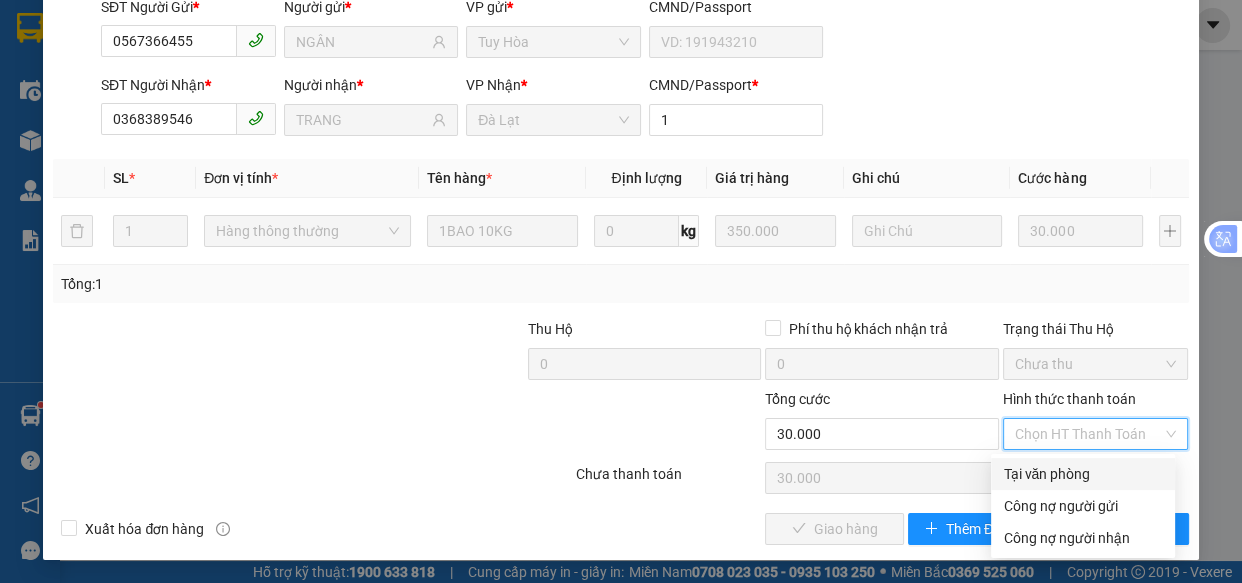 click on "Tại văn phòng" at bounding box center (1083, 474) 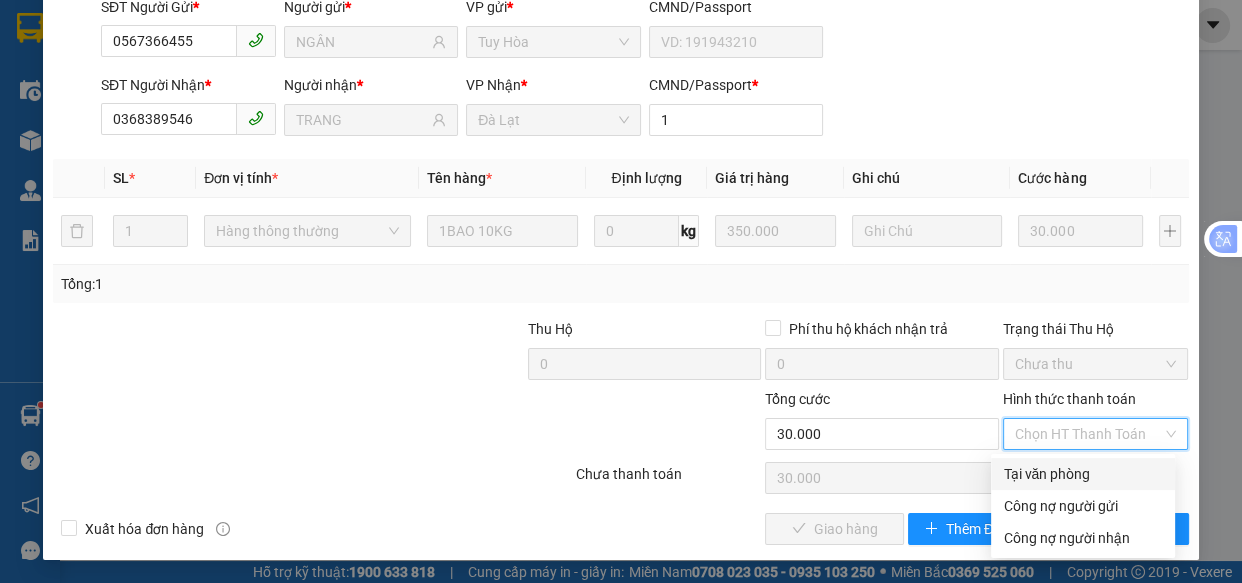 type on "0" 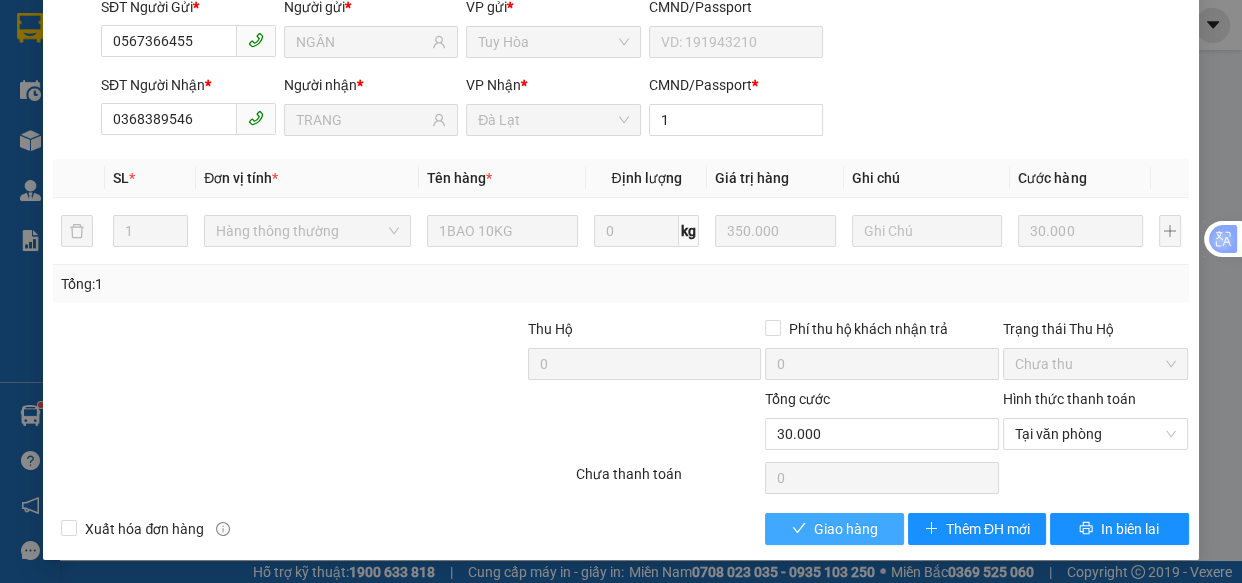 click on "Giao hàng" at bounding box center [846, 529] 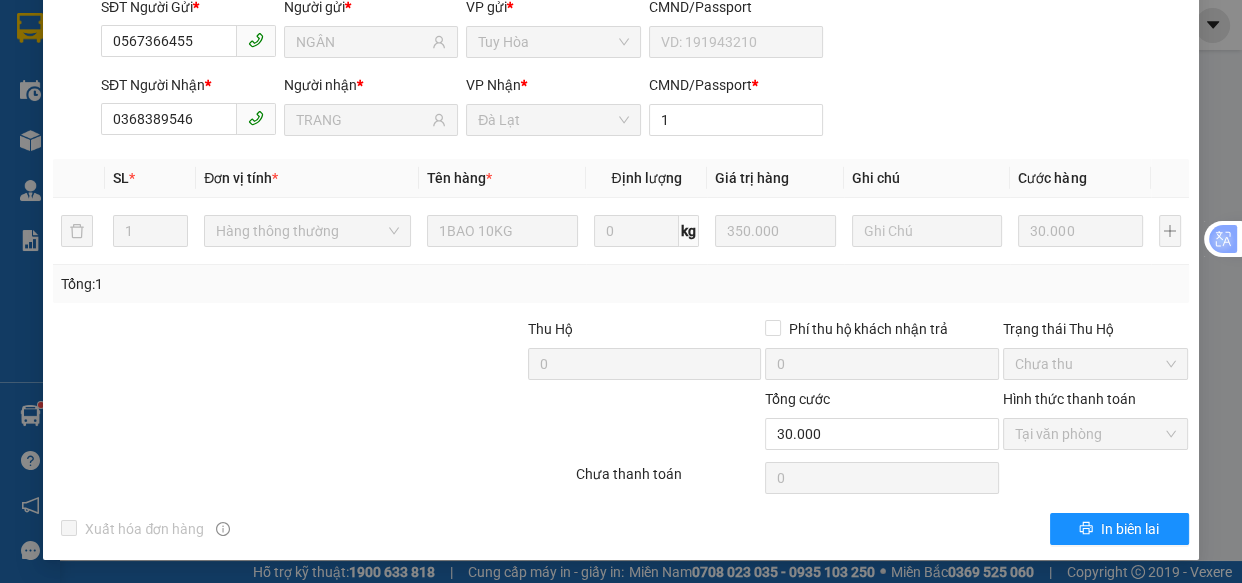 scroll, scrollTop: 0, scrollLeft: 0, axis: both 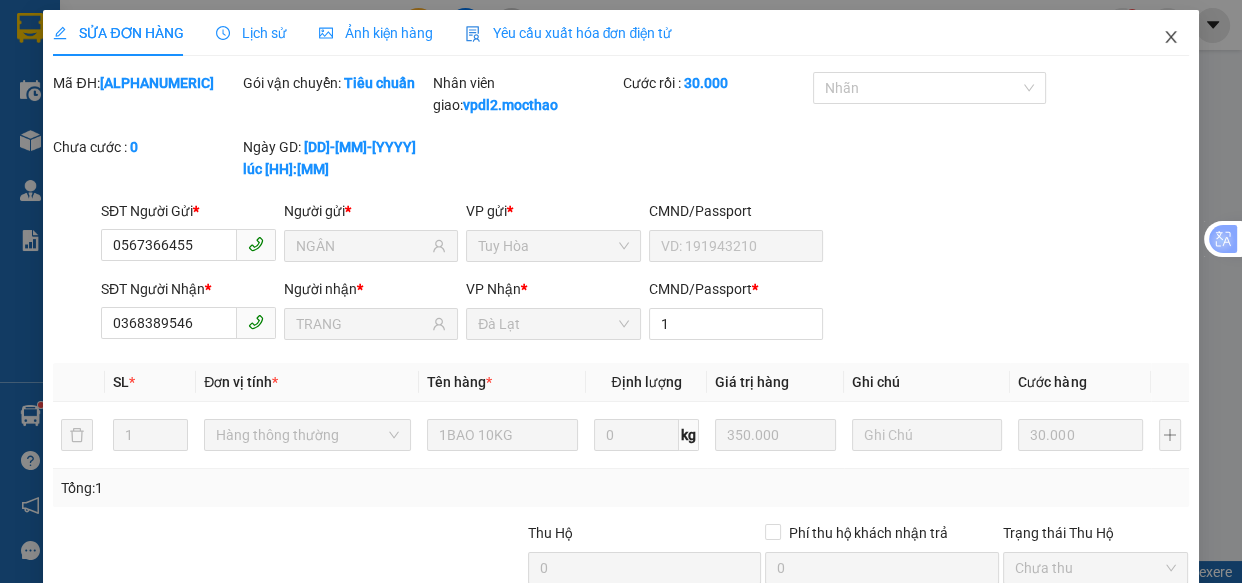 click 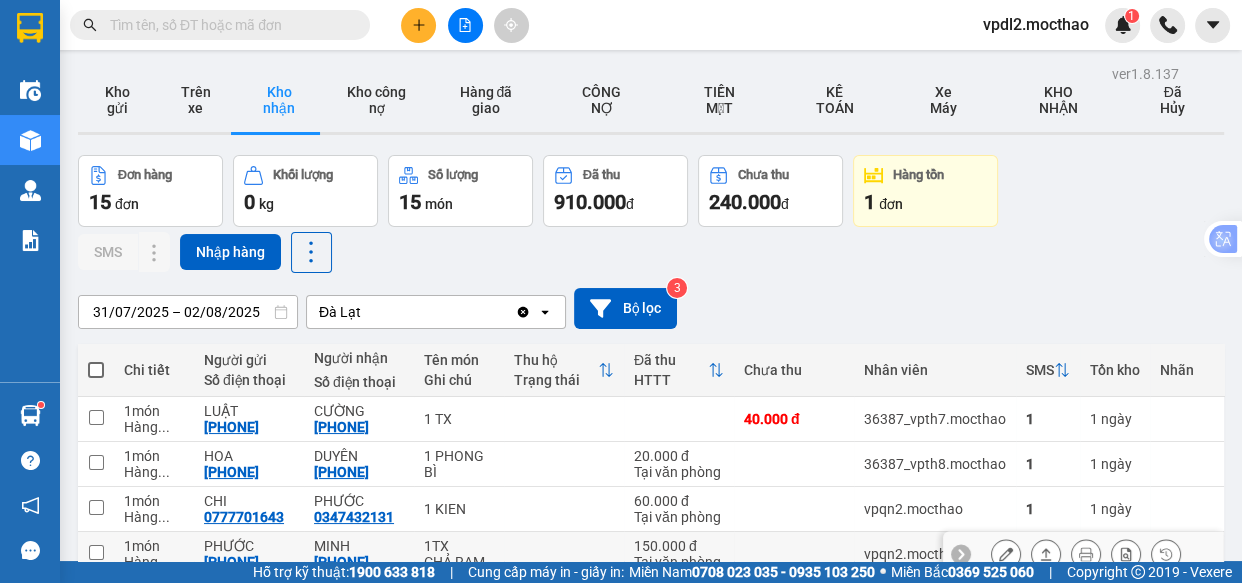 scroll, scrollTop: 363, scrollLeft: 0, axis: vertical 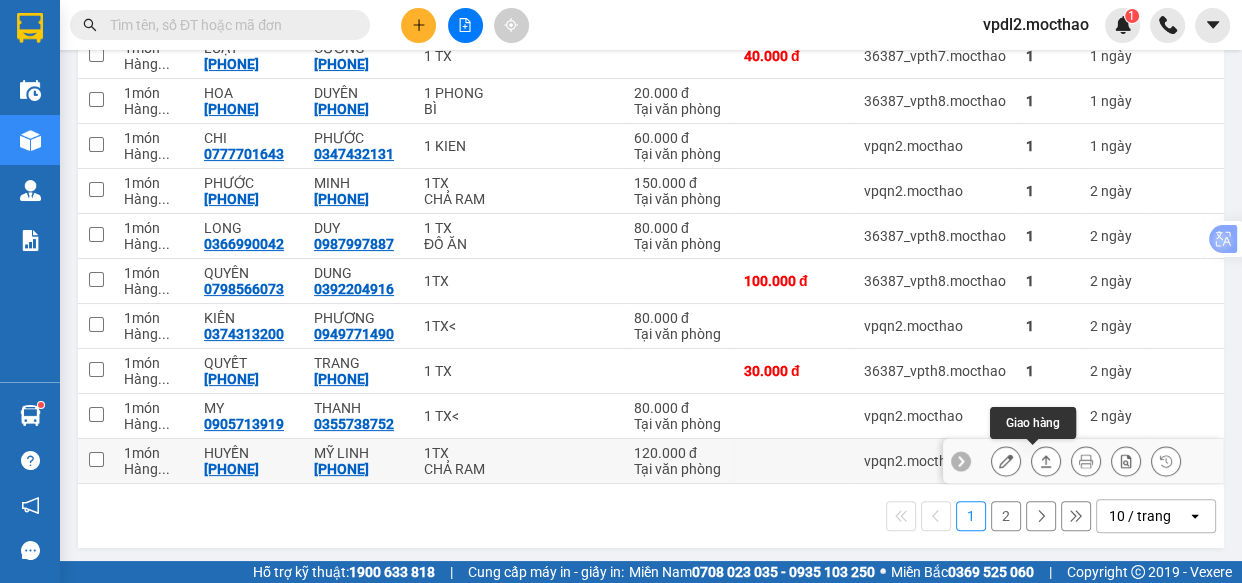 click 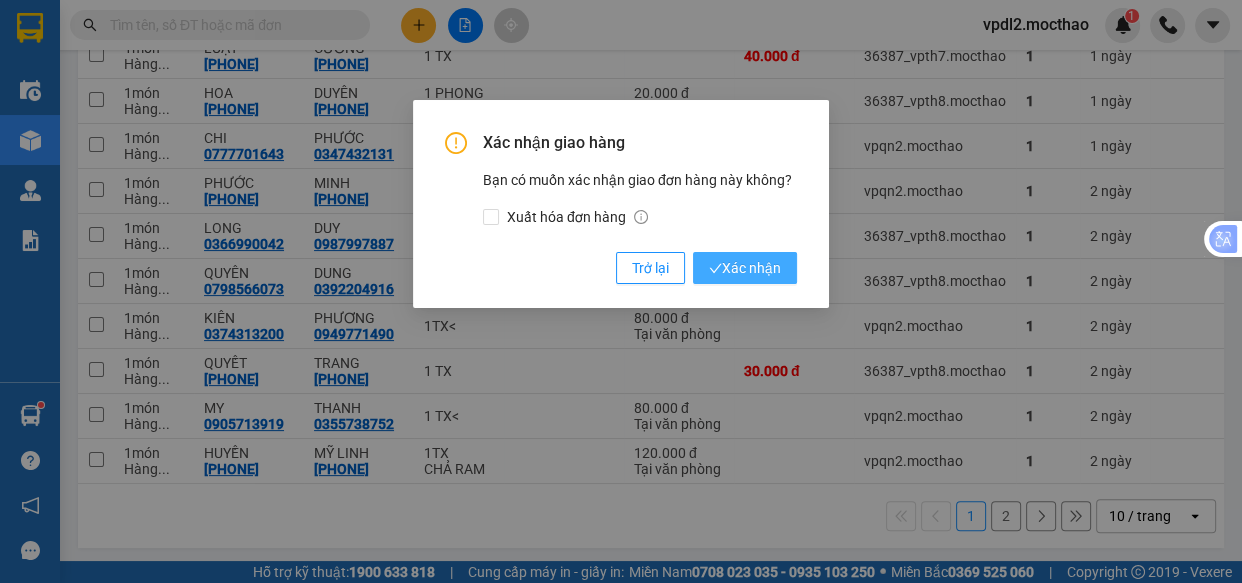 click on "Xác nhận" at bounding box center (745, 268) 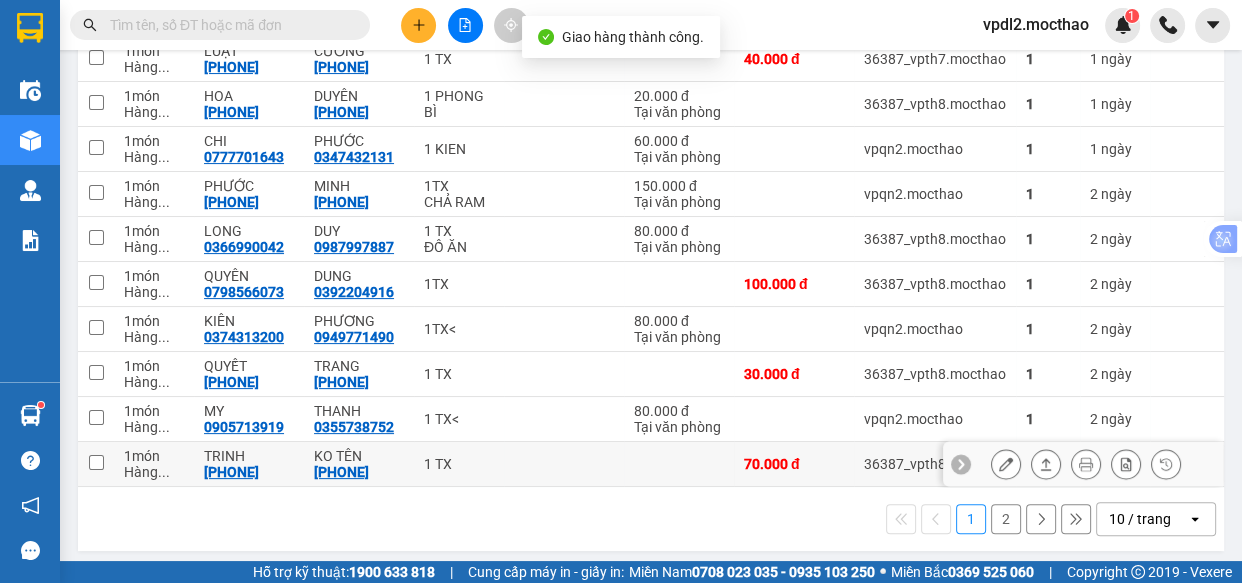 scroll, scrollTop: 363, scrollLeft: 0, axis: vertical 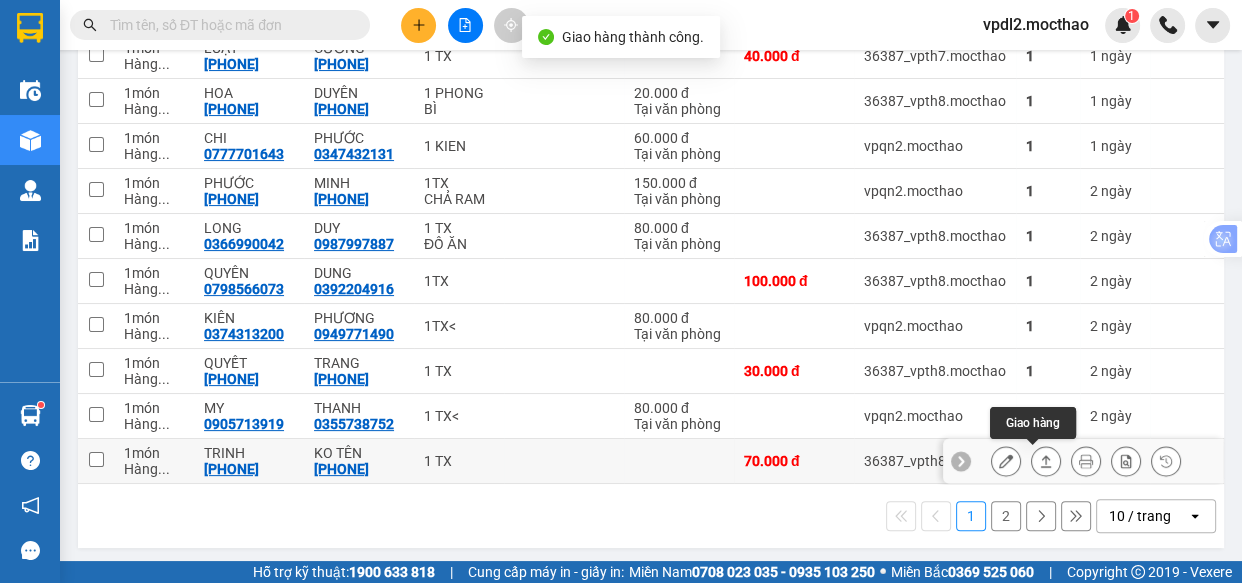 click 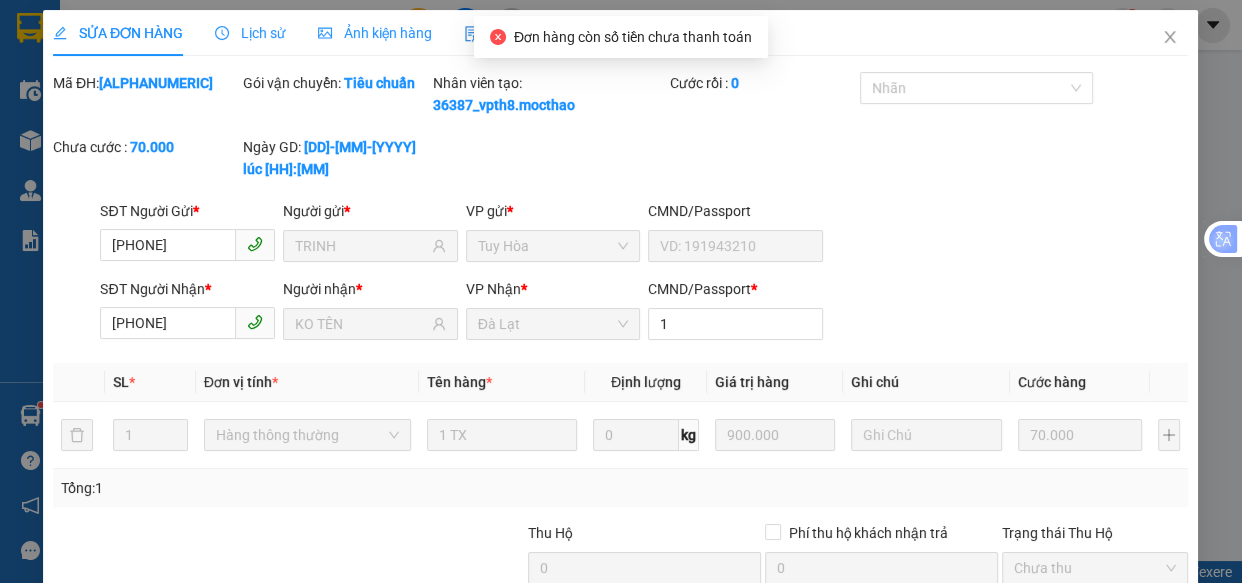 type on "[PHONE]" 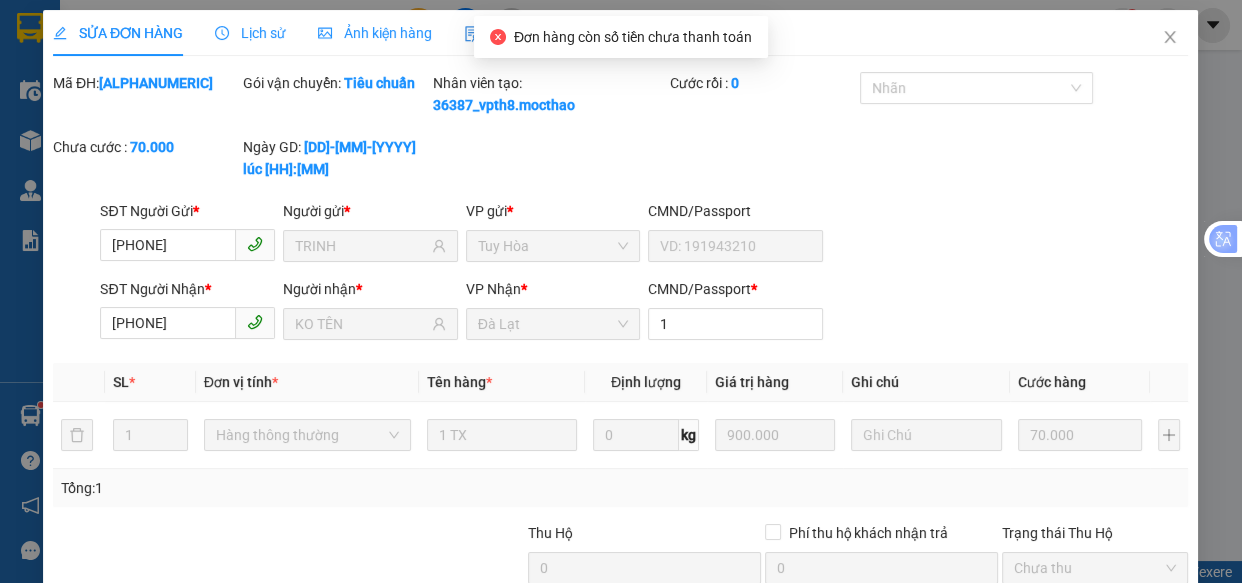 type on "TRINH" 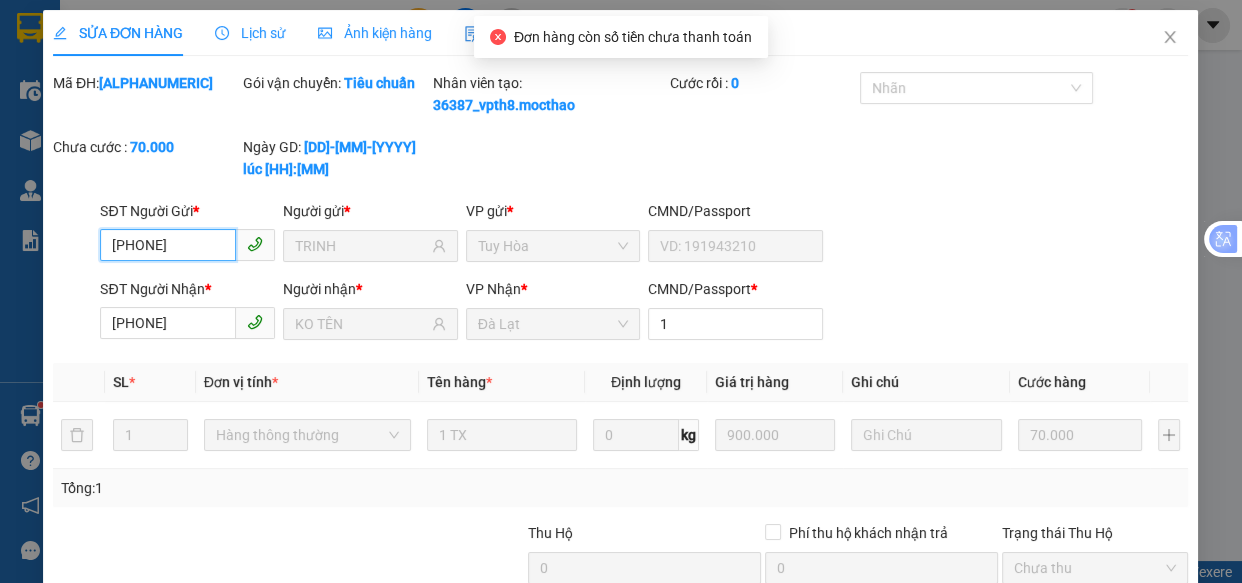 scroll, scrollTop: 0, scrollLeft: 0, axis: both 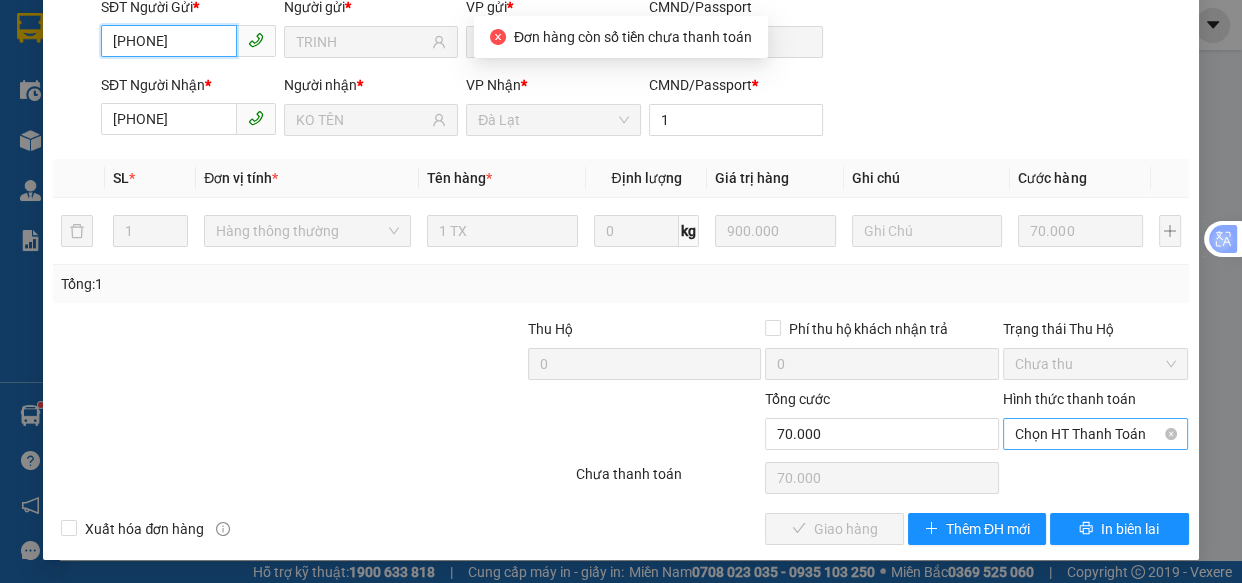 drag, startPoint x: 1054, startPoint y: 437, endPoint x: 1071, endPoint y: 447, distance: 19.723083 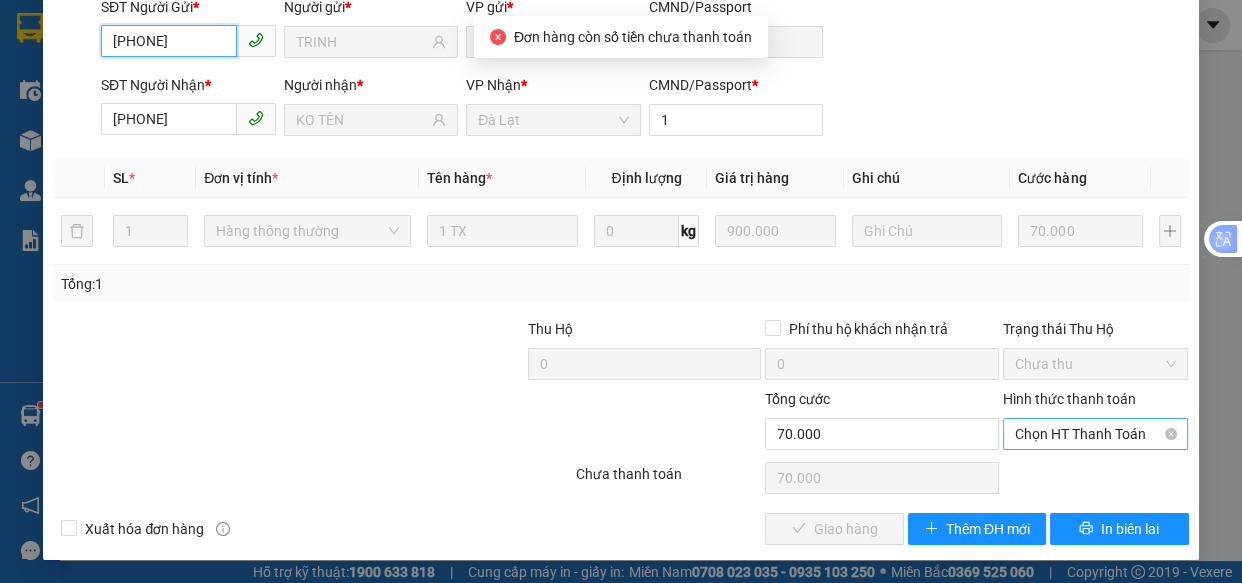 click on "Chọn HT Thanh Toán" at bounding box center (1096, 434) 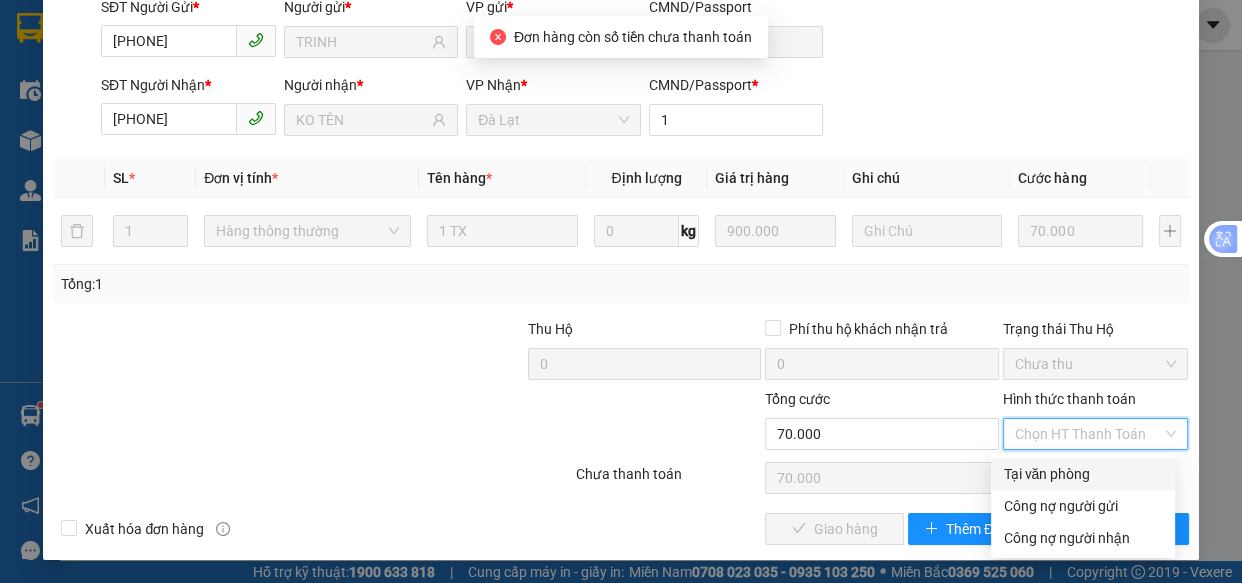 click on "Tại văn phòng" at bounding box center [1083, 474] 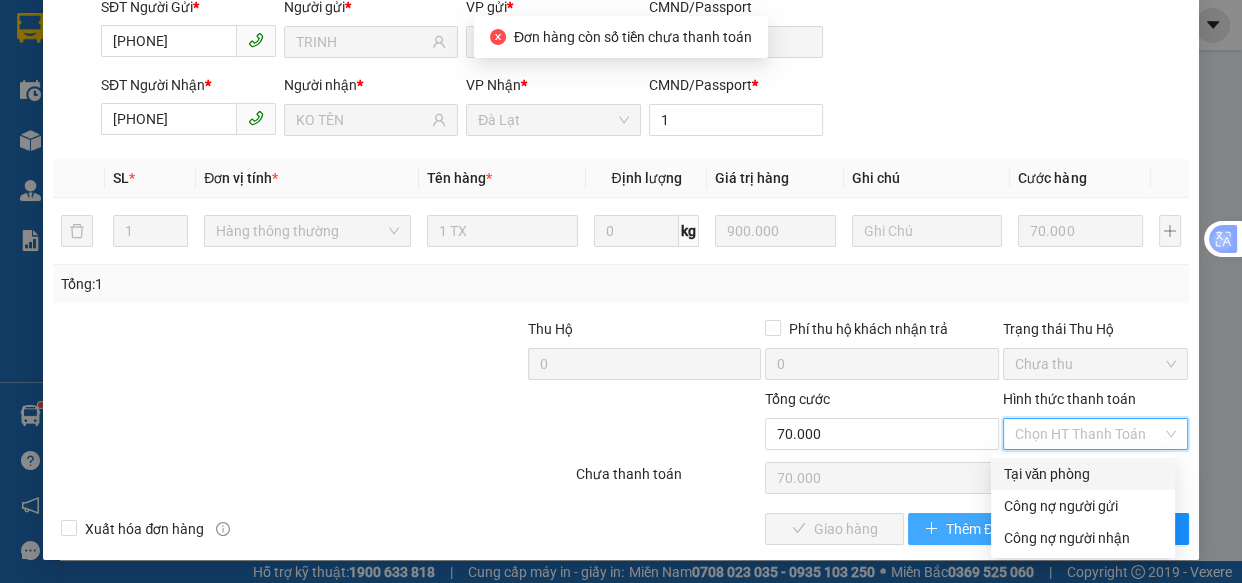 type on "0" 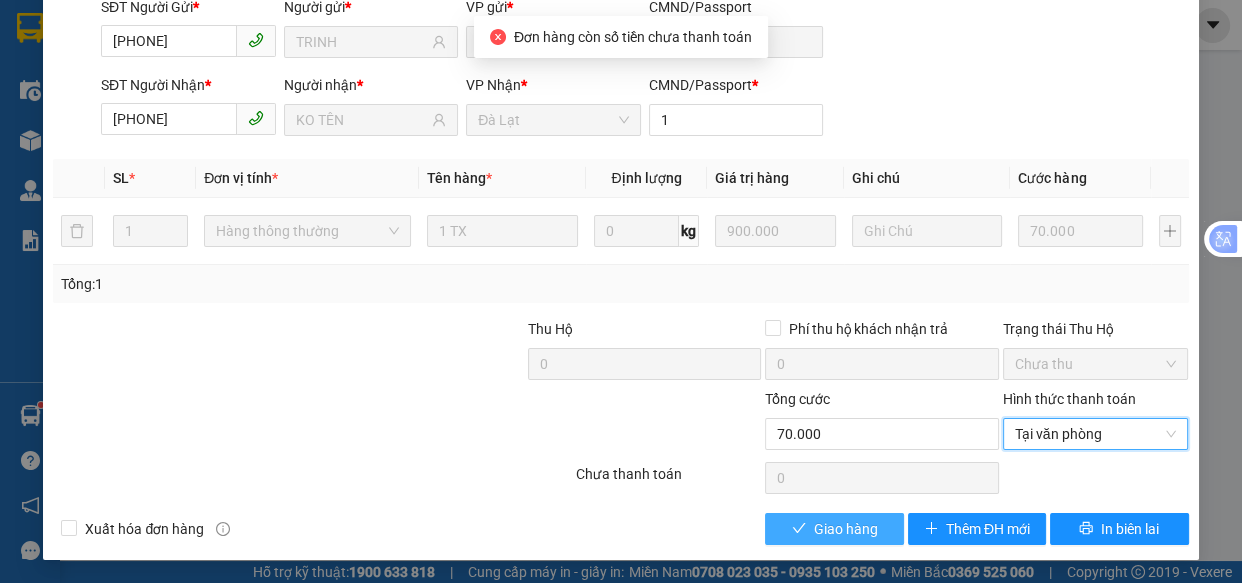 click on "Giao hàng" at bounding box center (846, 529) 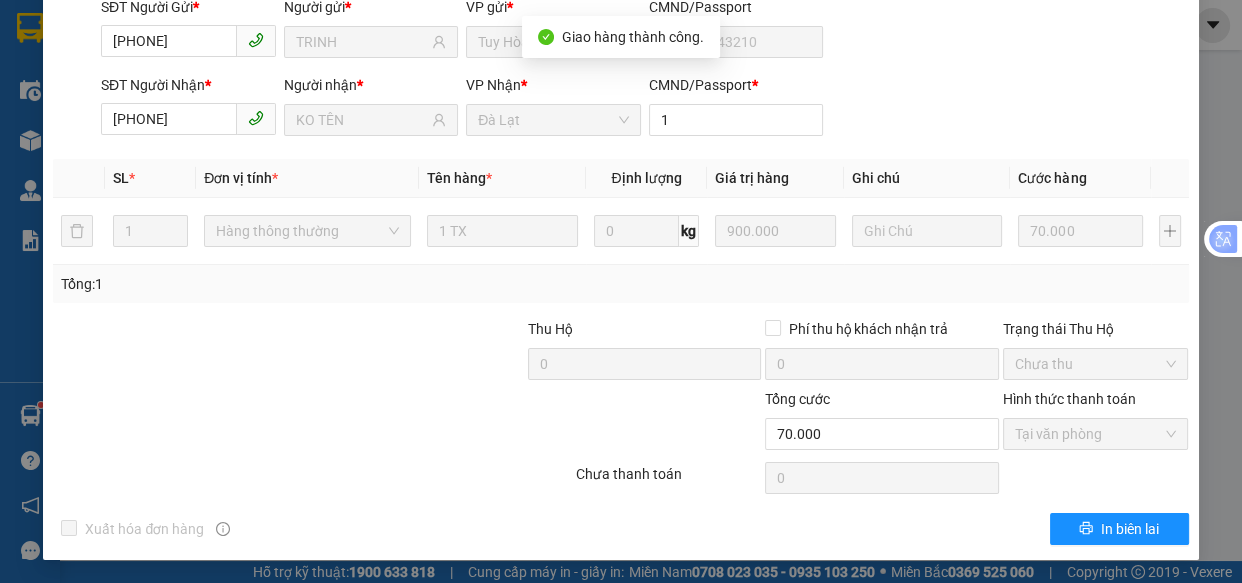 scroll, scrollTop: 22, scrollLeft: 0, axis: vertical 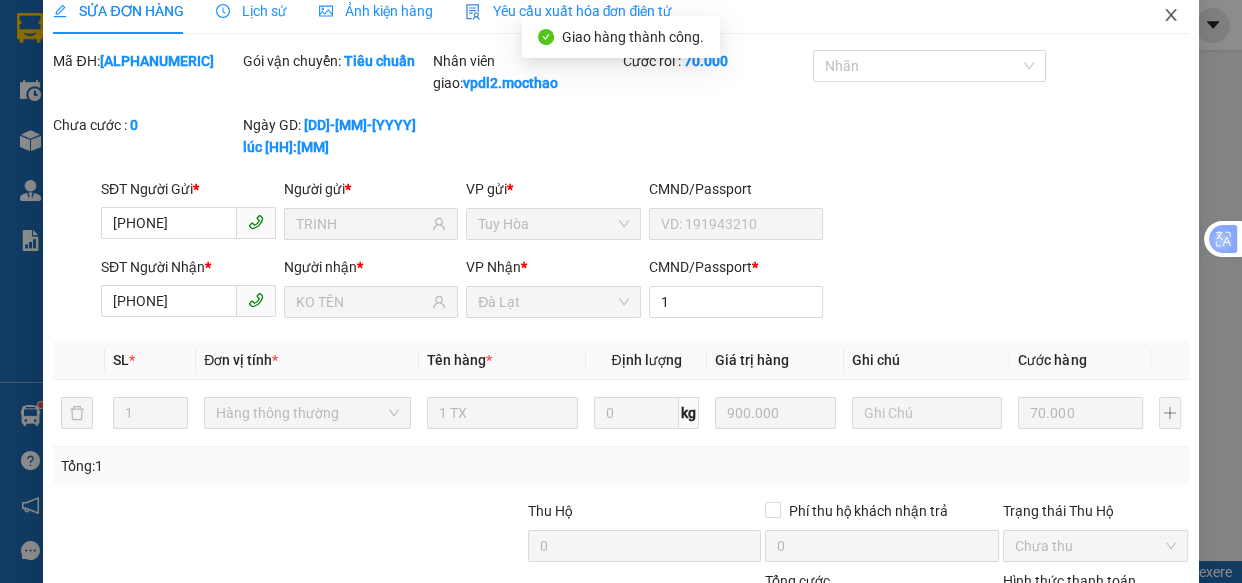 click 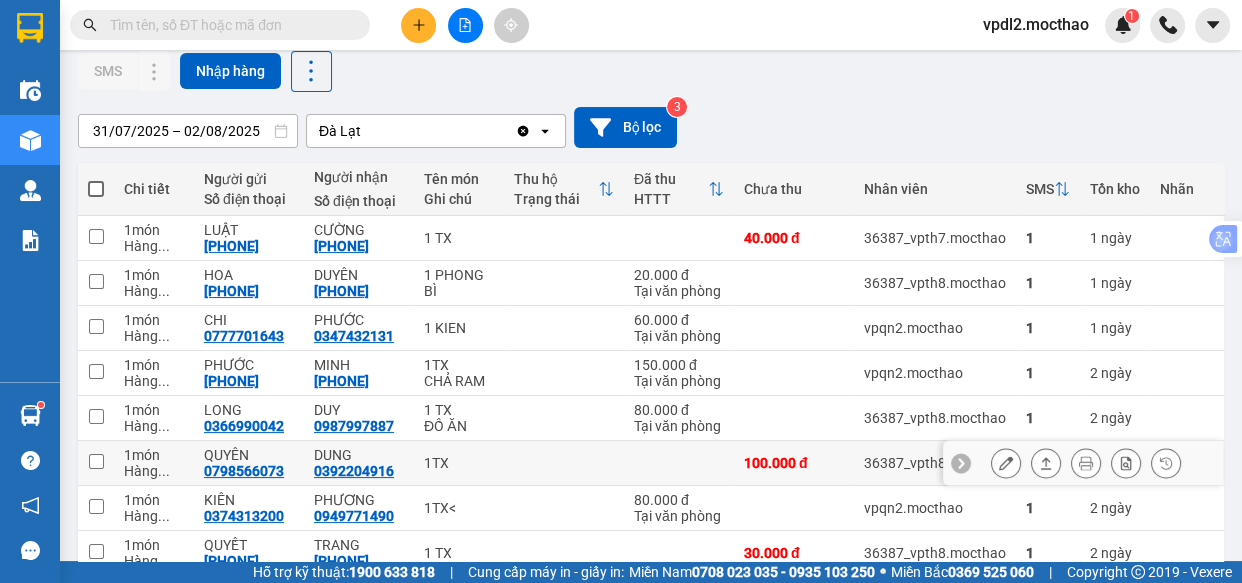 scroll, scrollTop: 373, scrollLeft: 0, axis: vertical 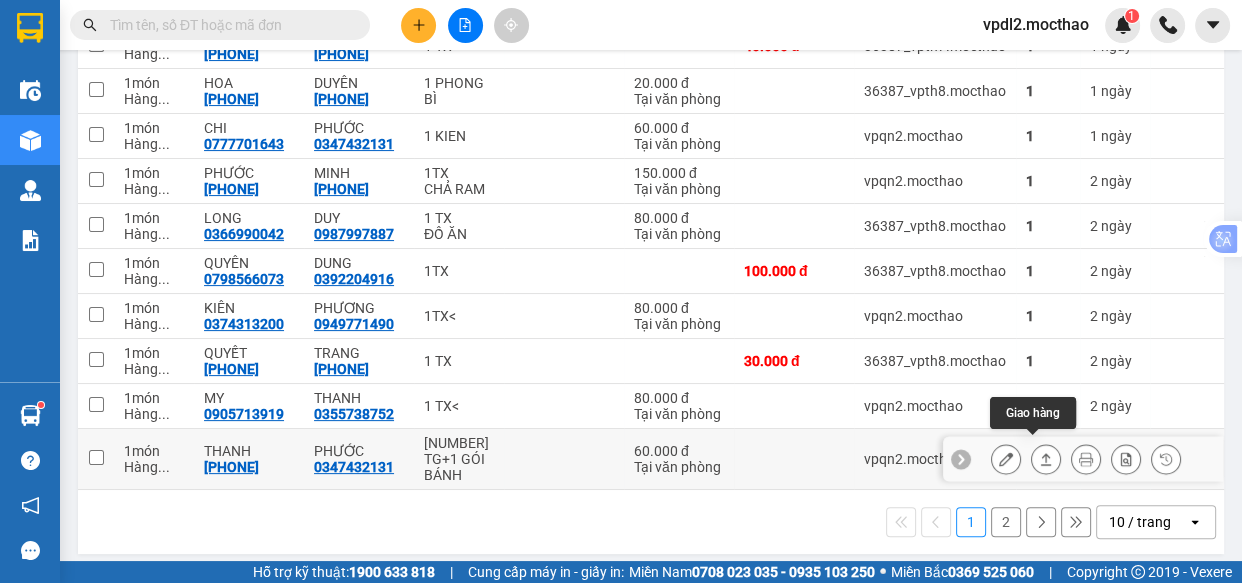 click 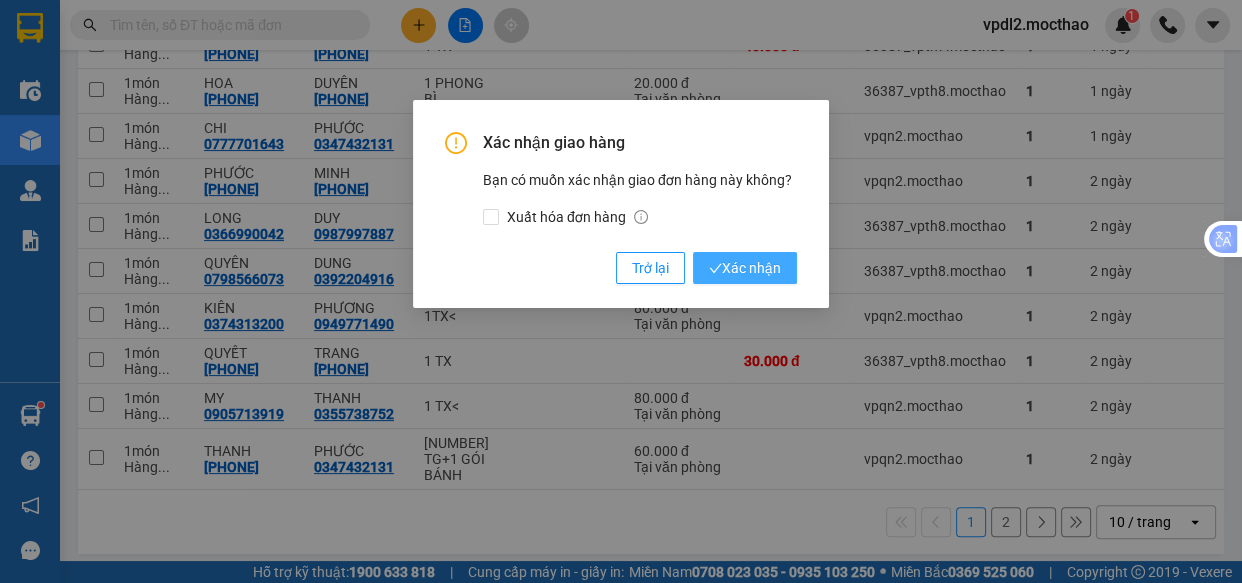 click on "Xác nhận" at bounding box center (745, 268) 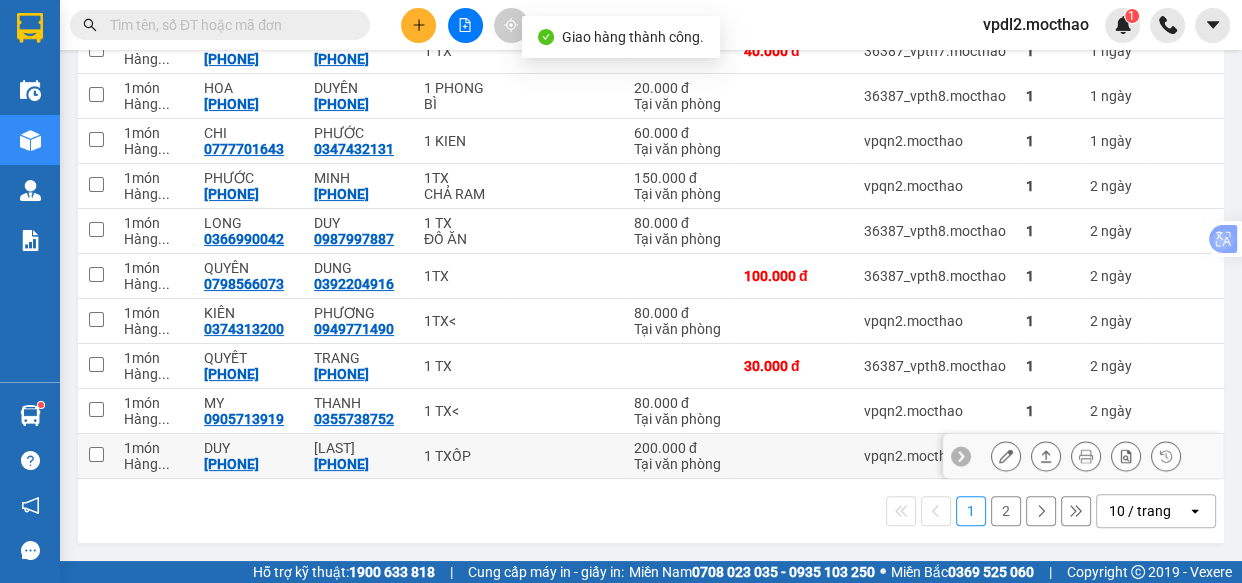 scroll, scrollTop: 373, scrollLeft: 0, axis: vertical 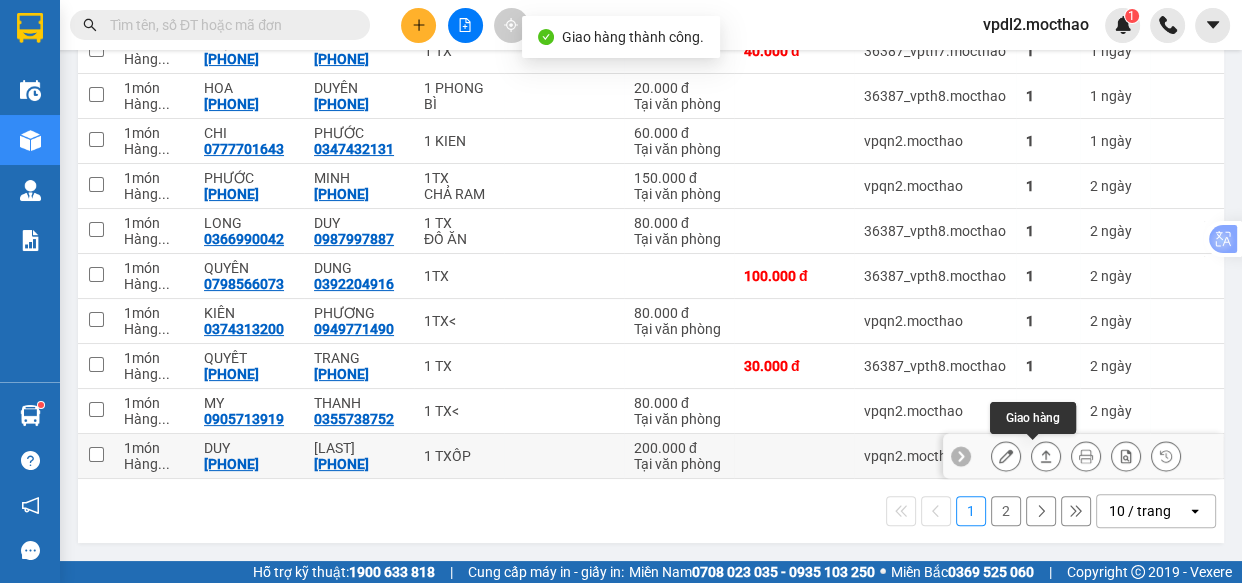 click 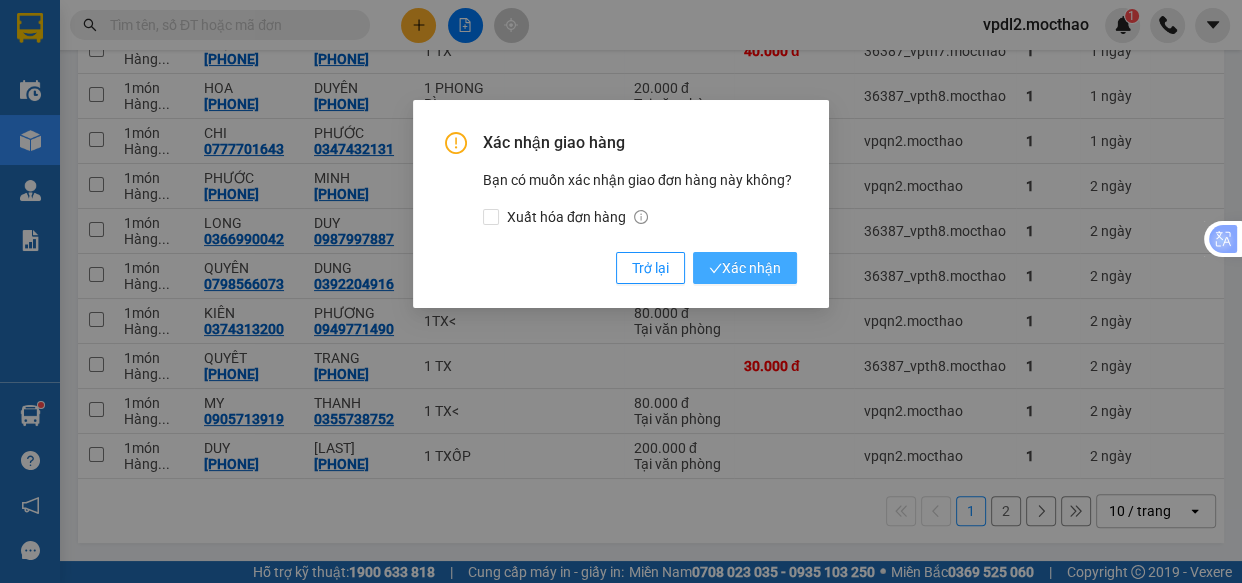 click on "Xác nhận" at bounding box center [745, 268] 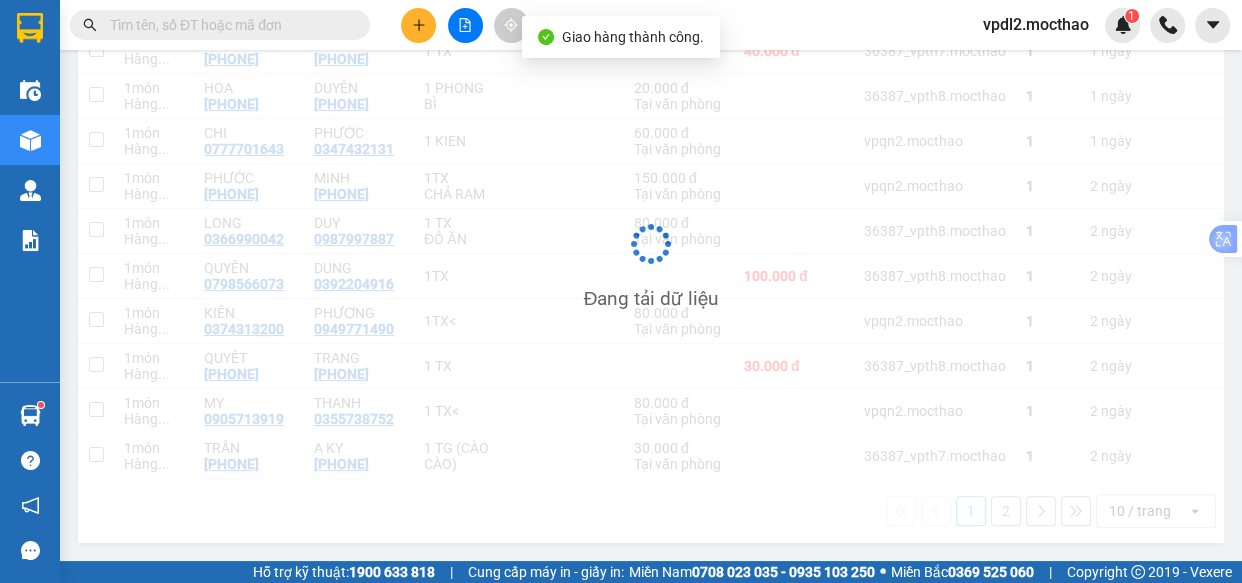 scroll, scrollTop: 373, scrollLeft: 0, axis: vertical 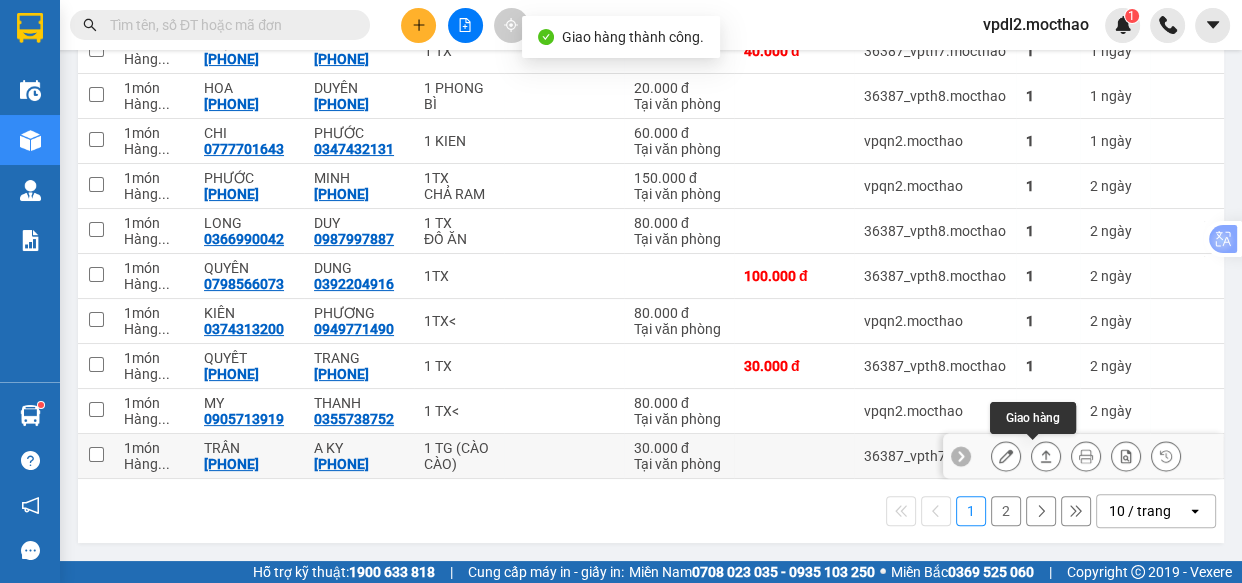 click 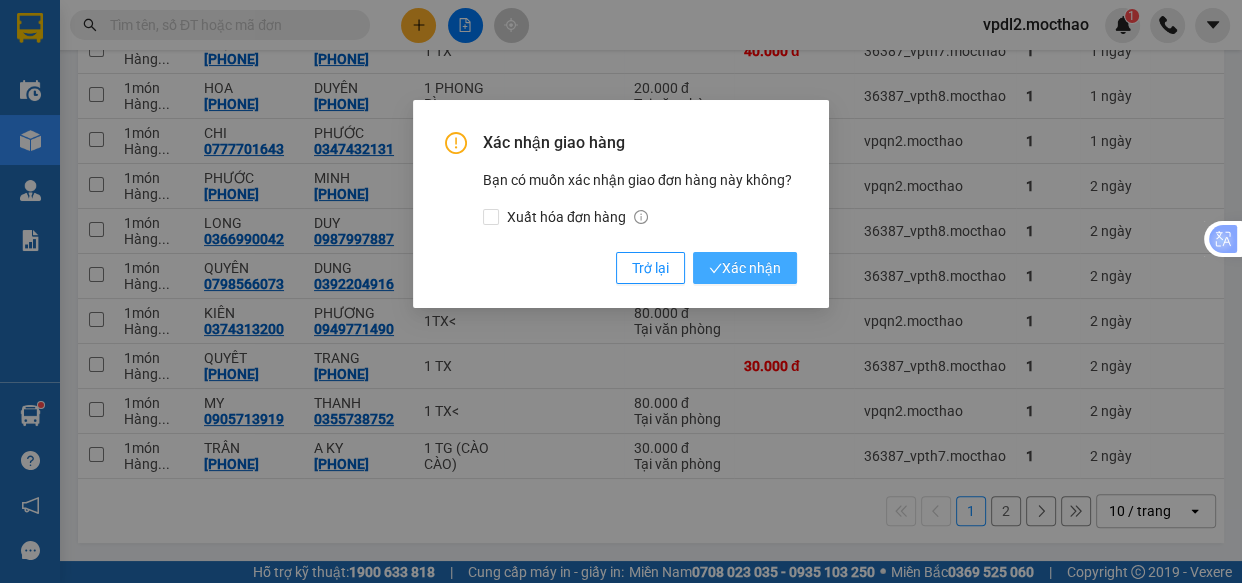 click 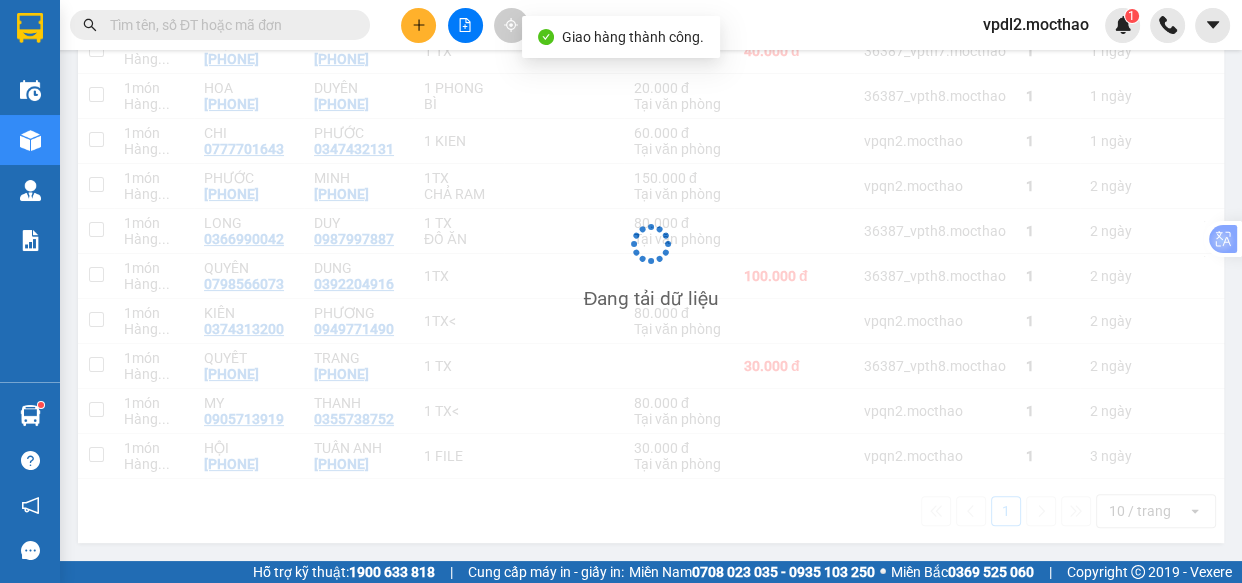 scroll, scrollTop: 373, scrollLeft: 0, axis: vertical 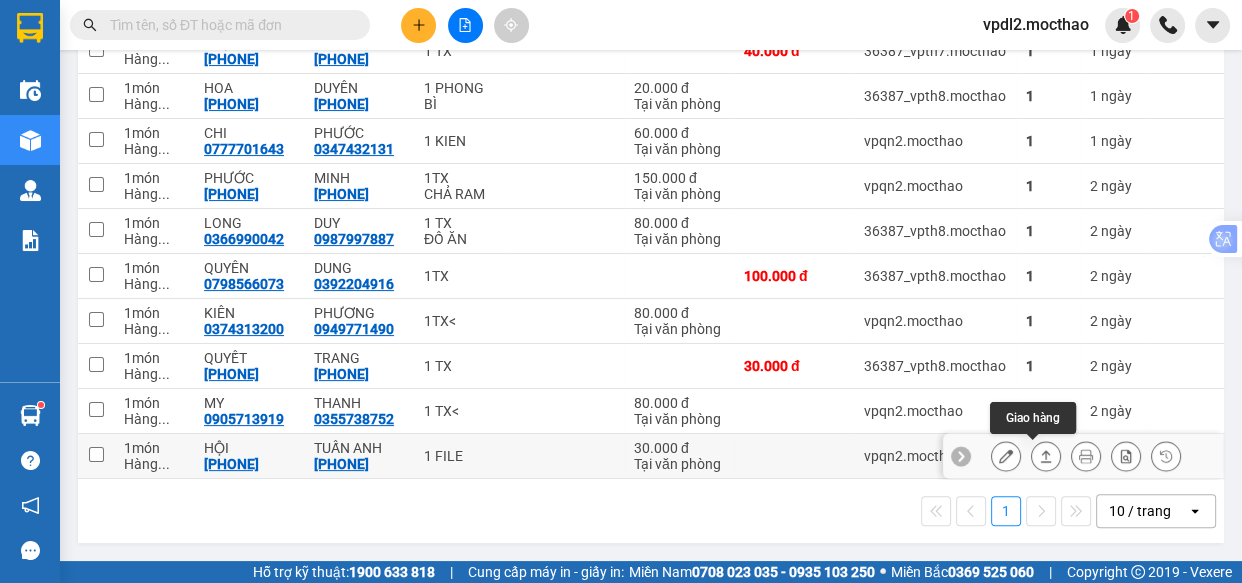 click 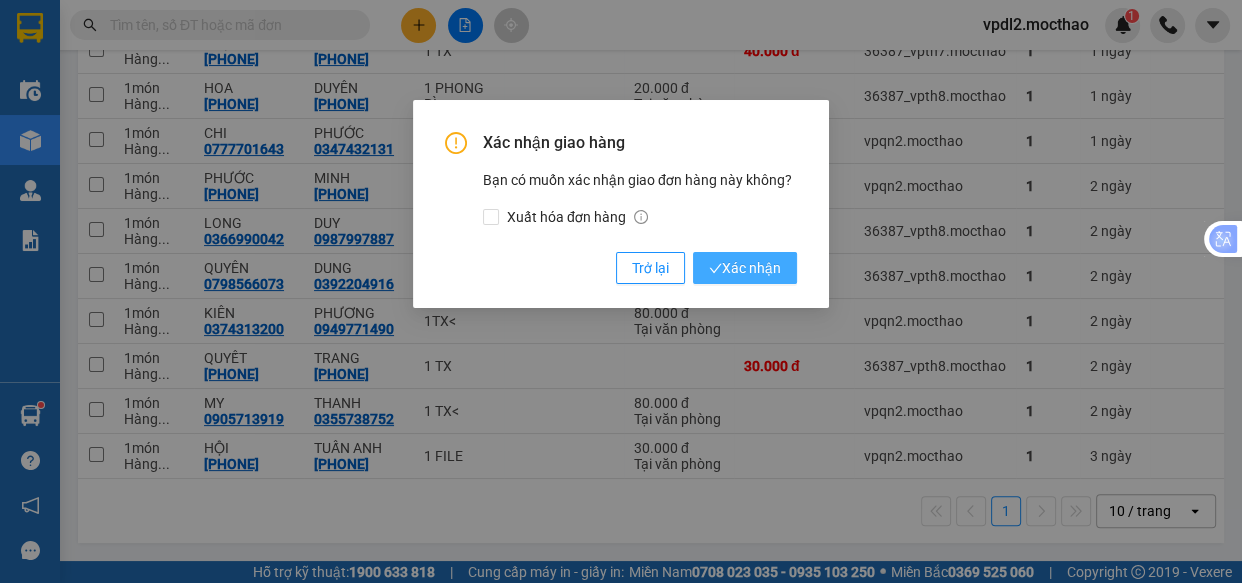 click on "Xác nhận" at bounding box center (745, 268) 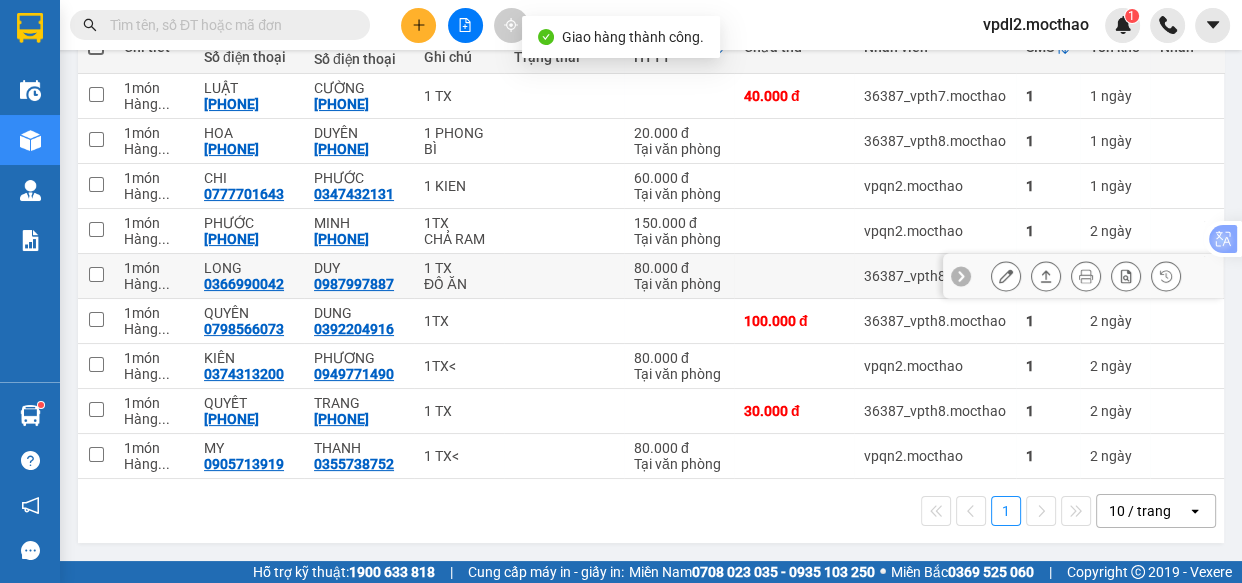 scroll, scrollTop: 329, scrollLeft: 0, axis: vertical 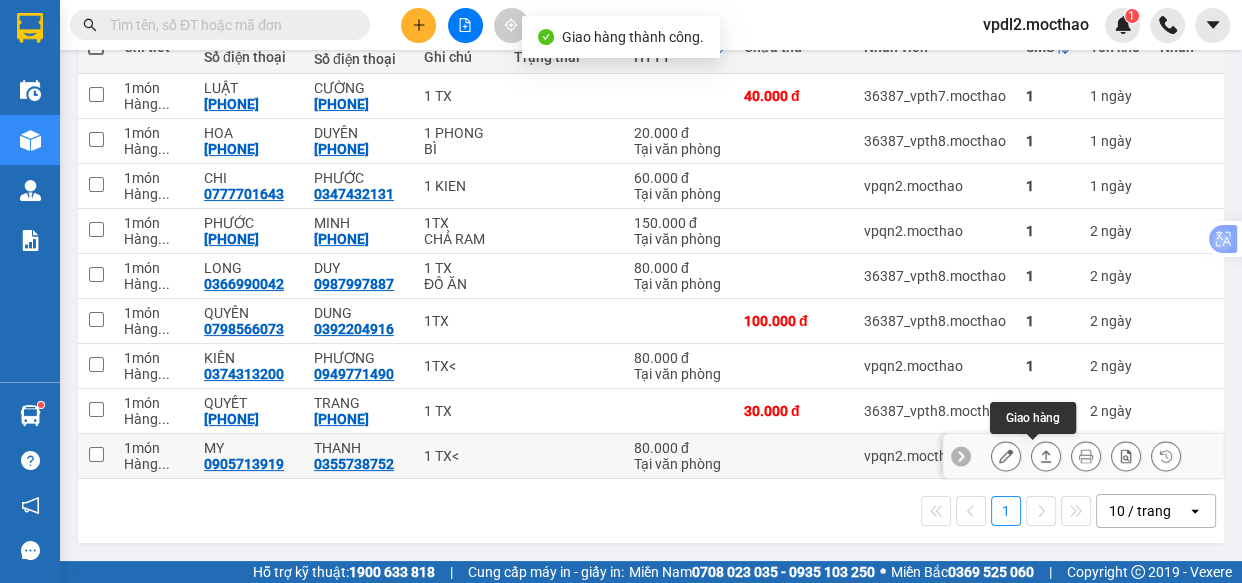 click 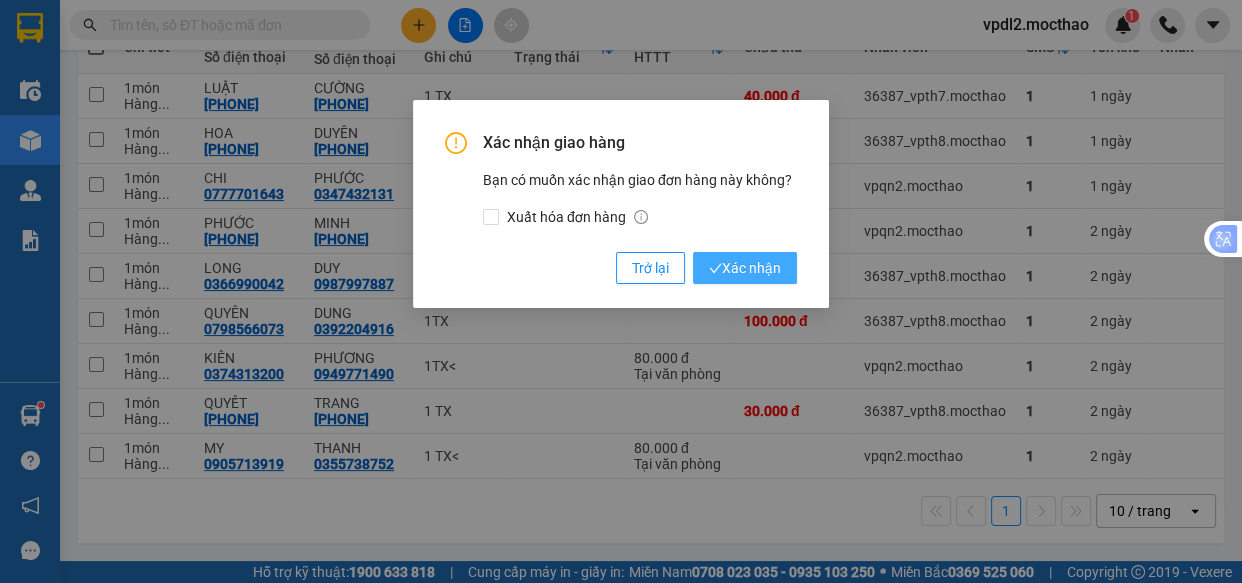 click on "Xác nhận" at bounding box center (745, 268) 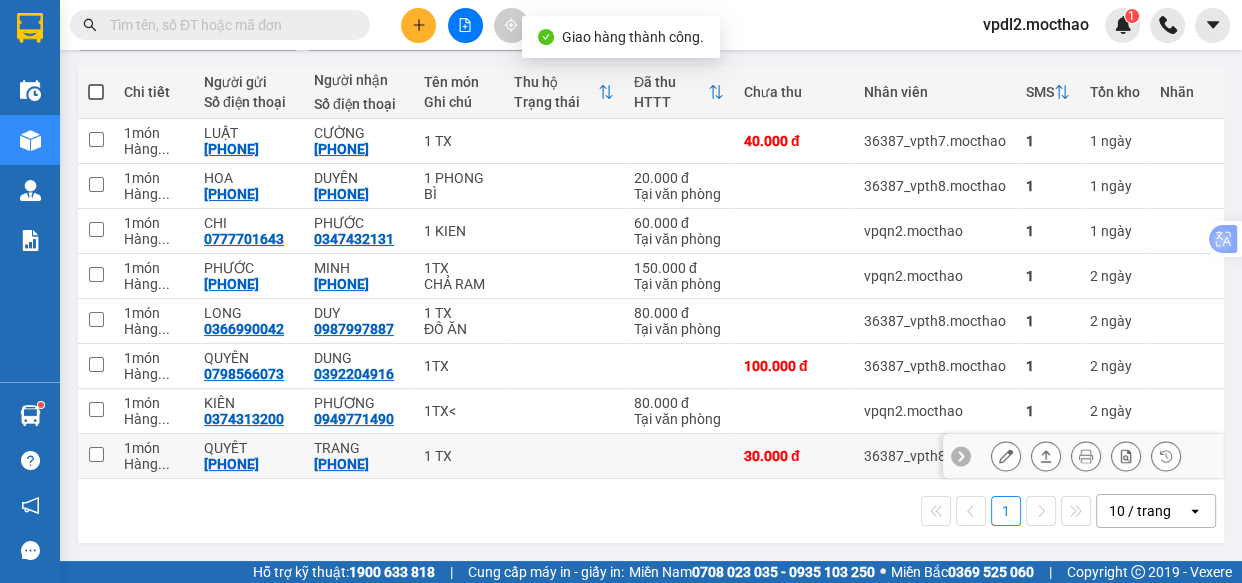 scroll, scrollTop: 284, scrollLeft: 0, axis: vertical 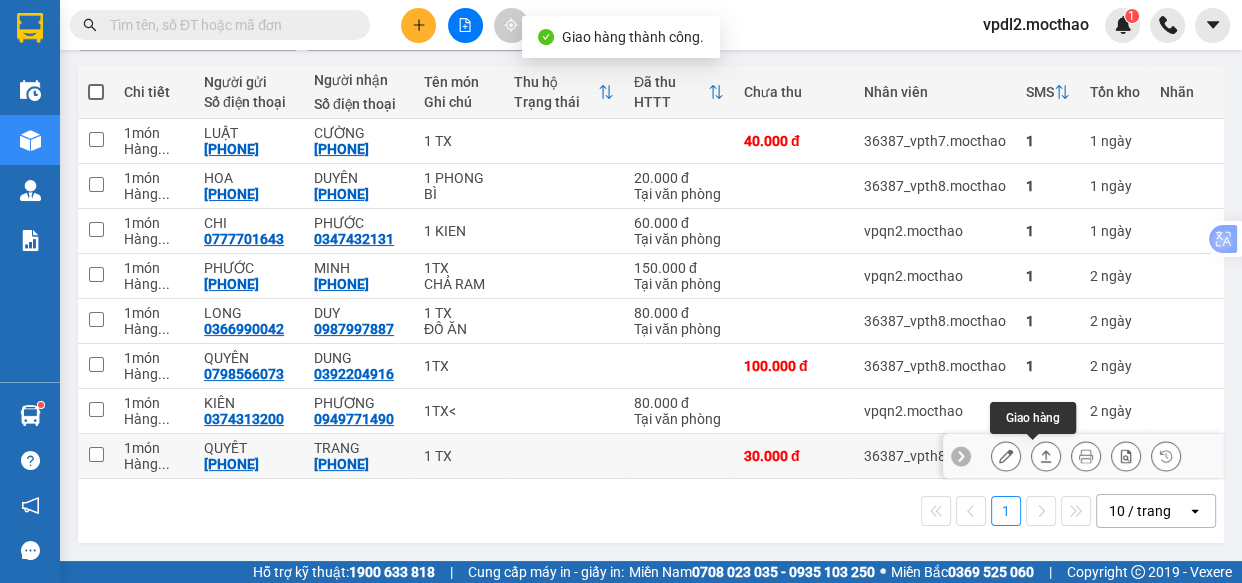 click 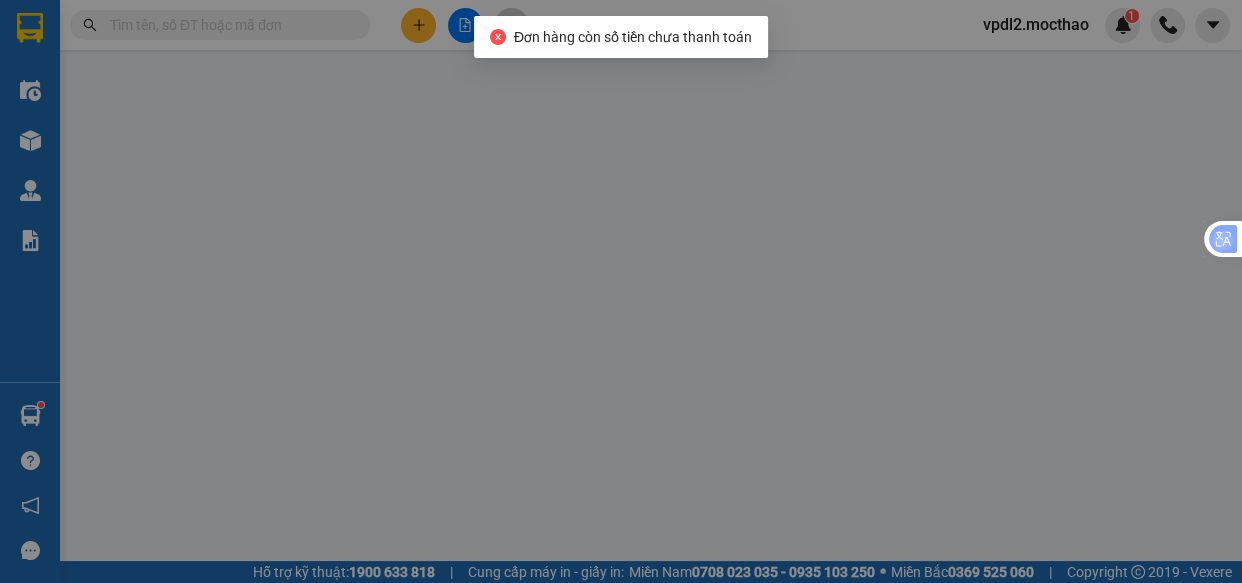 scroll, scrollTop: 0, scrollLeft: 0, axis: both 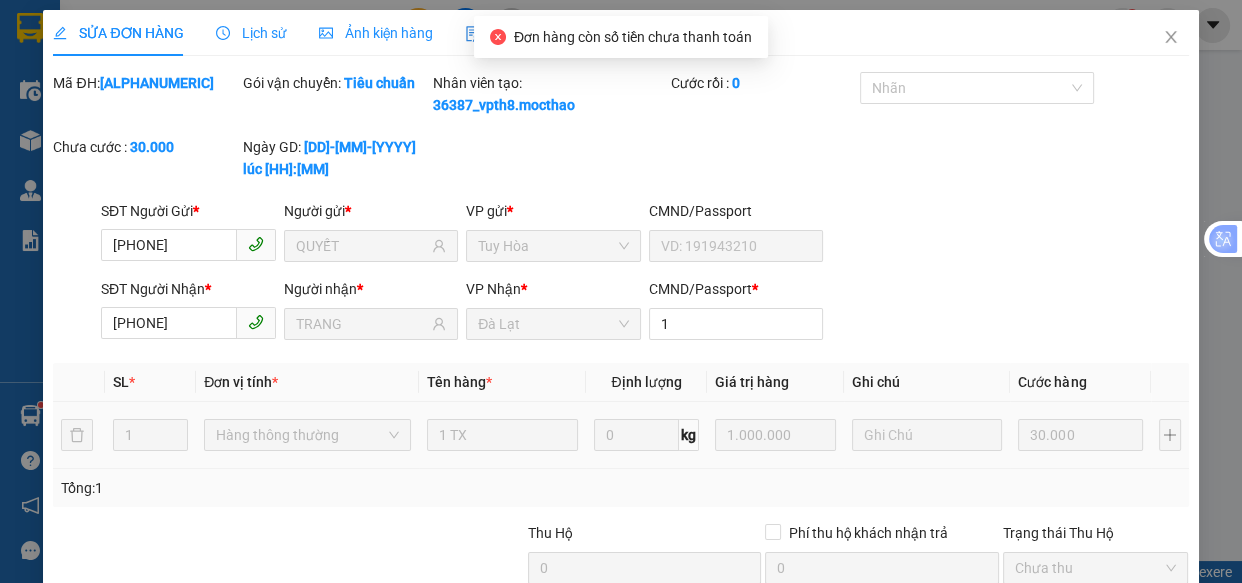 type on "[PHONE]" 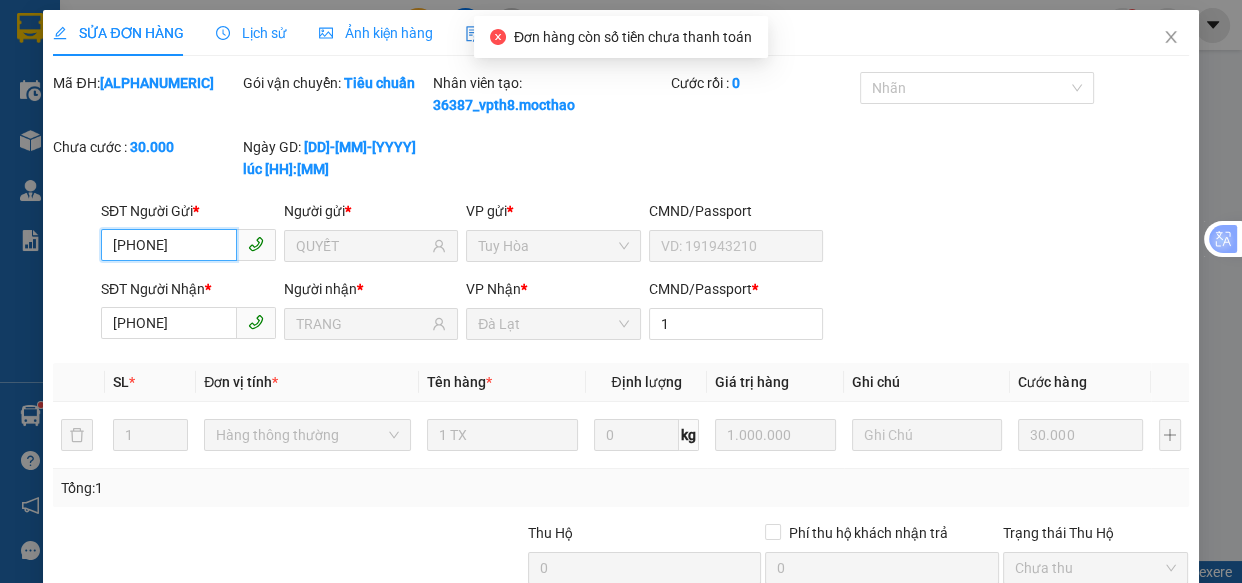 scroll, scrollTop: 204, scrollLeft: 0, axis: vertical 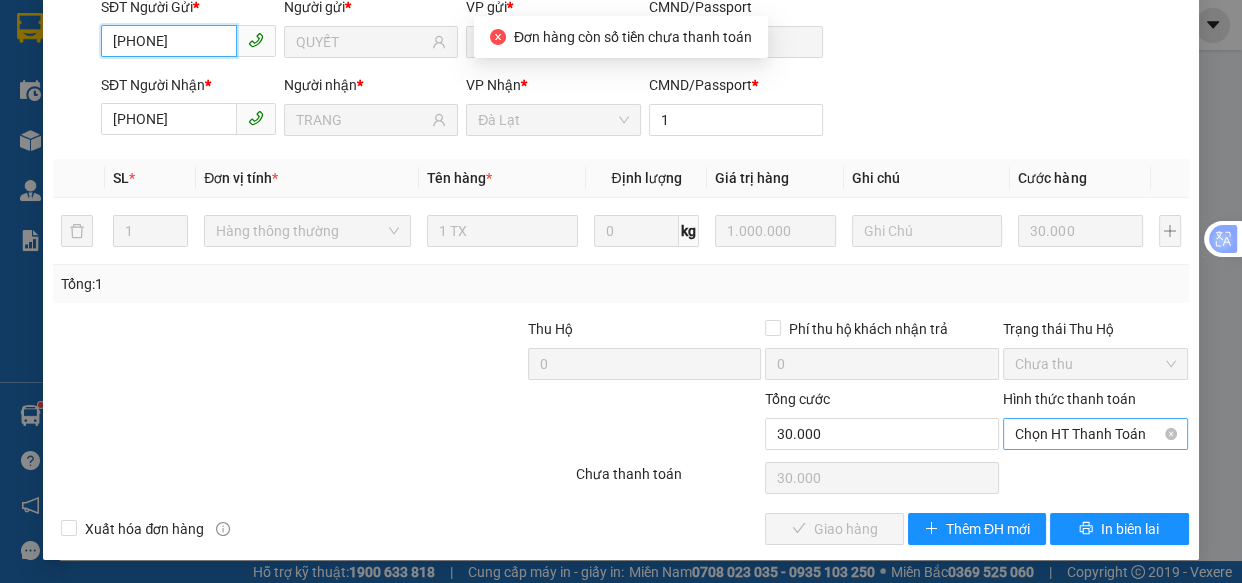 click on "Chọn HT Thanh Toán" at bounding box center [1096, 434] 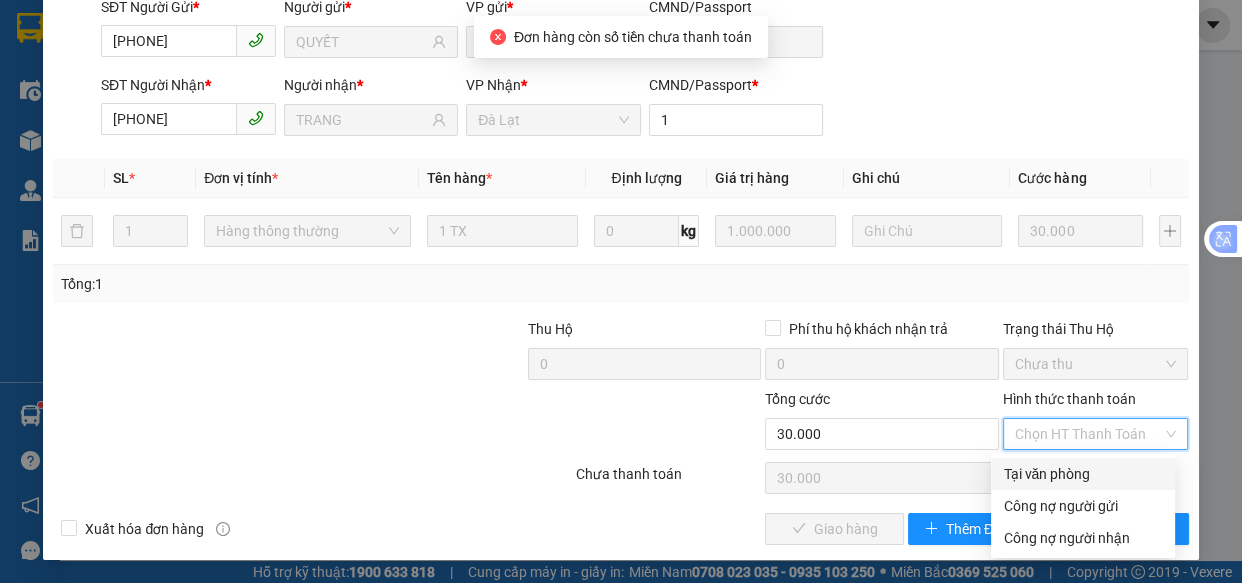 click on "Tại văn phòng" at bounding box center [1083, 474] 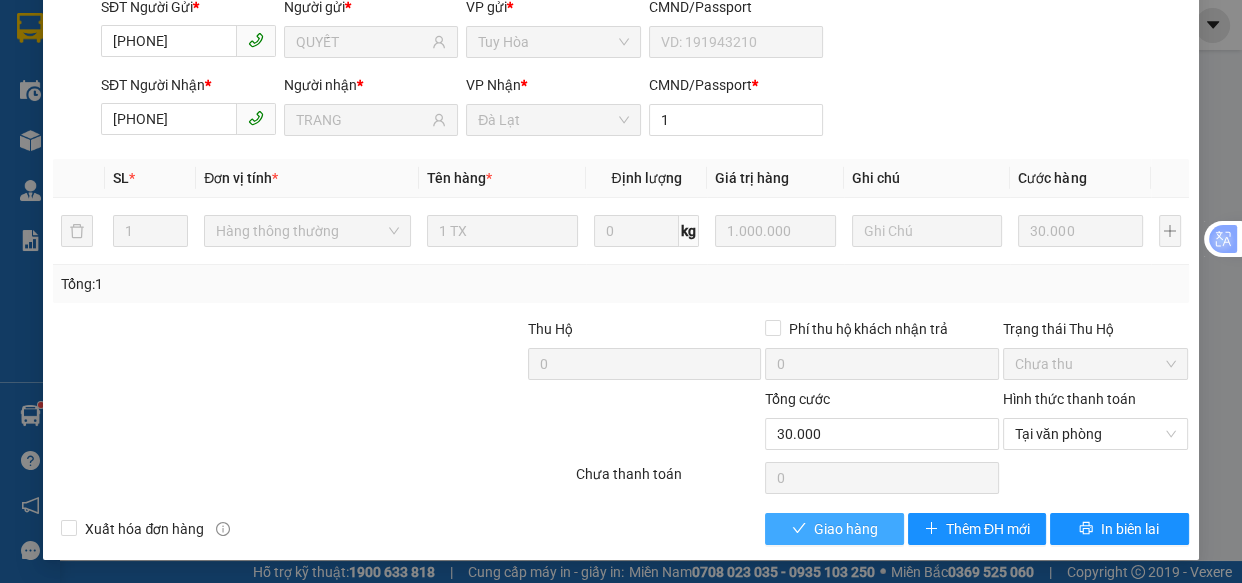 click on "Giao hàng" at bounding box center (846, 529) 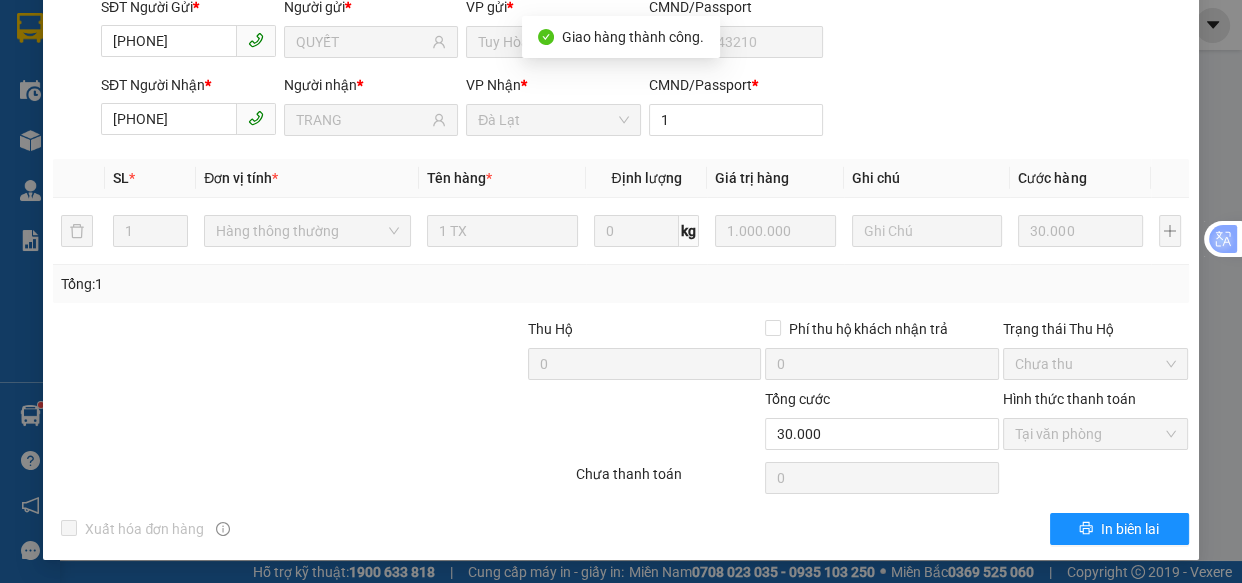 scroll, scrollTop: 0, scrollLeft: 0, axis: both 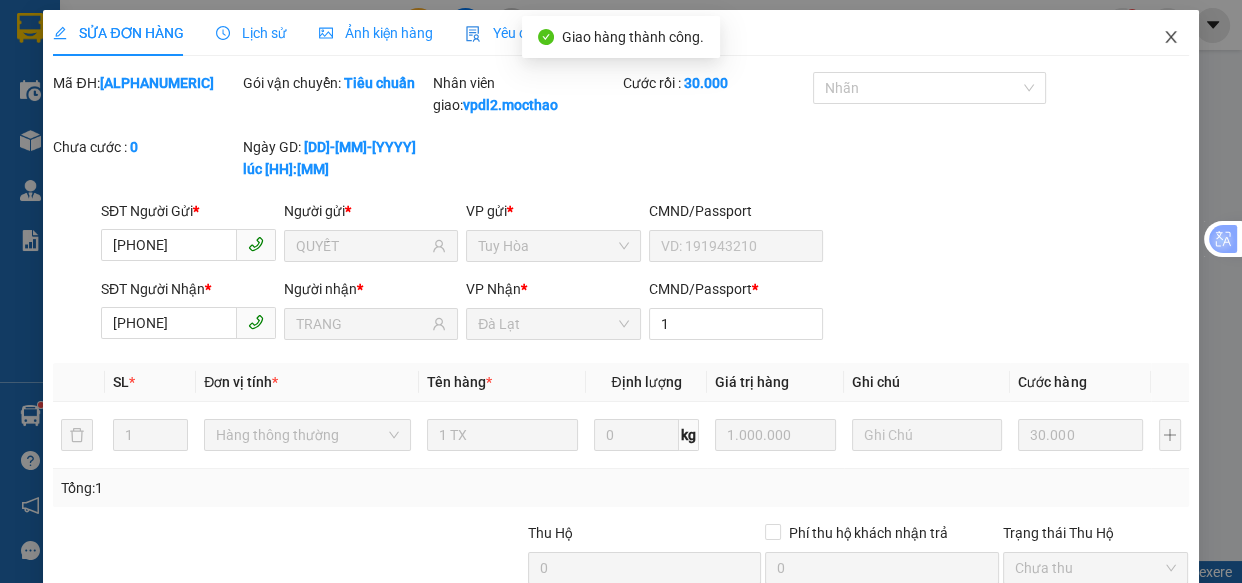 click 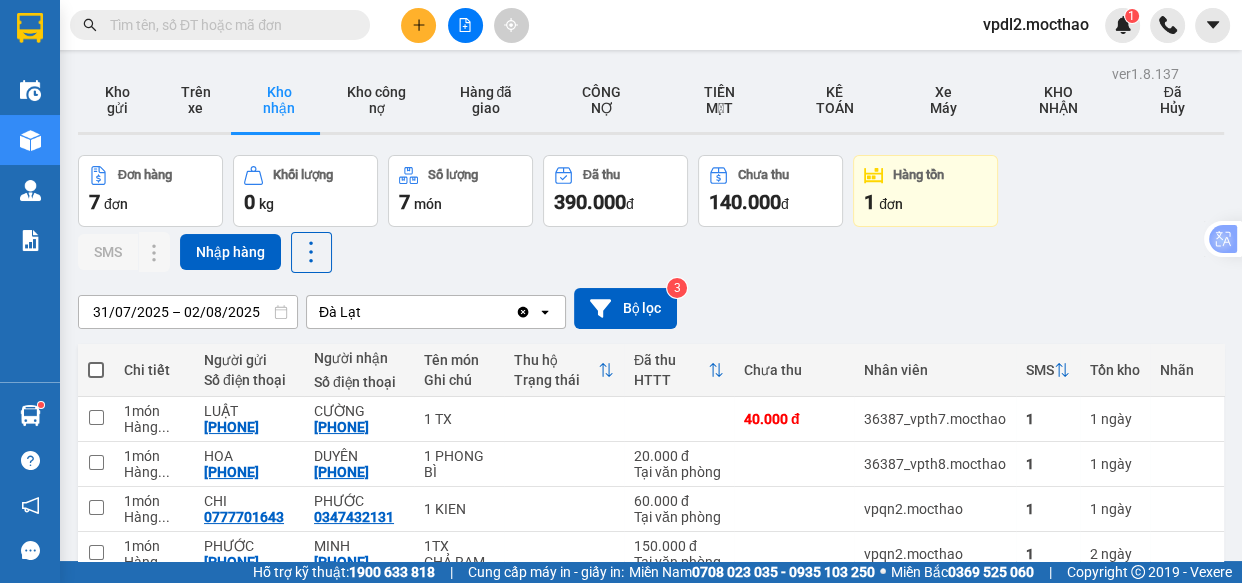 scroll, scrollTop: 239, scrollLeft: 0, axis: vertical 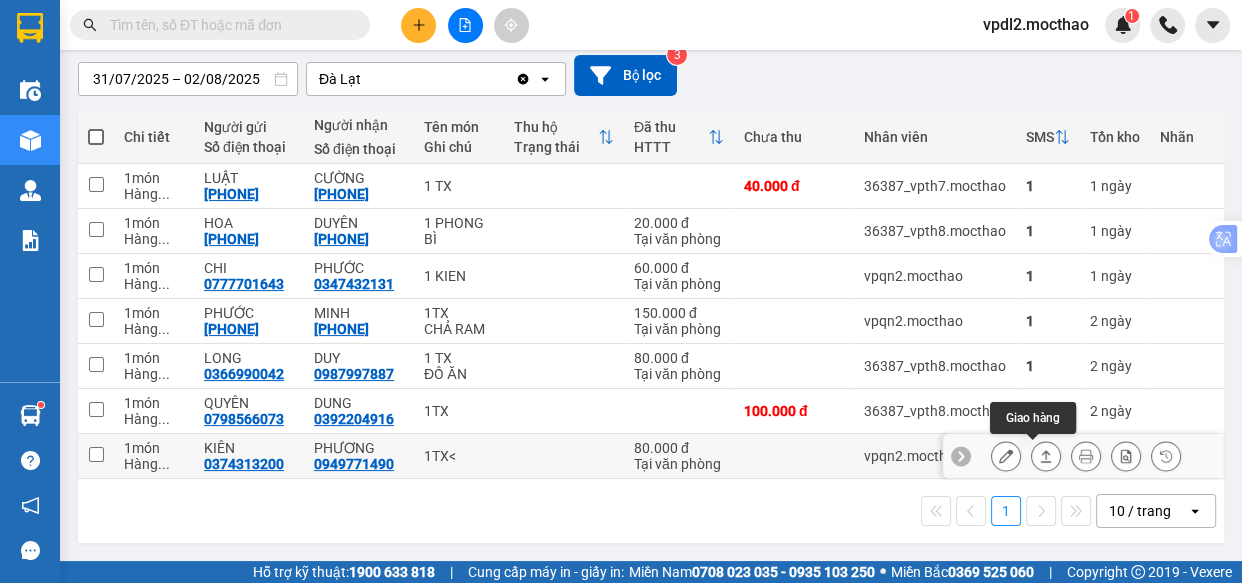 click 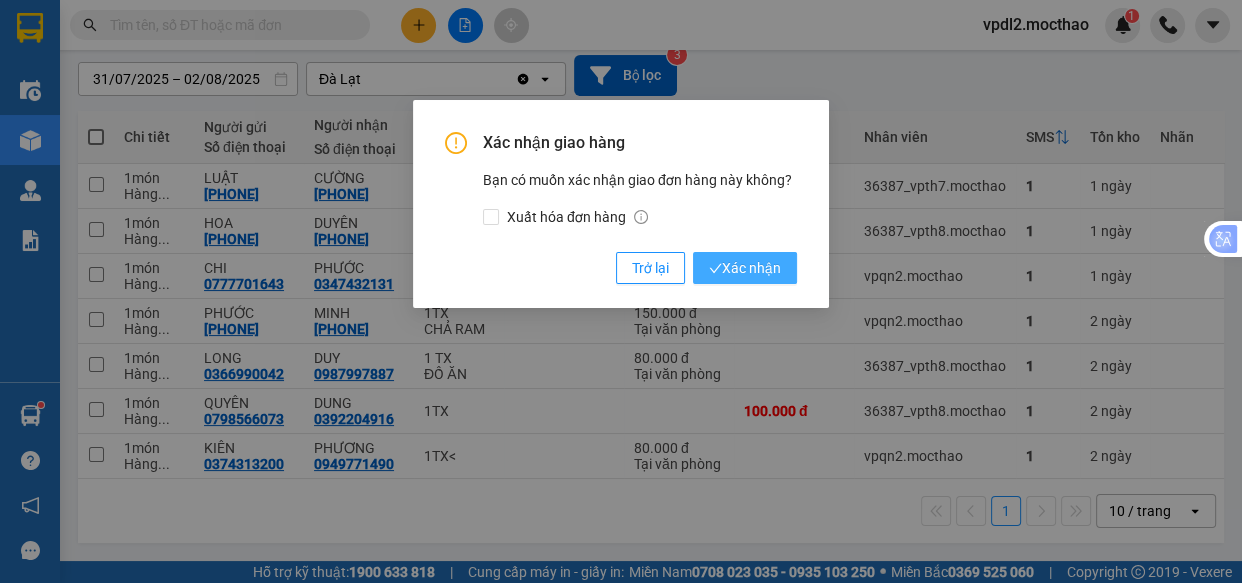 click on "Xác nhận" at bounding box center [745, 268] 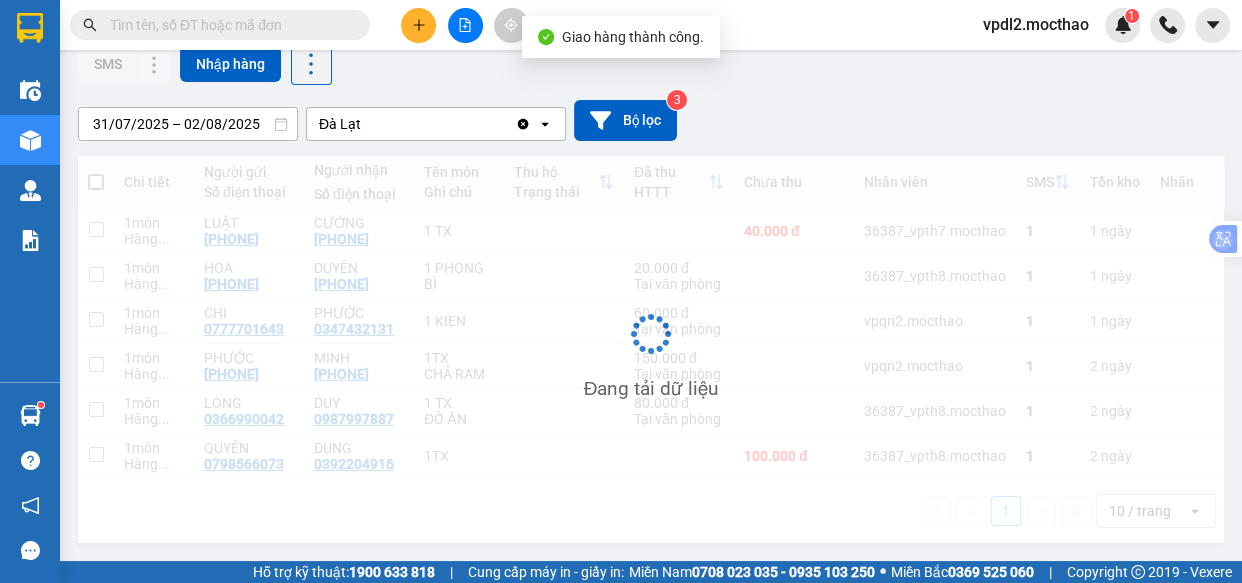 scroll, scrollTop: 194, scrollLeft: 0, axis: vertical 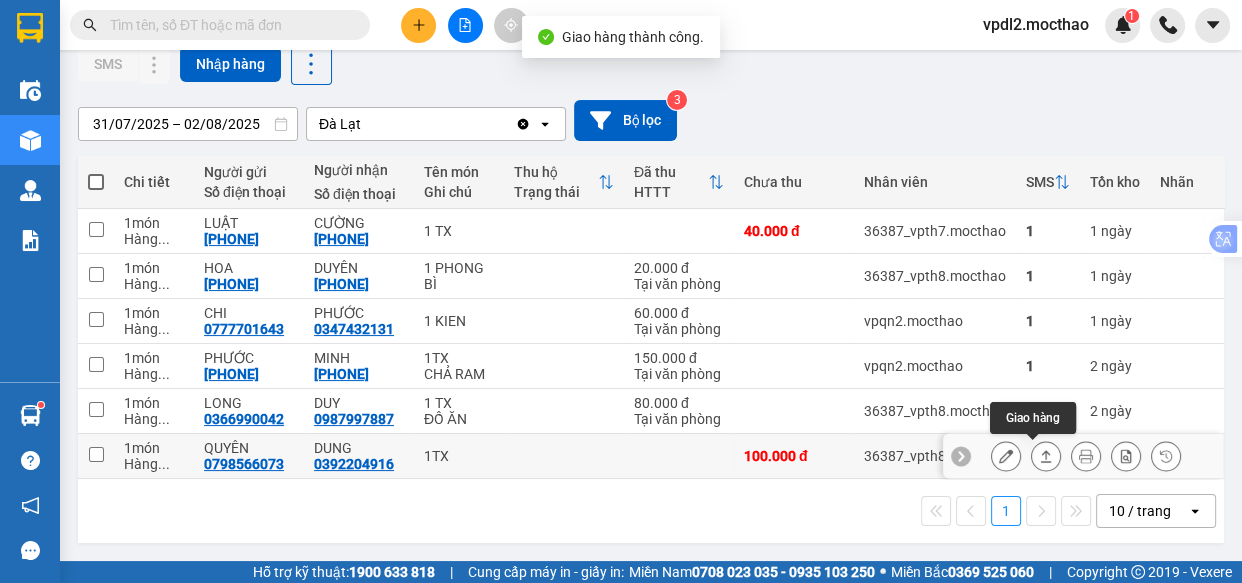click at bounding box center [1046, 456] 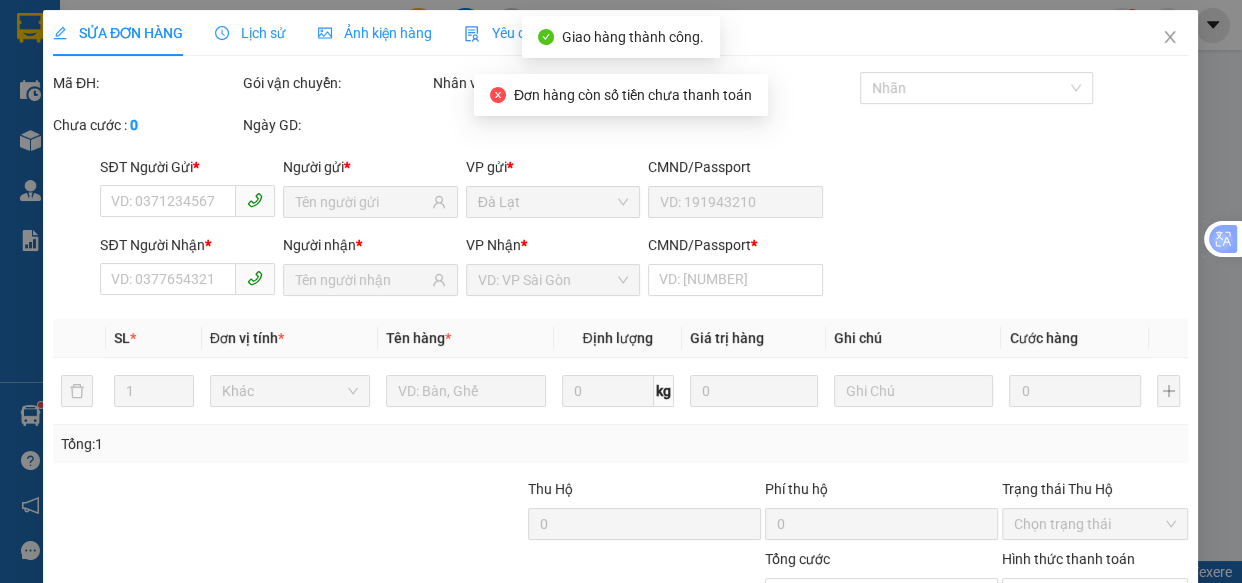 scroll, scrollTop: 0, scrollLeft: 0, axis: both 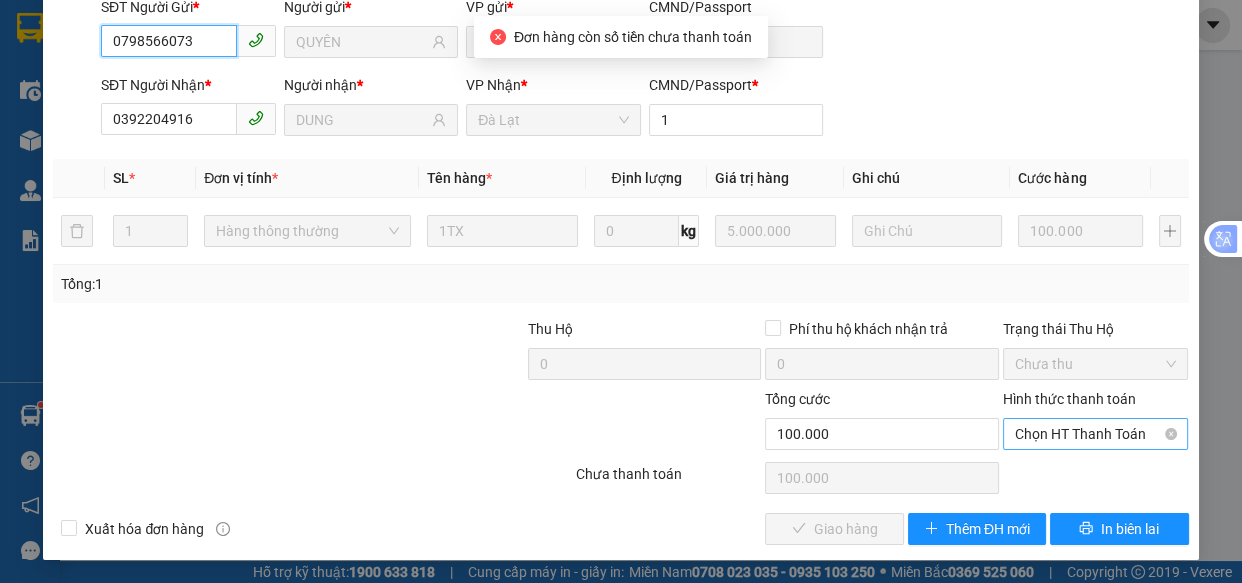 click on "Chọn HT Thanh Toán" at bounding box center (1096, 434) 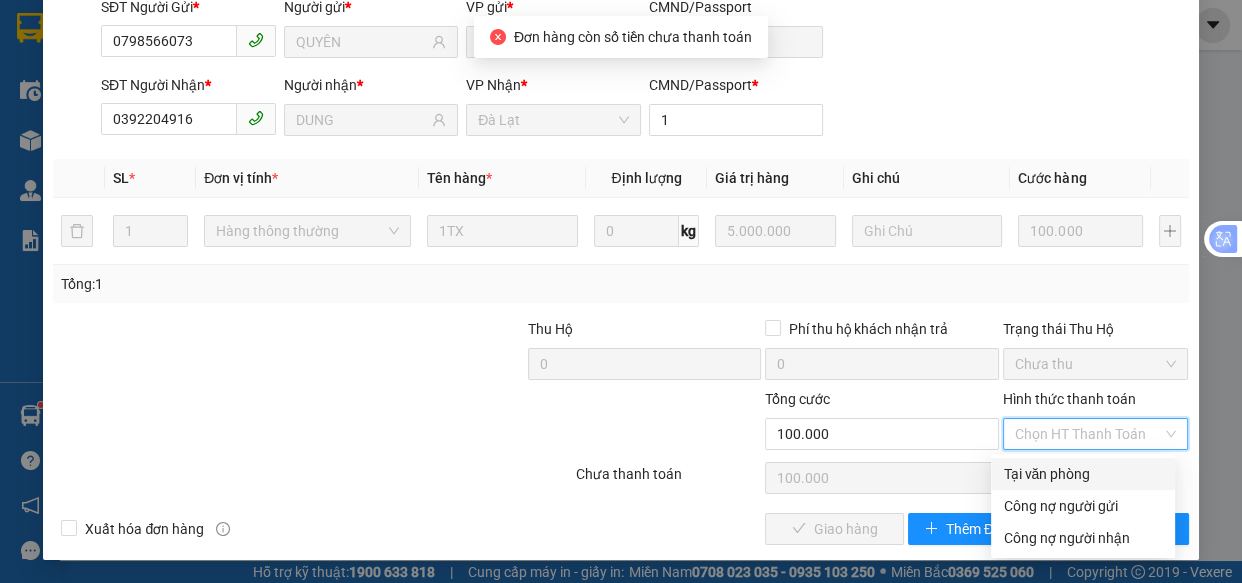 click on "Tại văn phòng" at bounding box center [1083, 474] 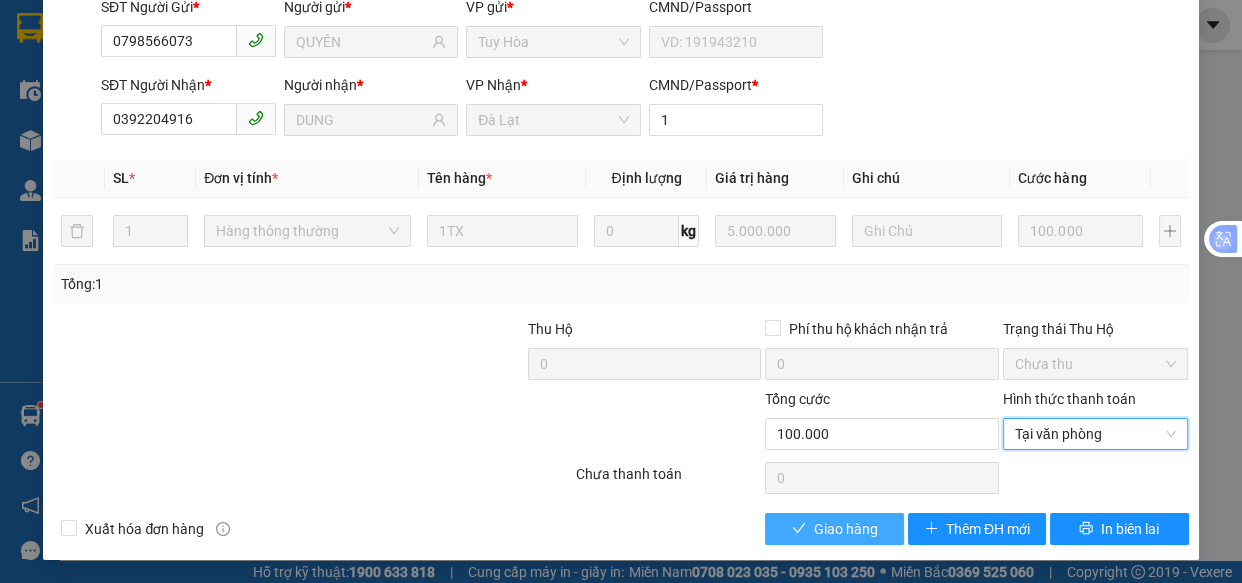 click on "Giao hàng" at bounding box center (846, 529) 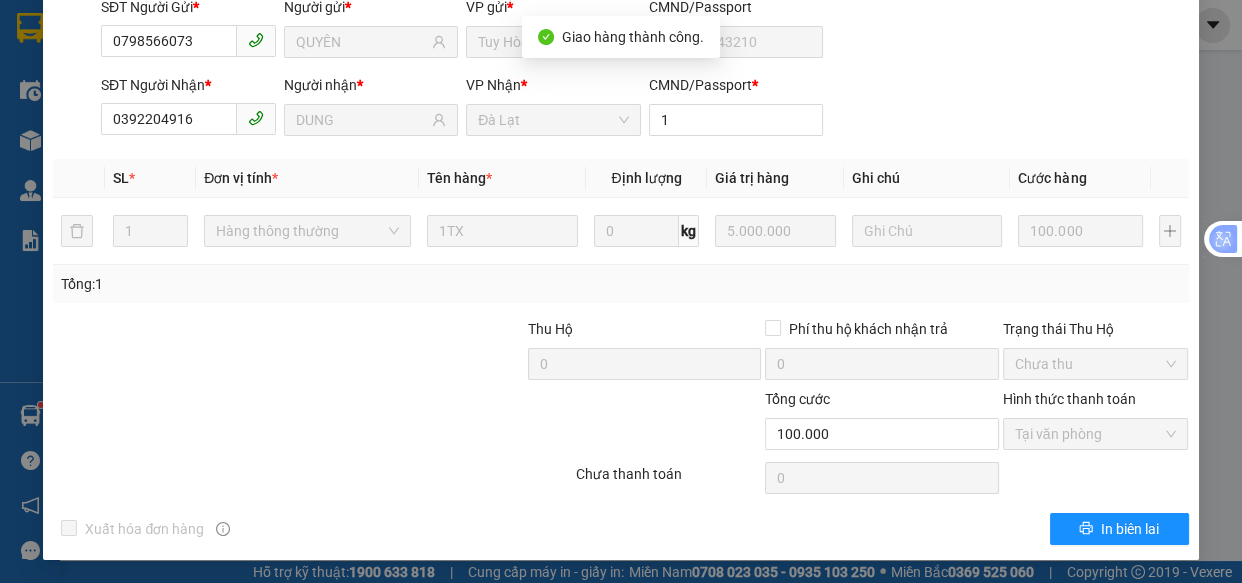 scroll, scrollTop: 0, scrollLeft: 0, axis: both 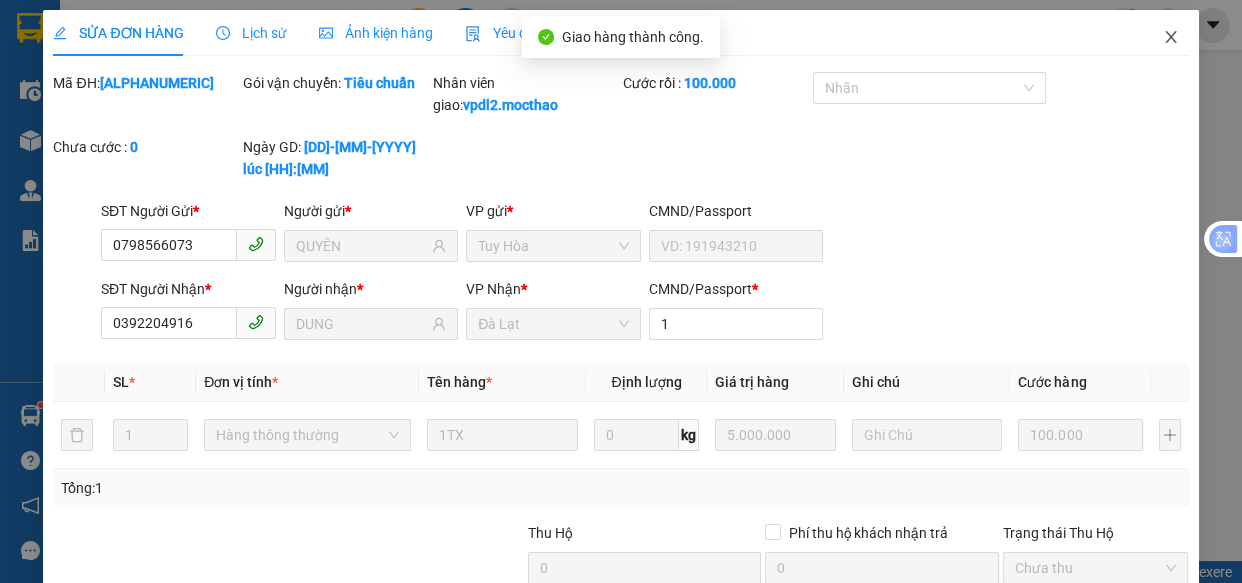 click 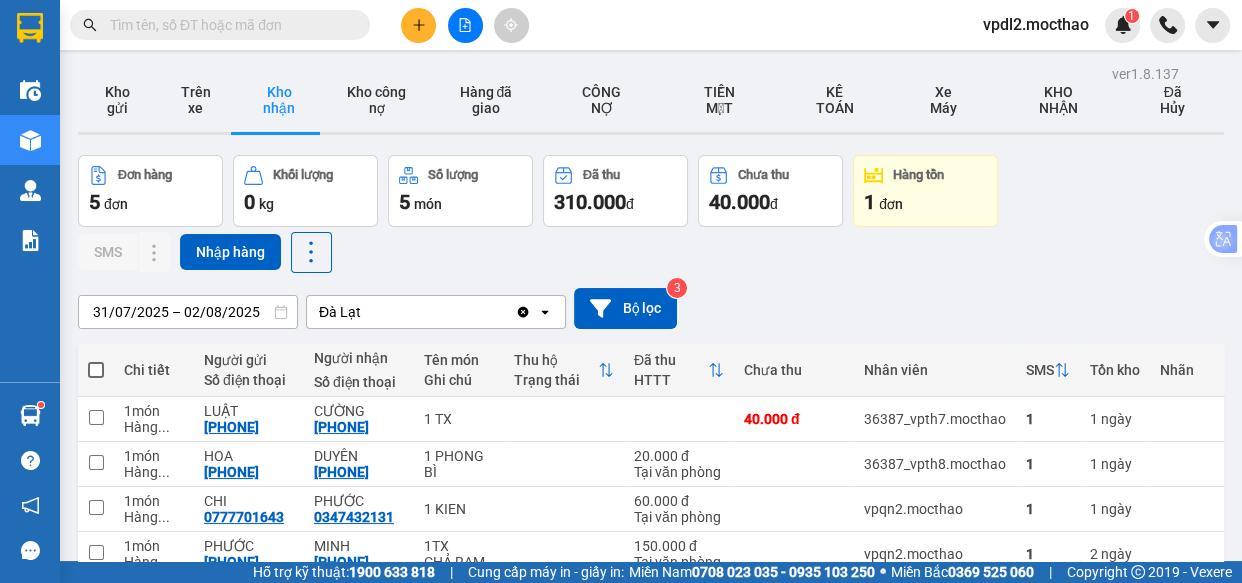 scroll, scrollTop: 149, scrollLeft: 0, axis: vertical 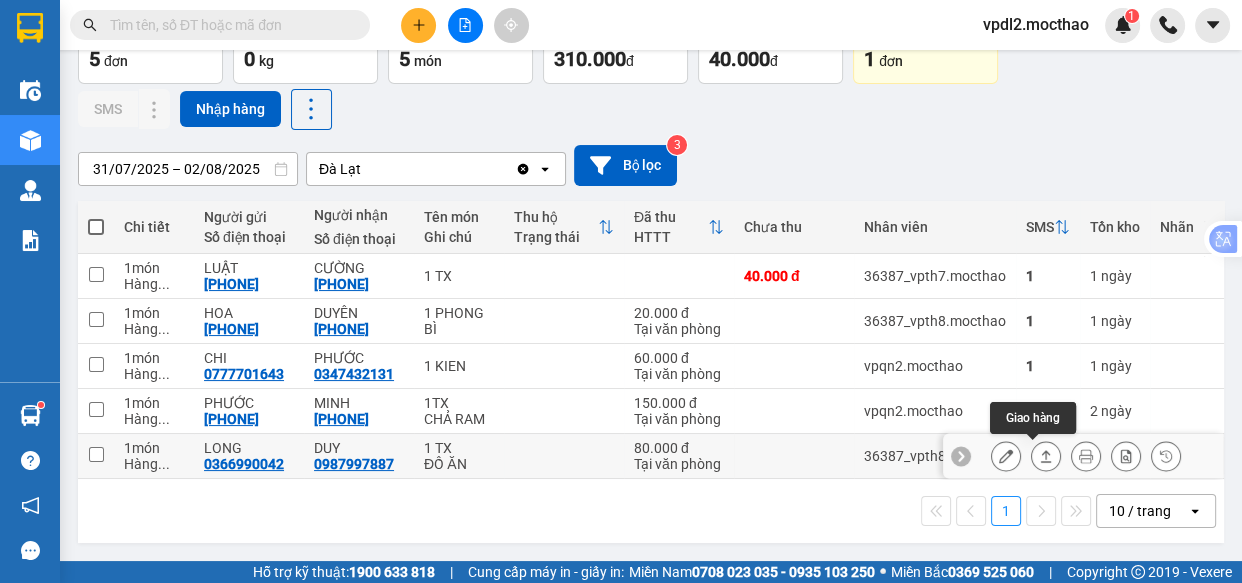 click 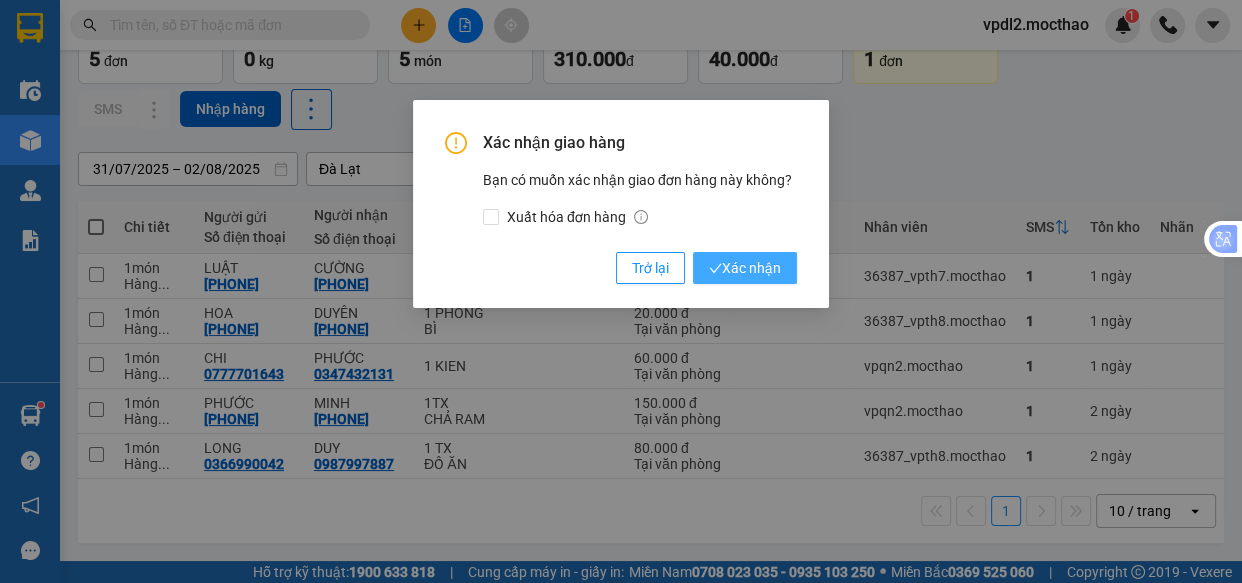 click on "Xác nhận" at bounding box center (745, 268) 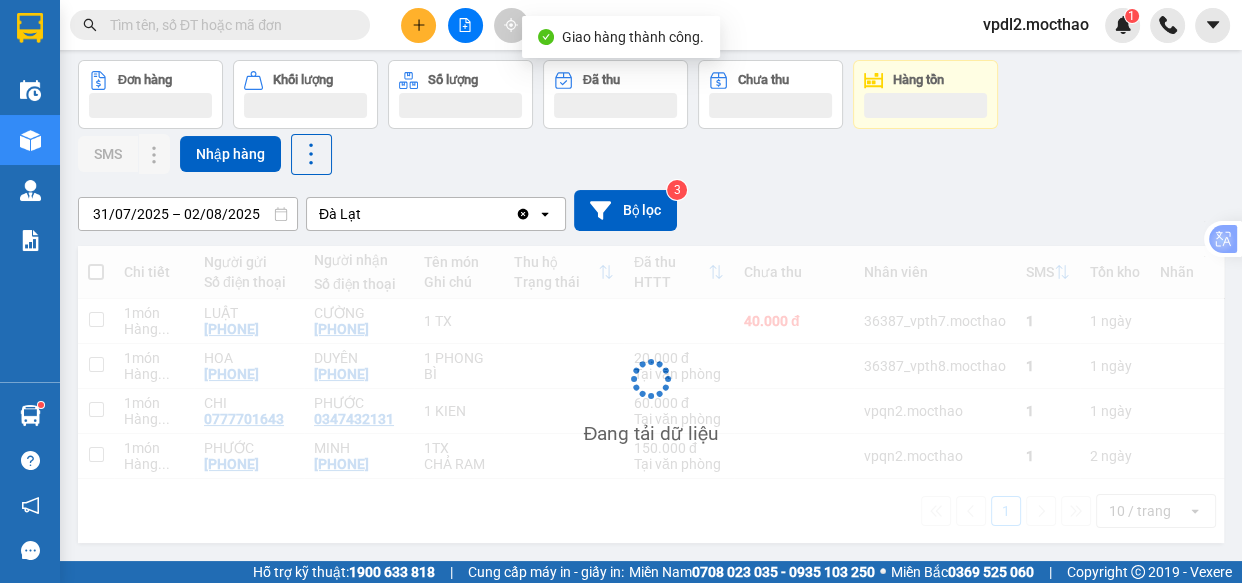 scroll, scrollTop: 104, scrollLeft: 0, axis: vertical 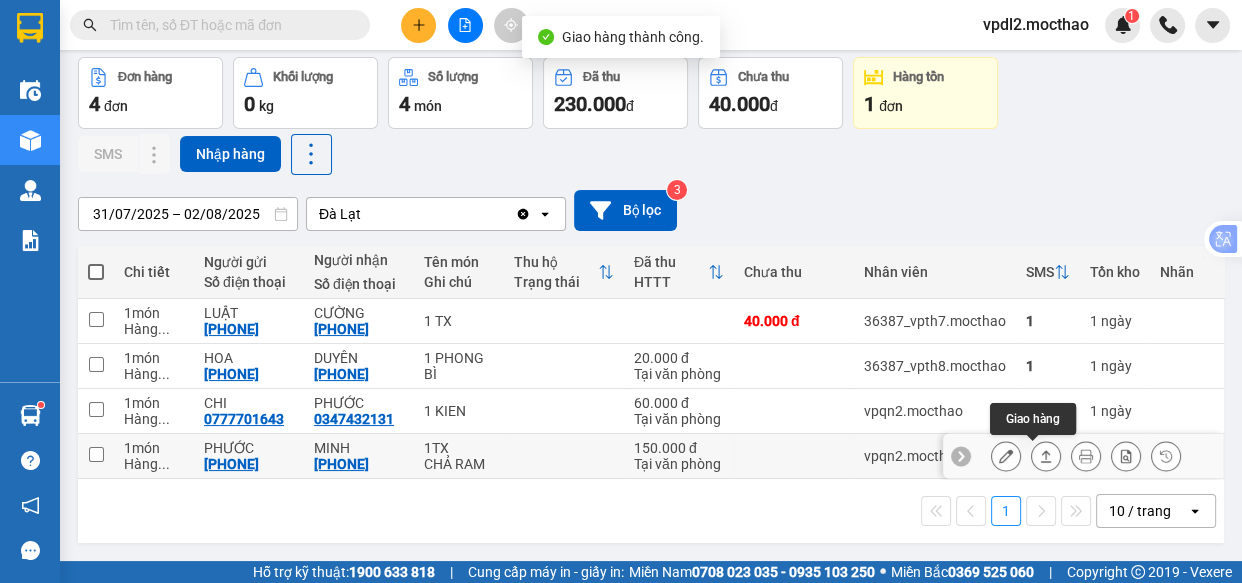 click 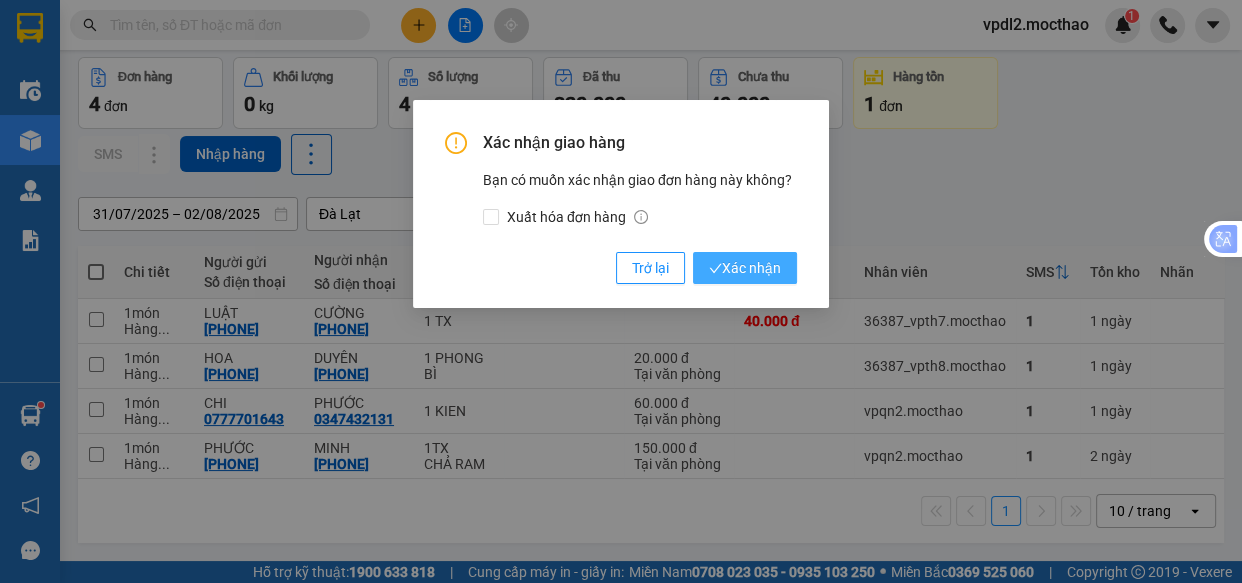 click on "Xác nhận" at bounding box center (745, 268) 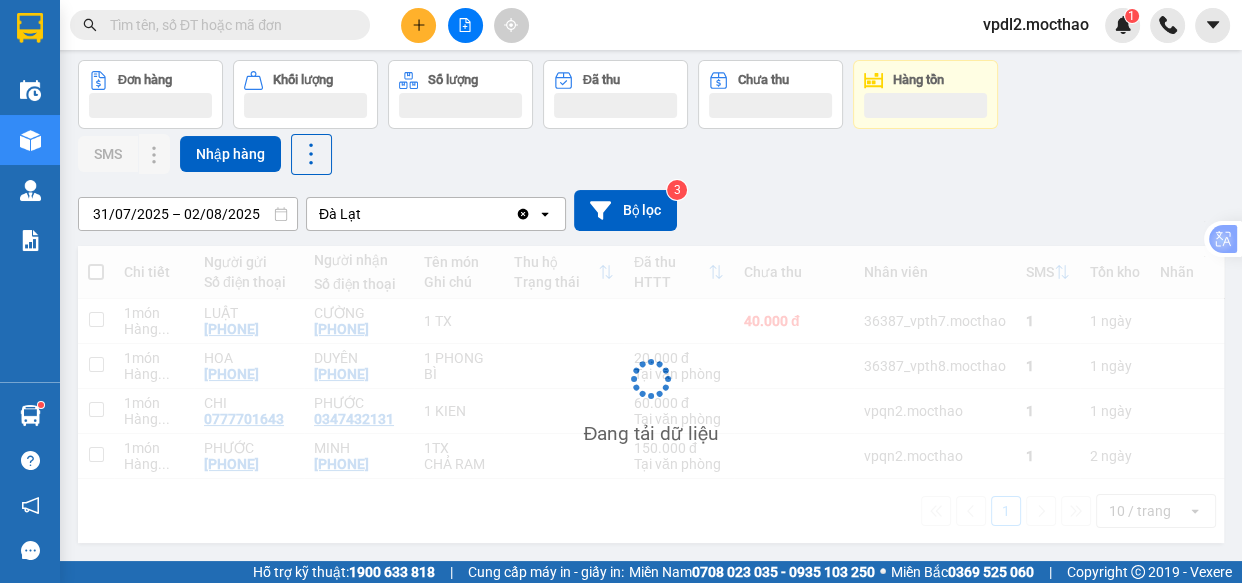 scroll, scrollTop: 91, scrollLeft: 0, axis: vertical 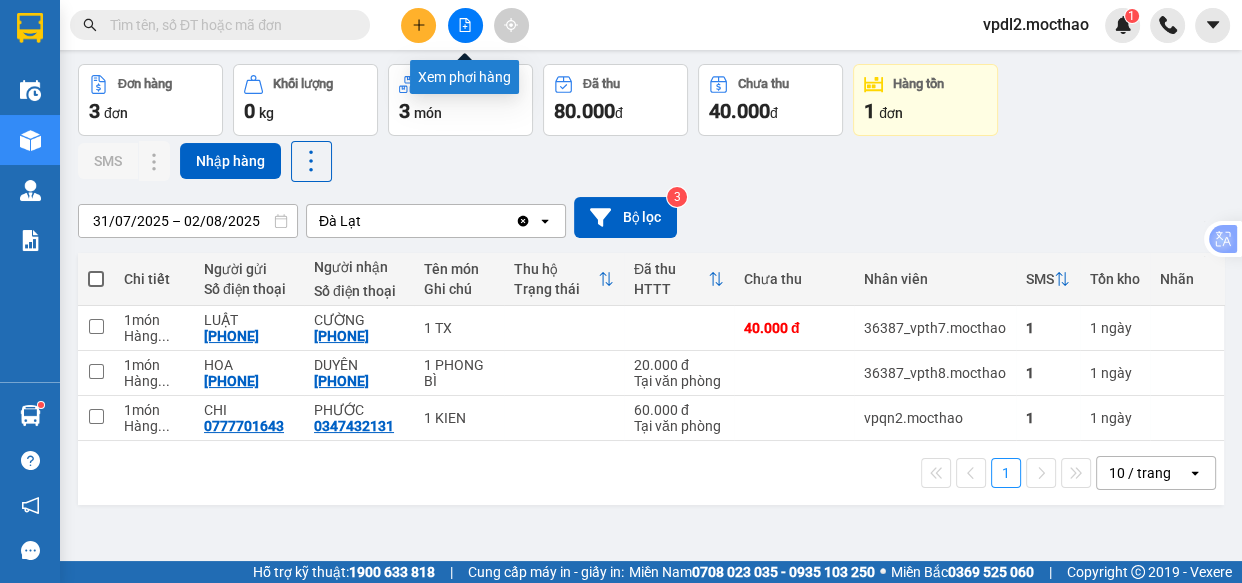 click at bounding box center (465, 25) 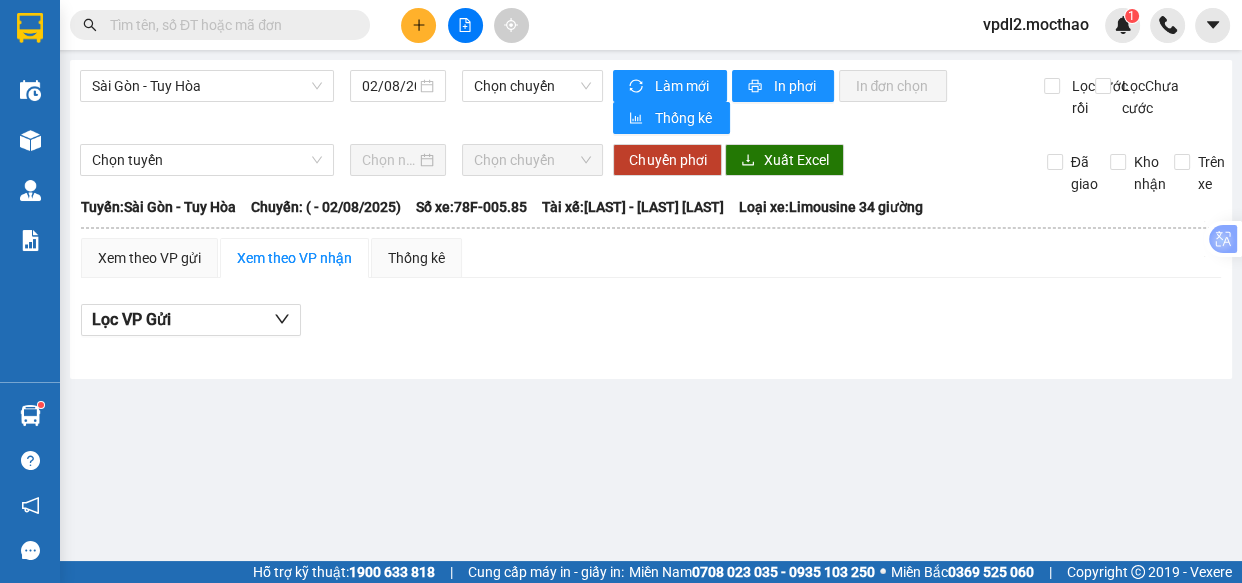 scroll, scrollTop: 0, scrollLeft: 0, axis: both 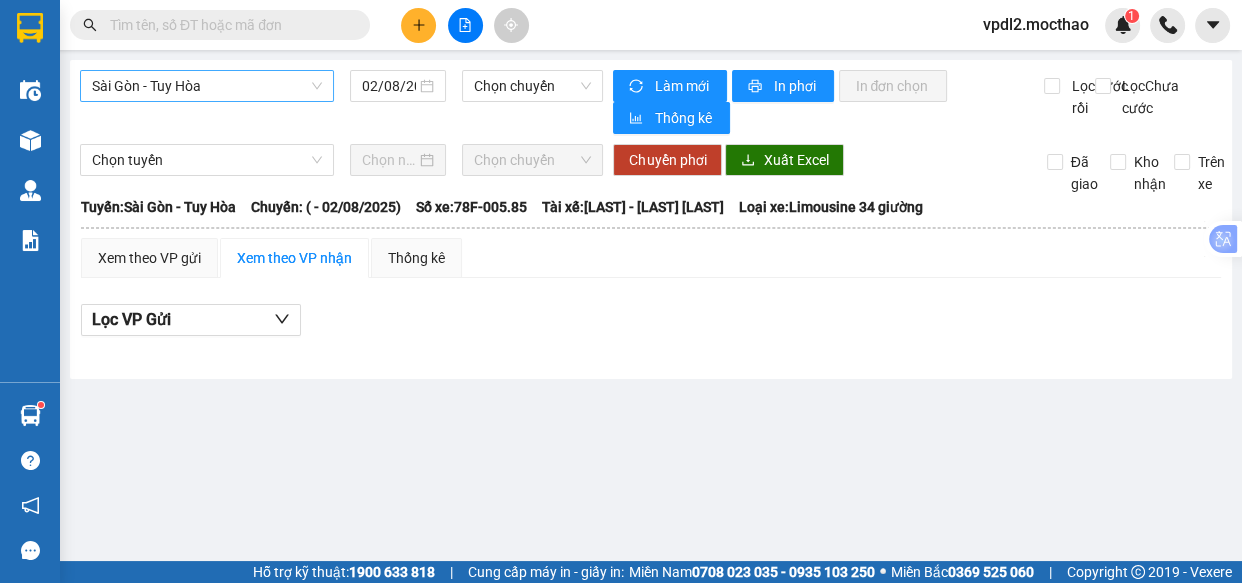 click on "Sài Gòn - Tuy Hòa" at bounding box center [207, 86] 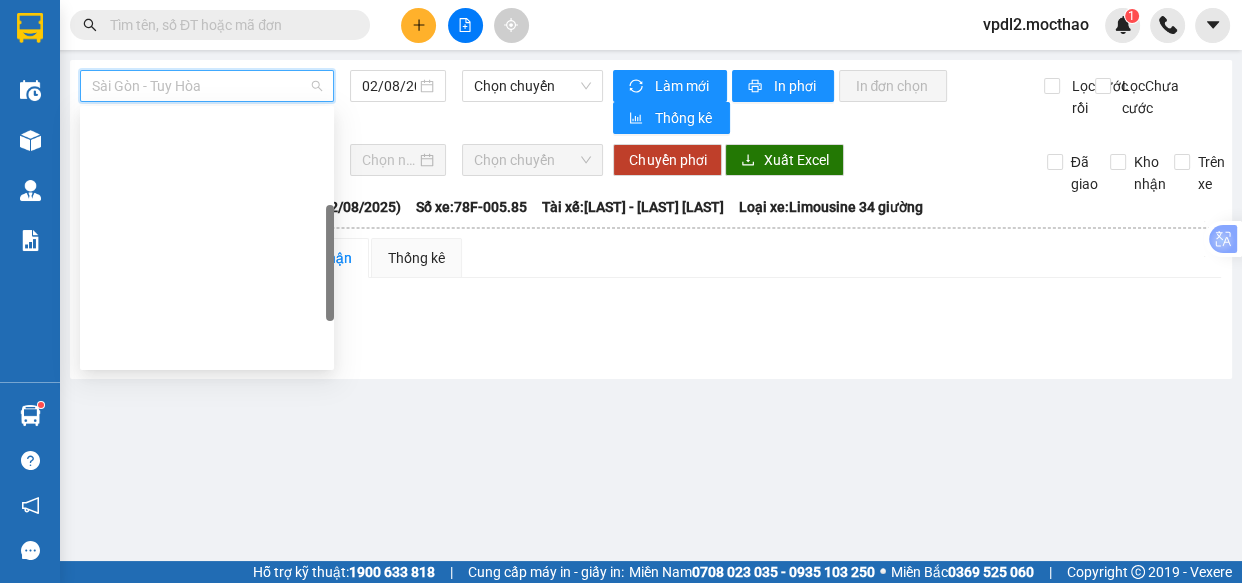 scroll, scrollTop: 272, scrollLeft: 0, axis: vertical 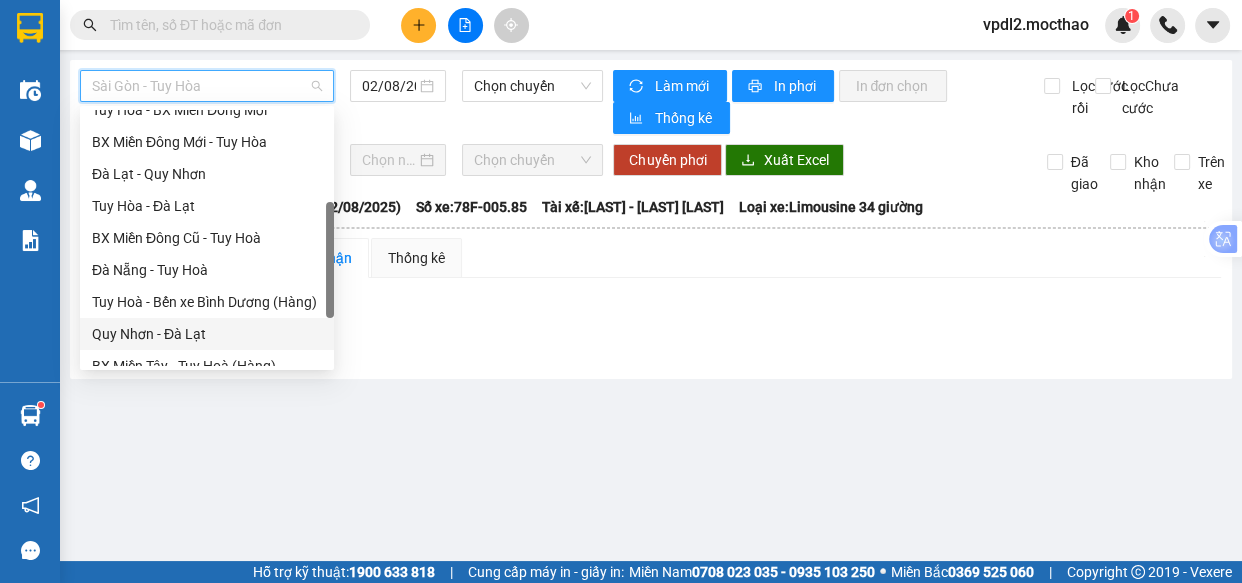 click on "Quy Nhơn - Đà Lạt" at bounding box center [207, 334] 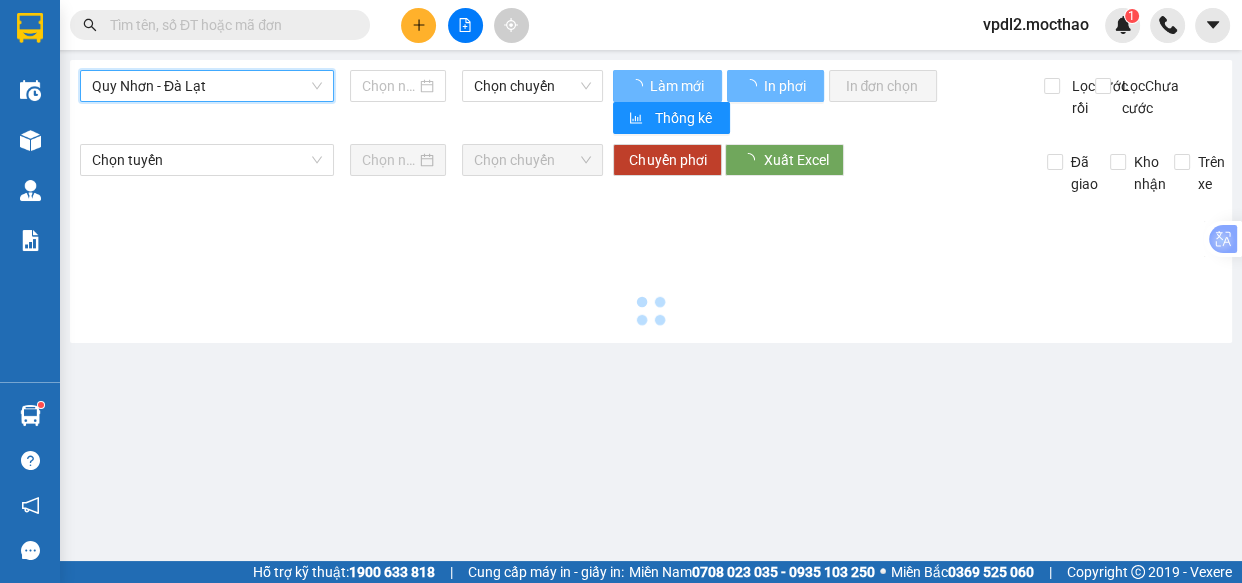 type on "02/08/2025" 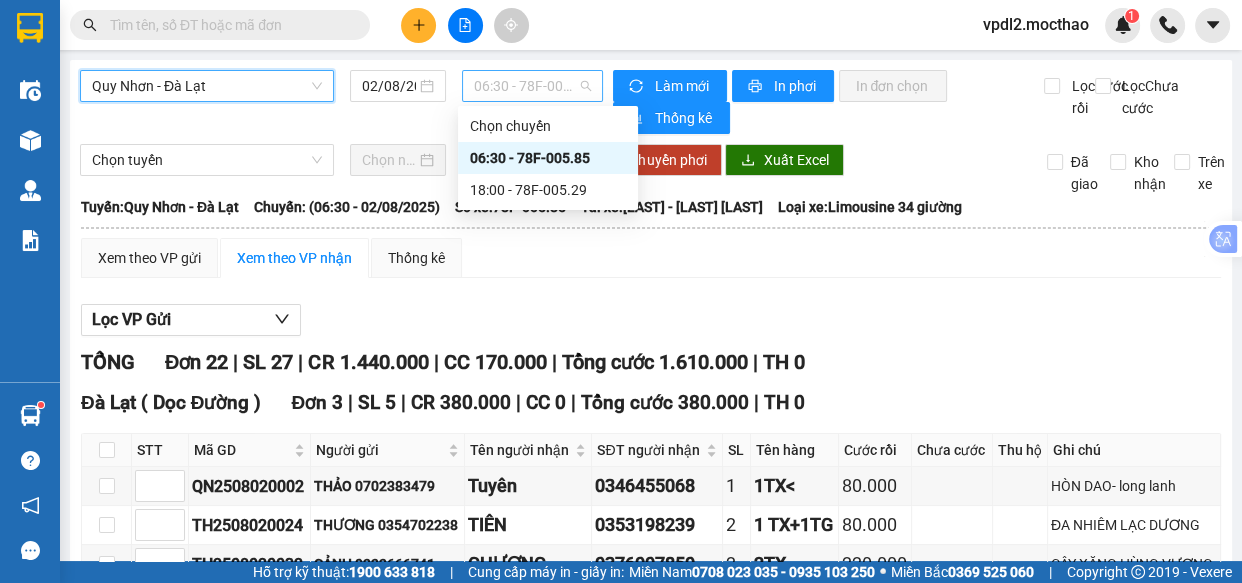 click on "[HH]:[MM]     - [ALPHANUMERIC]" at bounding box center [532, 86] 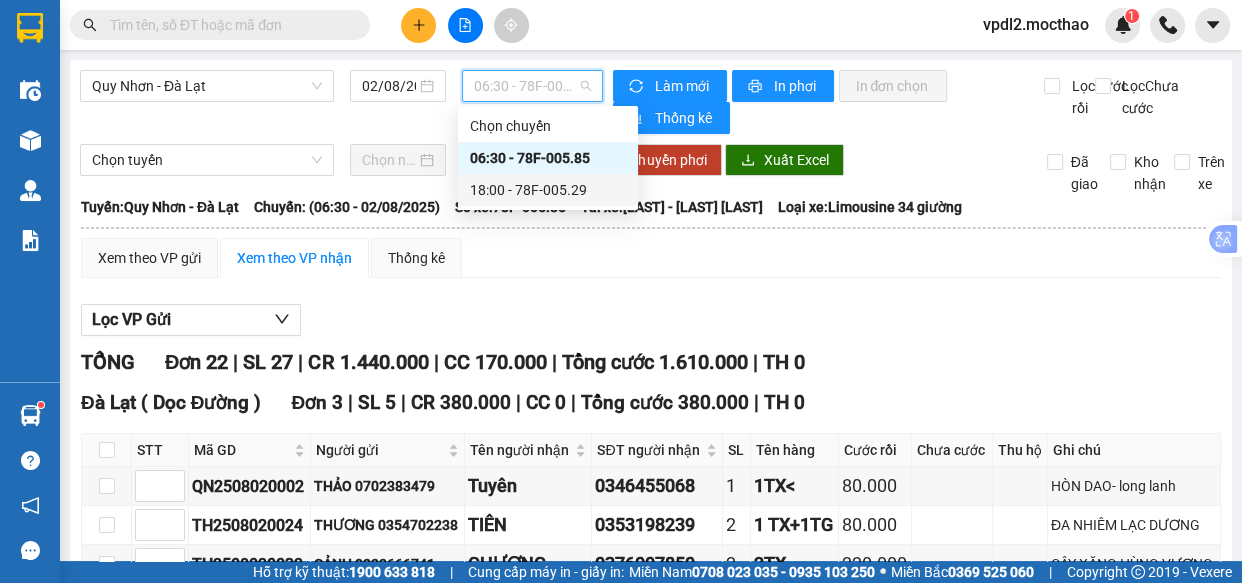 click on "18:00     - 78F-005.29" at bounding box center (548, 190) 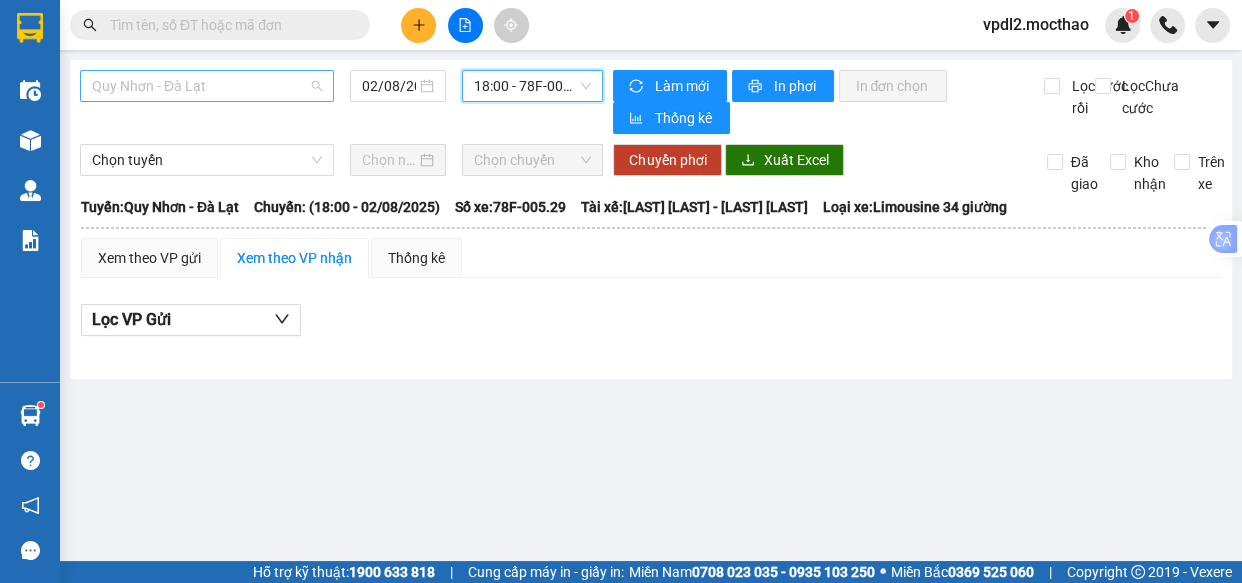 click on "Quy Nhơn - Đà Lạt" at bounding box center (207, 86) 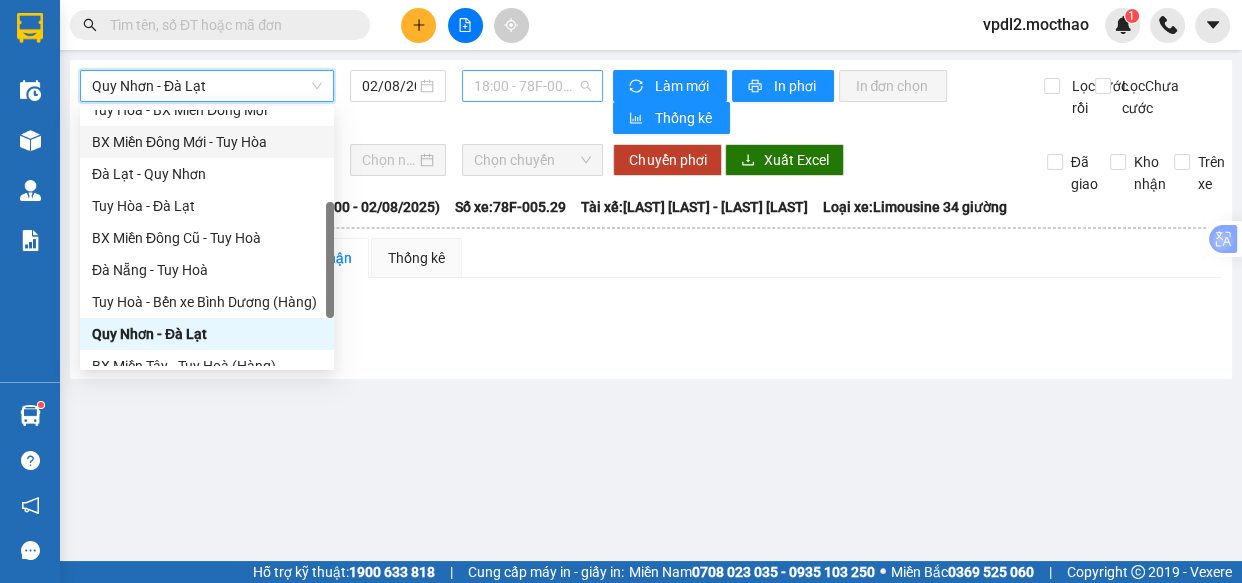 click on "18:00     - 78F-005.29" at bounding box center [532, 86] 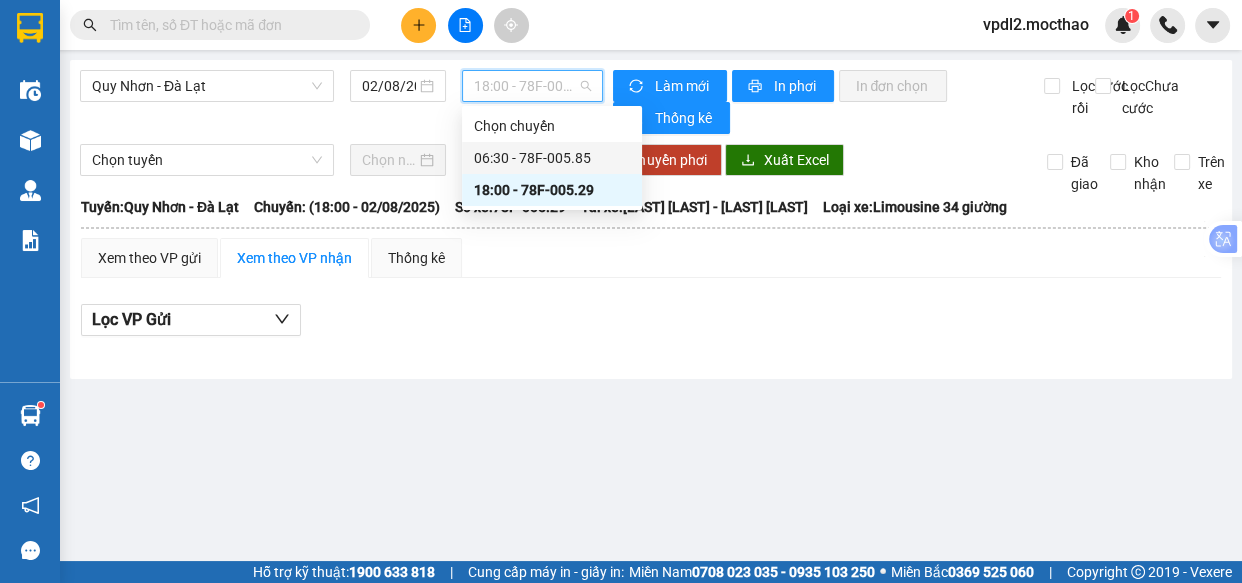 click on "[HH]:[MM]     - [ALPHANUMERIC]" at bounding box center [552, 158] 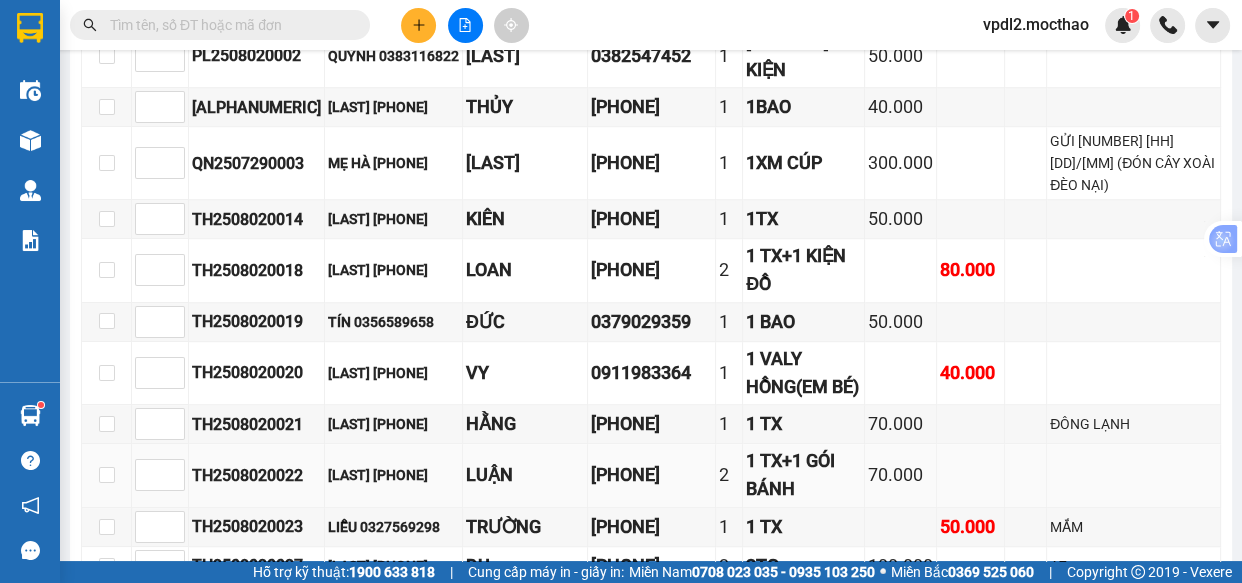 scroll, scrollTop: 1272, scrollLeft: 0, axis: vertical 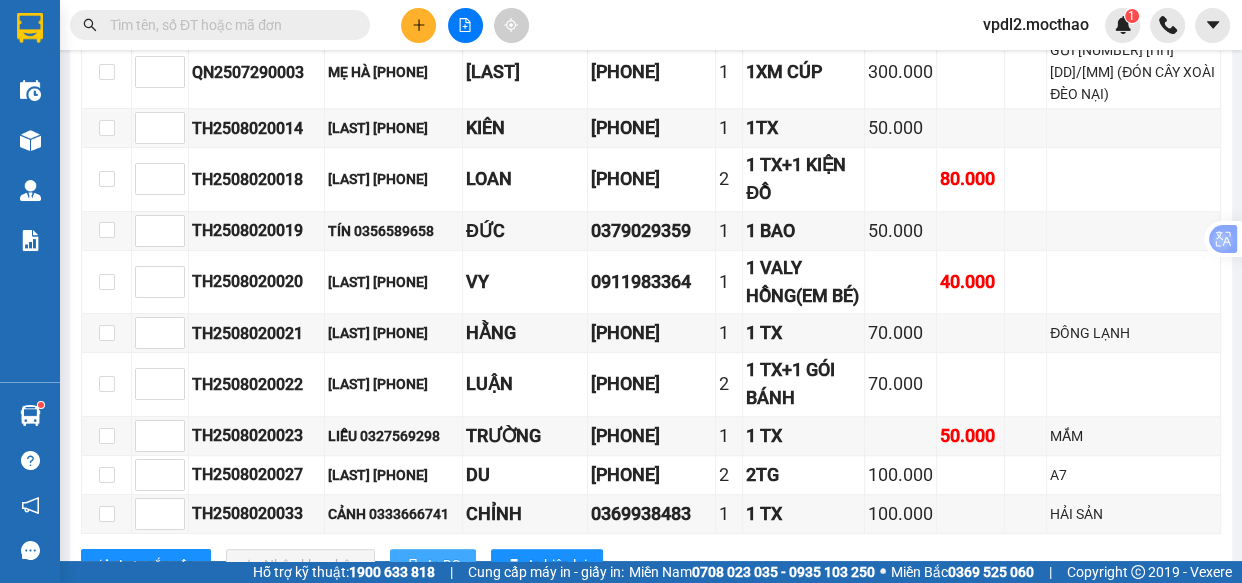 click on "In DS" at bounding box center [444, 565] 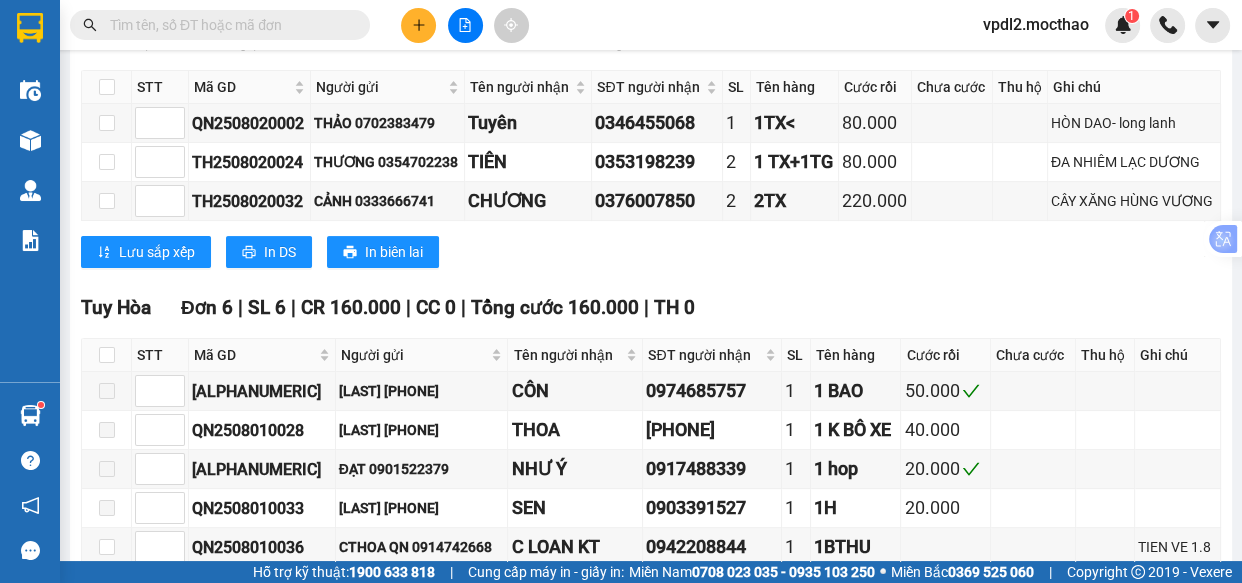 scroll, scrollTop: 0, scrollLeft: 0, axis: both 